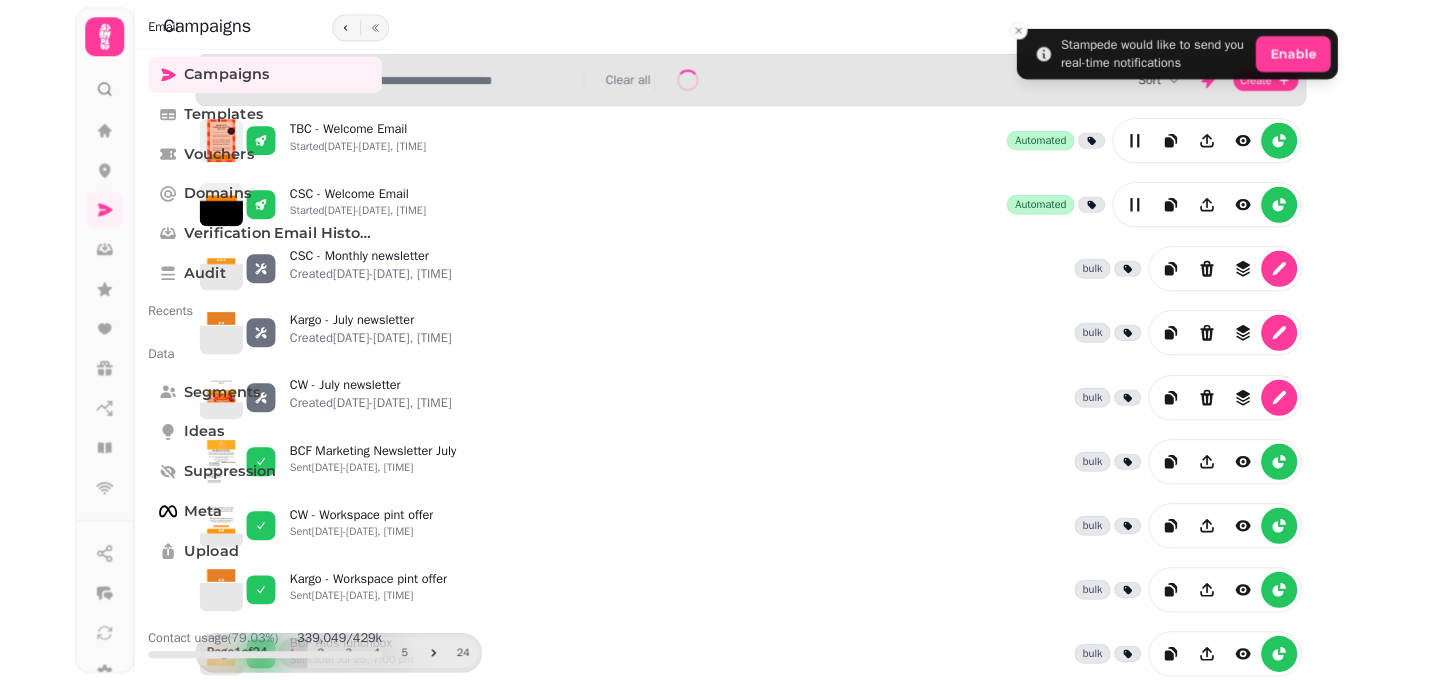 scroll, scrollTop: 0, scrollLeft: 0, axis: both 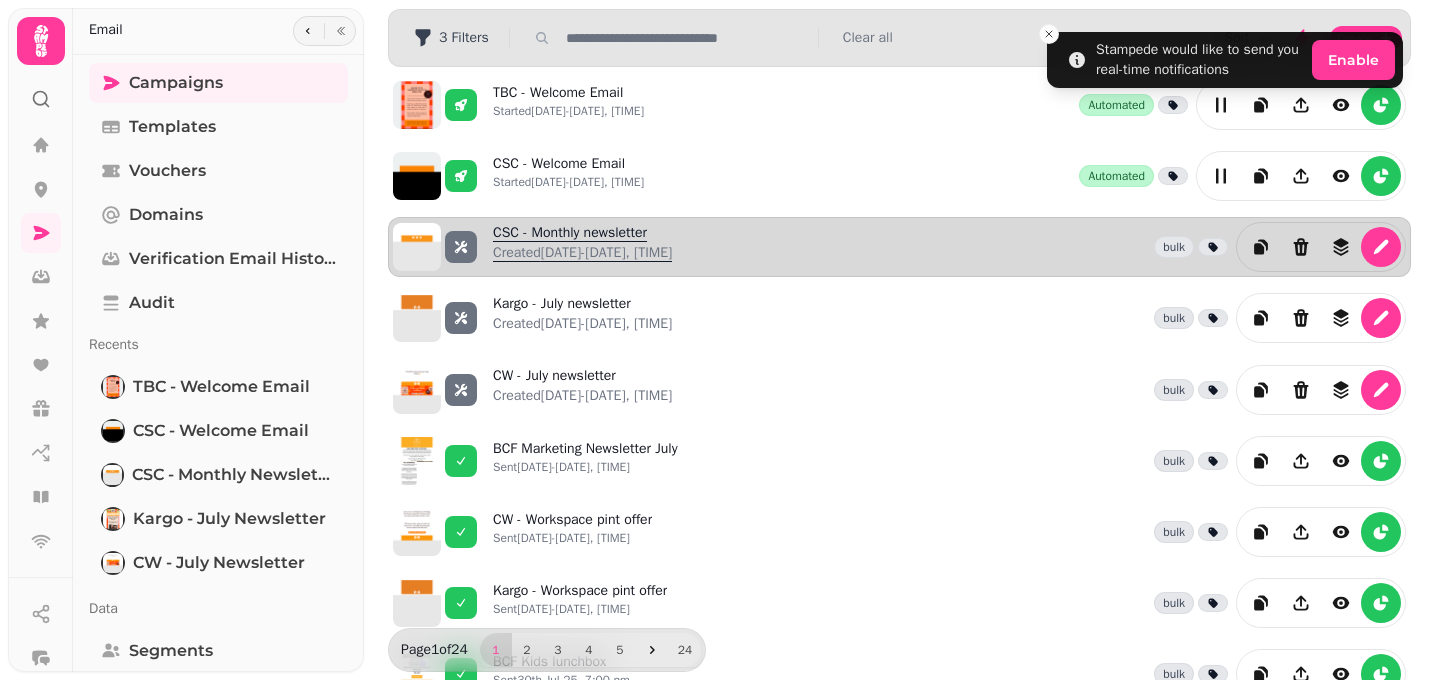 click on "CSC - Monthly newsletter Created [DATE]-[DATE], [TIME]" at bounding box center (582, 247) 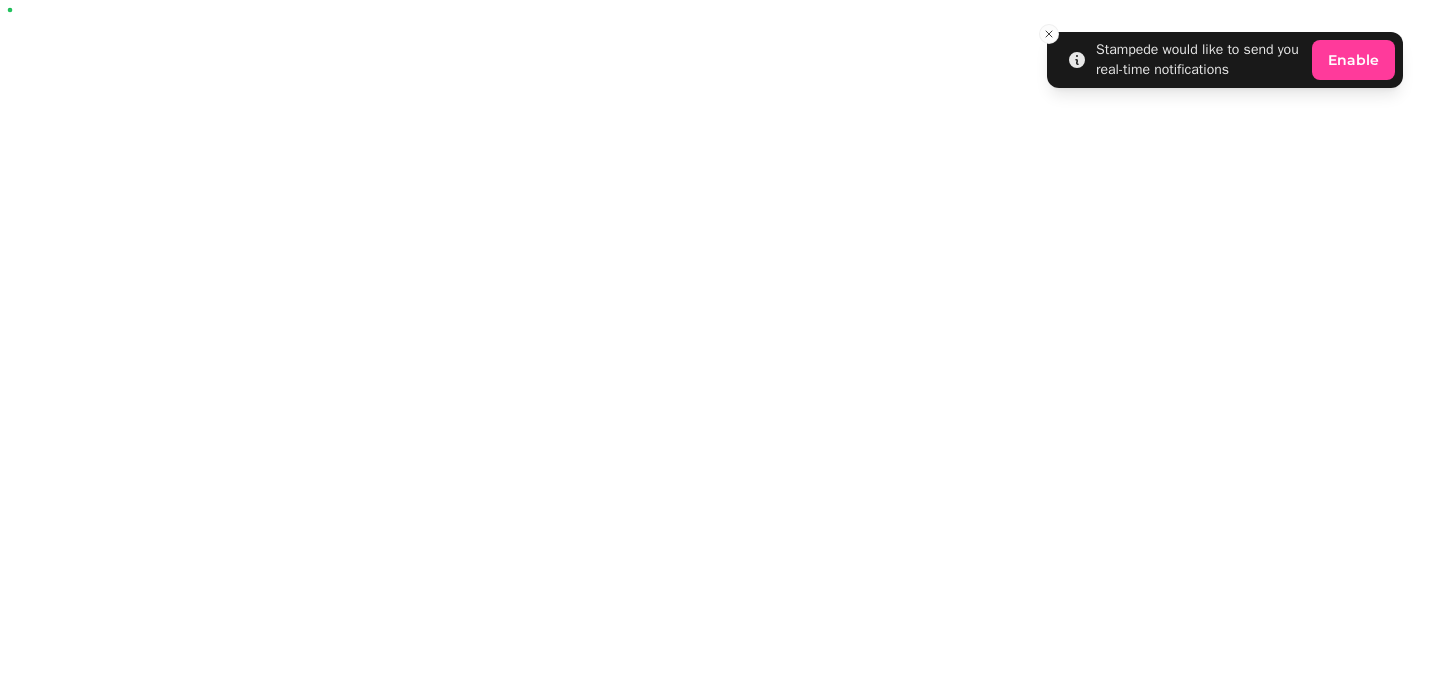 select on "**********" 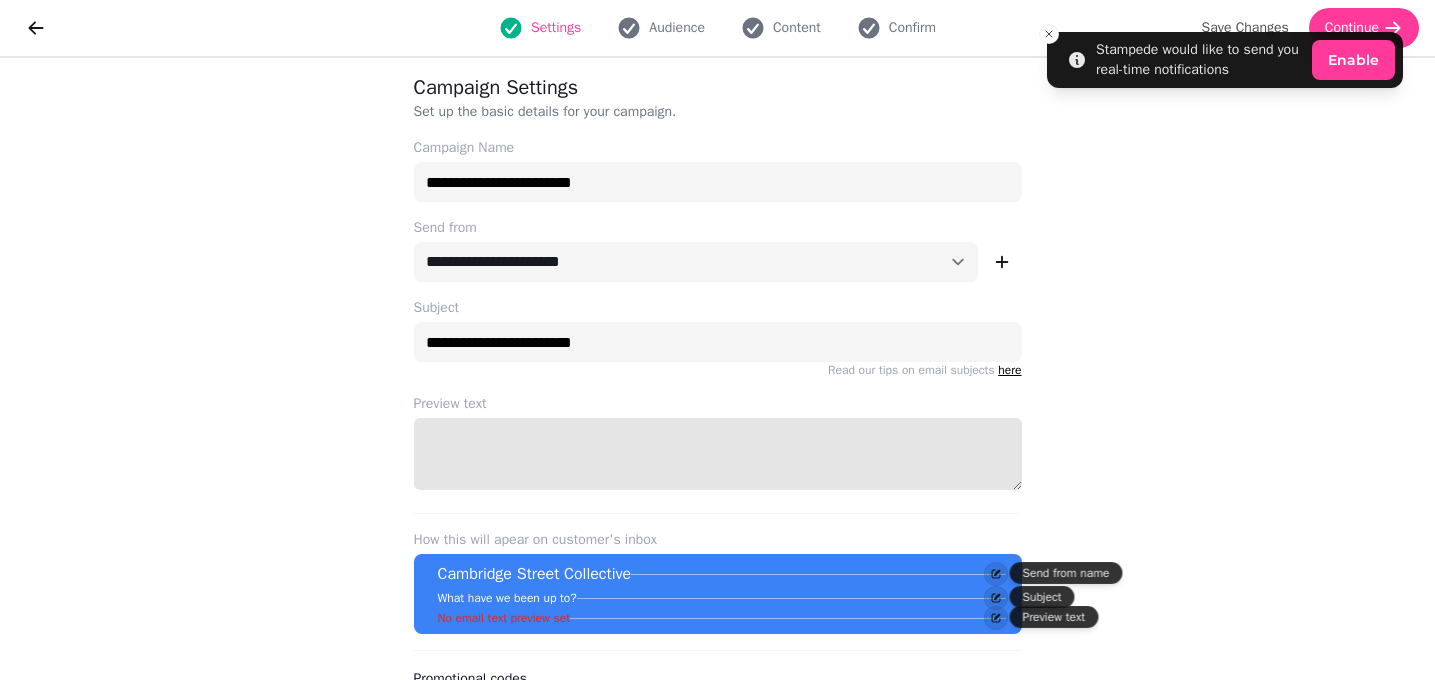 click on "Preview text" at bounding box center (718, 454) 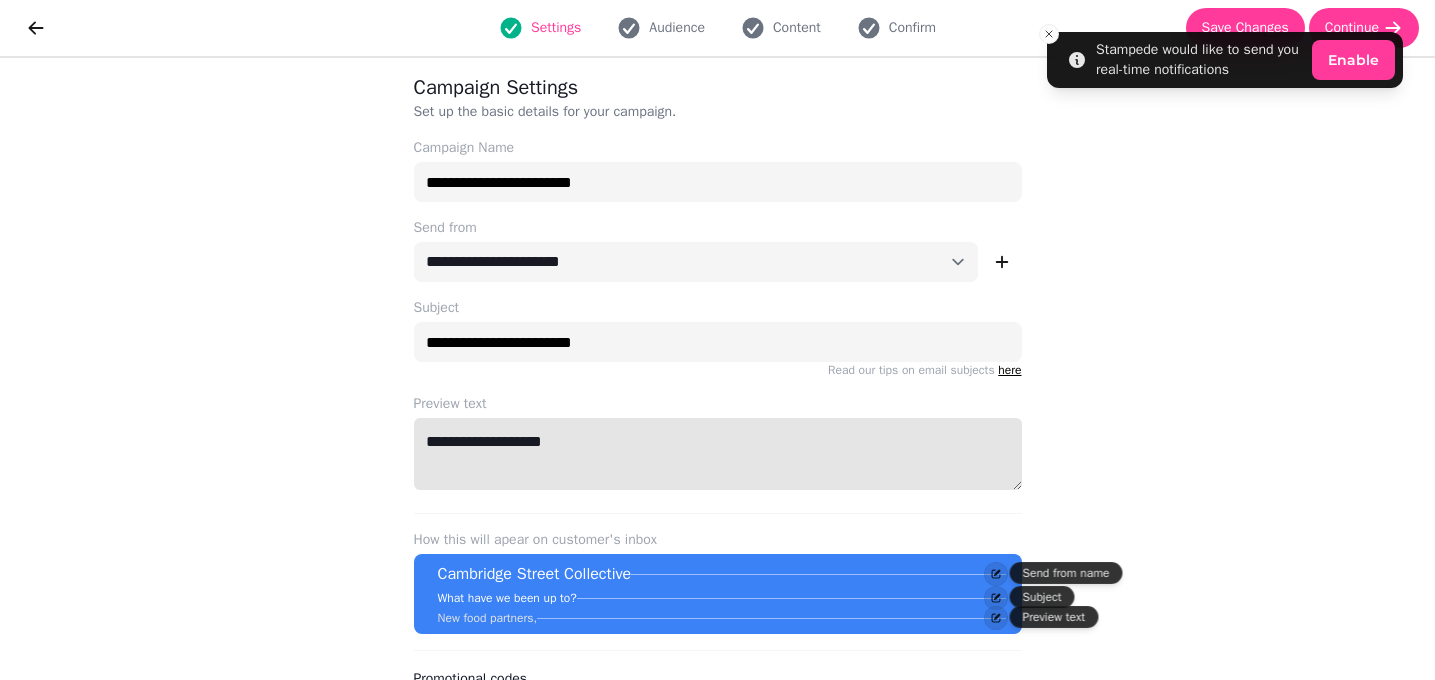 type on "**********" 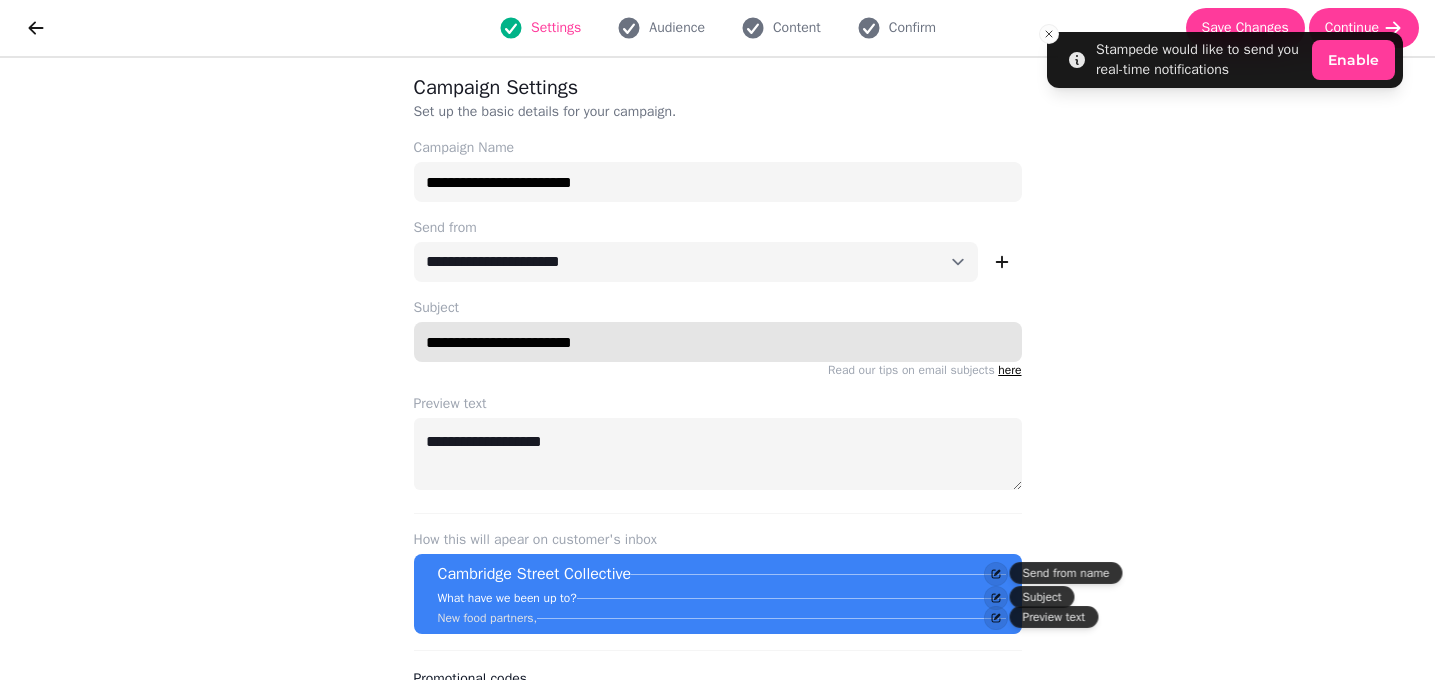 click on "**********" at bounding box center (718, 342) 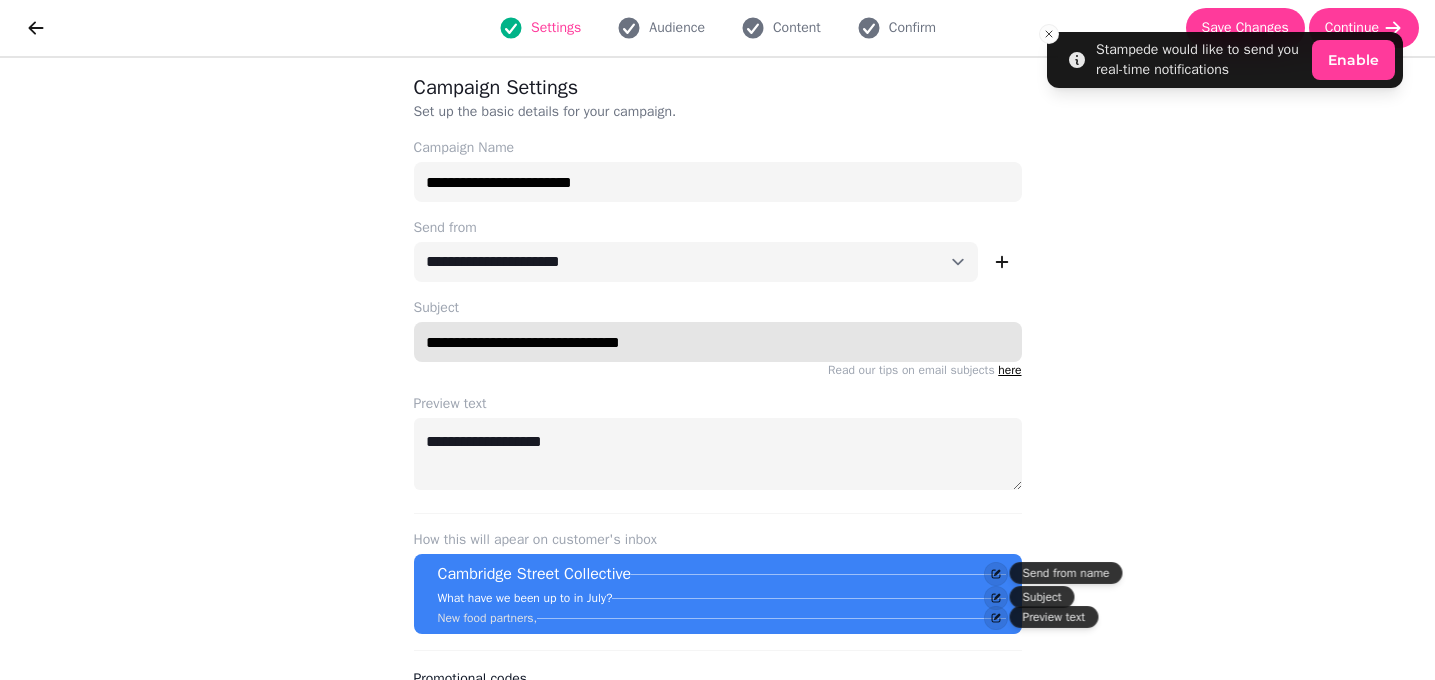 type on "**********" 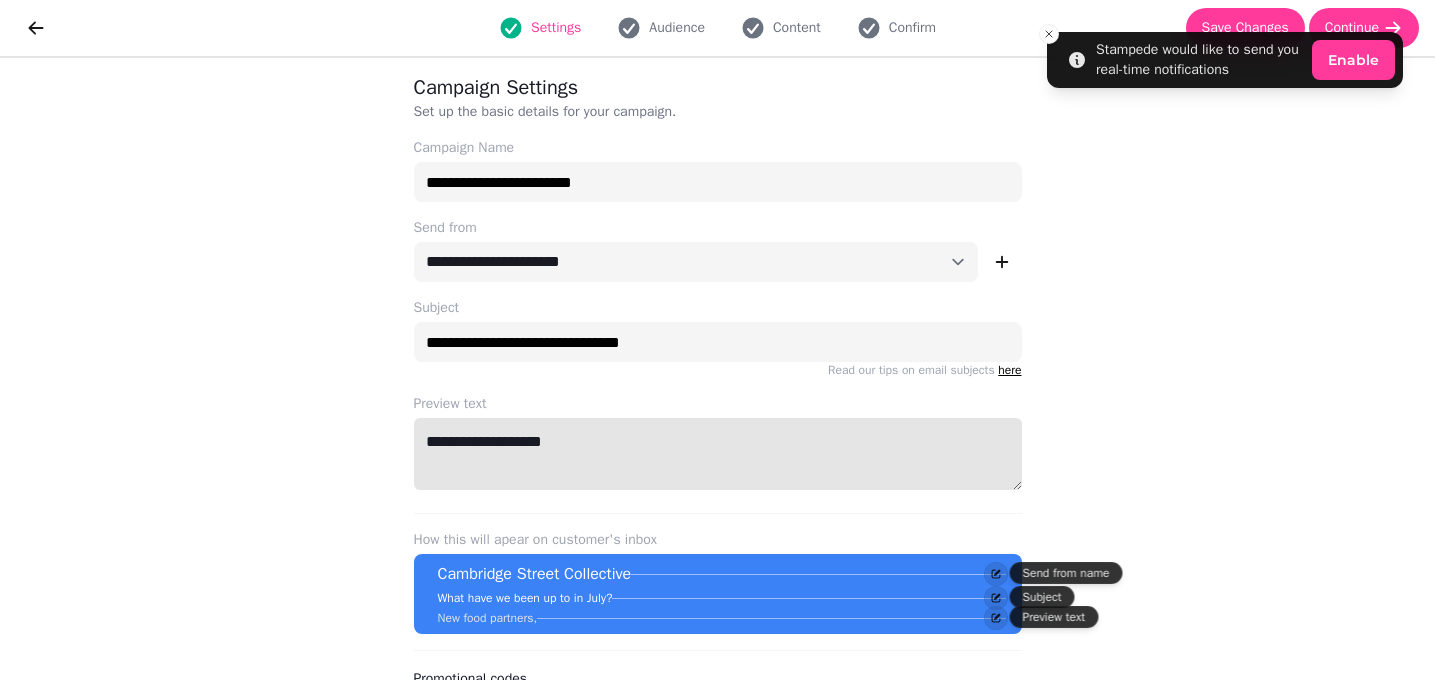 click on "**********" at bounding box center (718, 454) 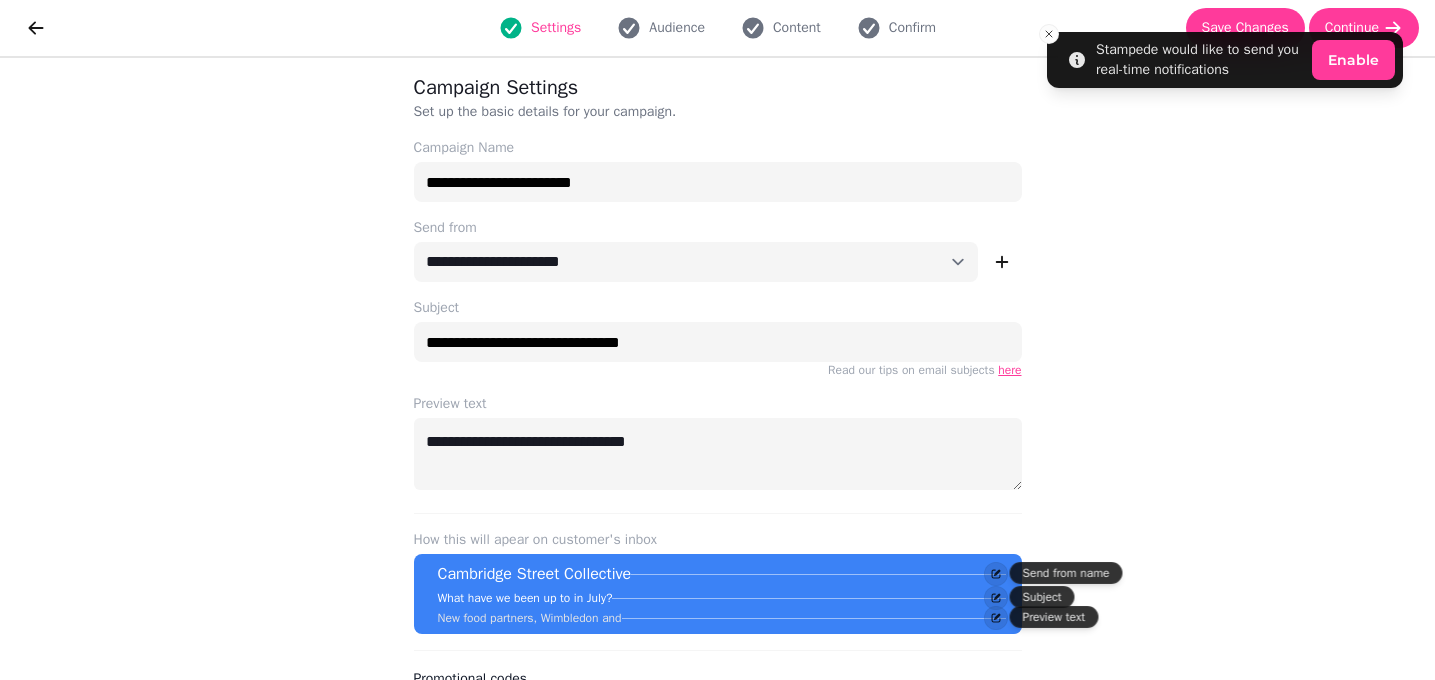 click on "here" at bounding box center [1009, 370] 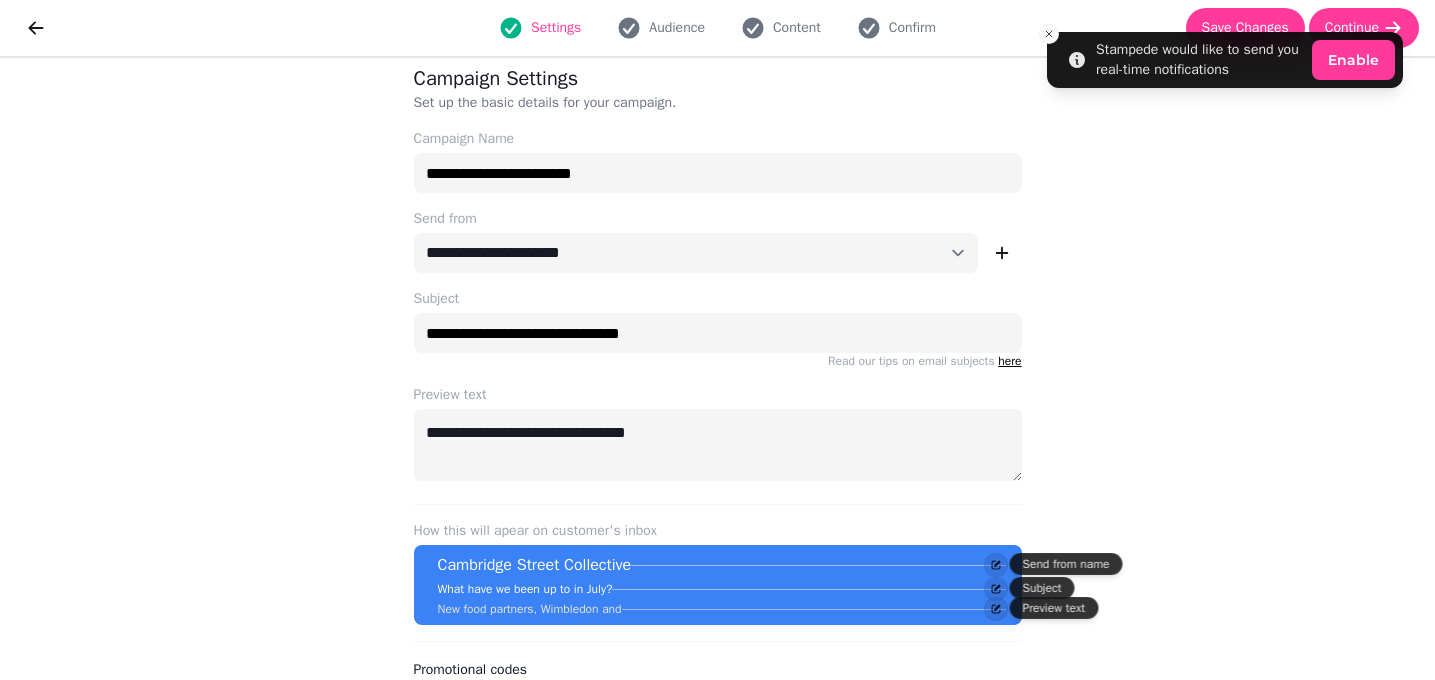 scroll, scrollTop: 7, scrollLeft: 0, axis: vertical 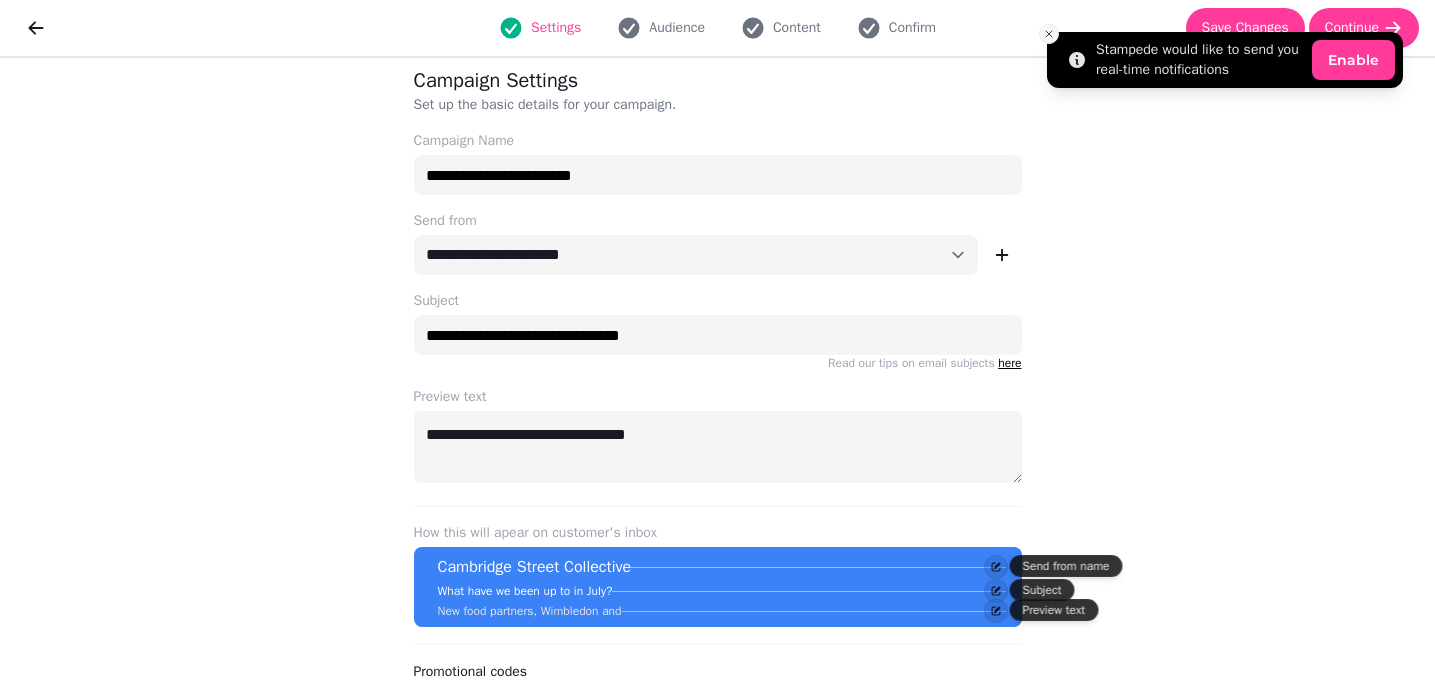 click 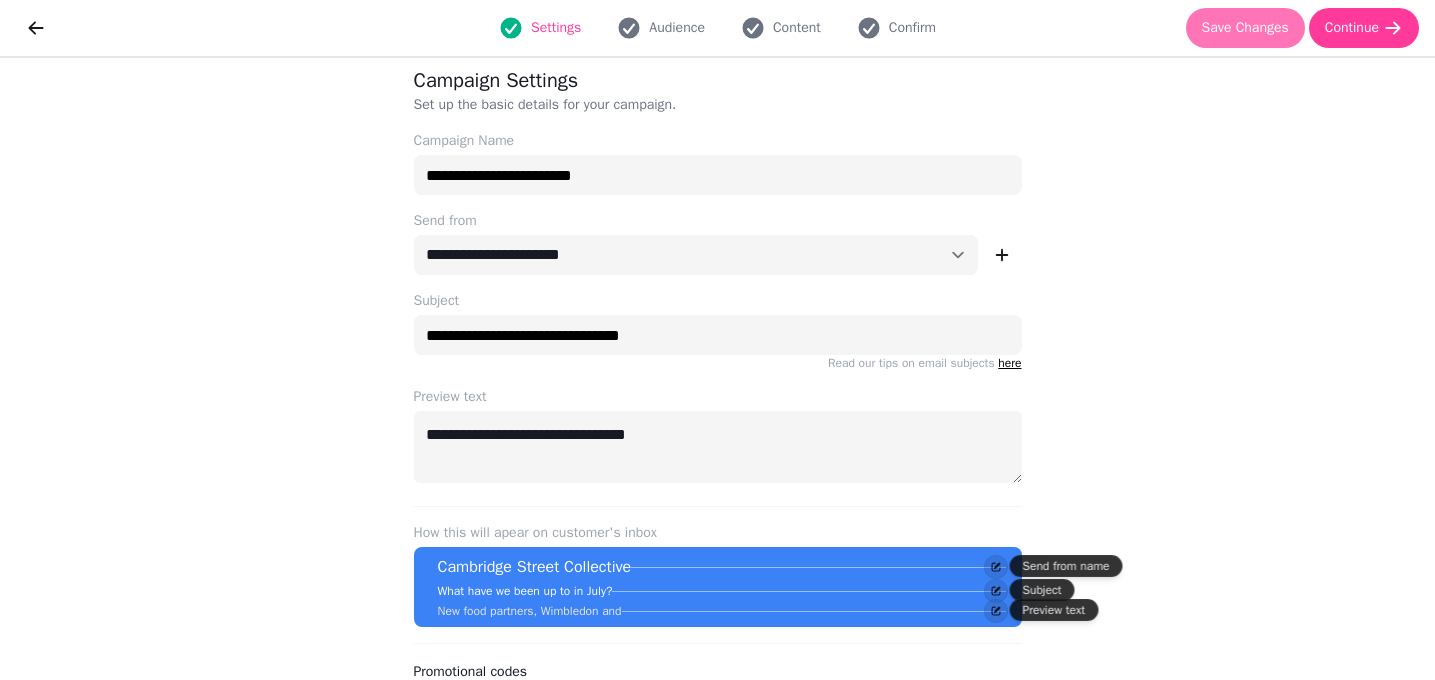 click on "Save Changes" at bounding box center [1245, 28] 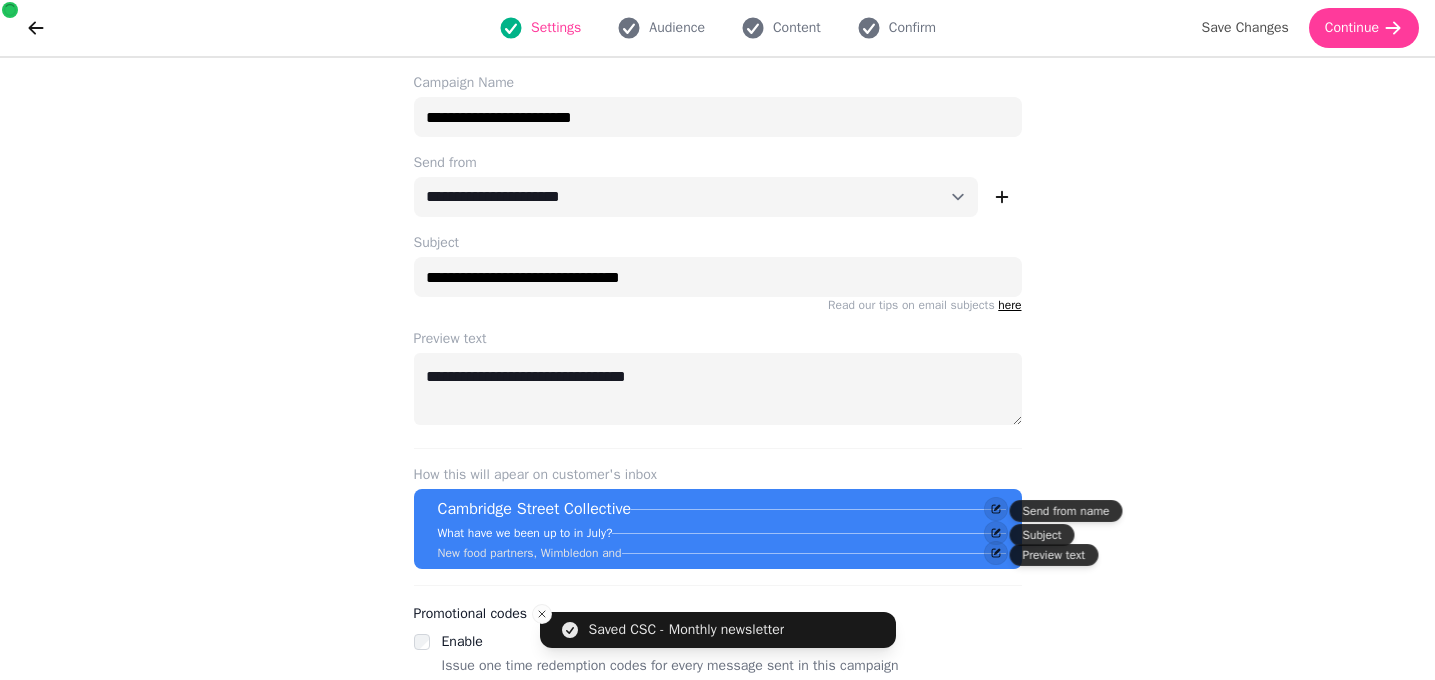 scroll, scrollTop: 62, scrollLeft: 0, axis: vertical 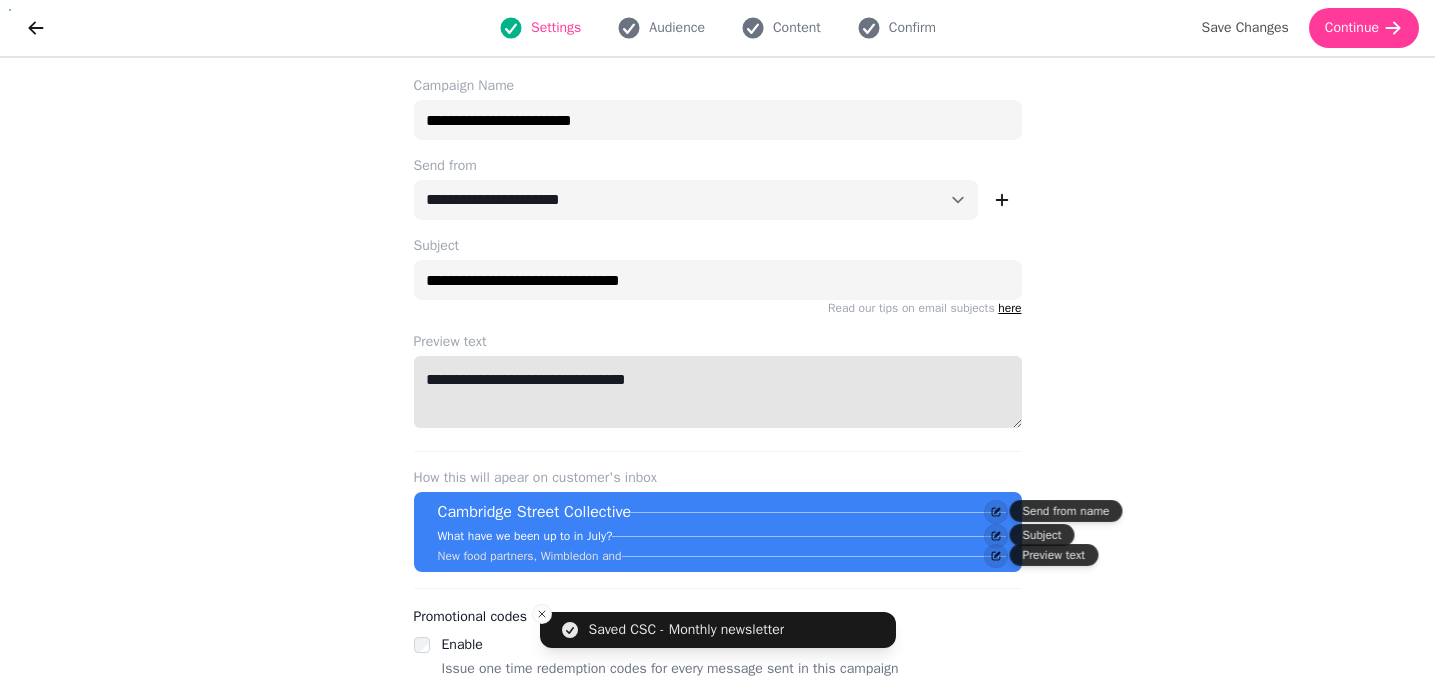 click on "**********" at bounding box center [718, 392] 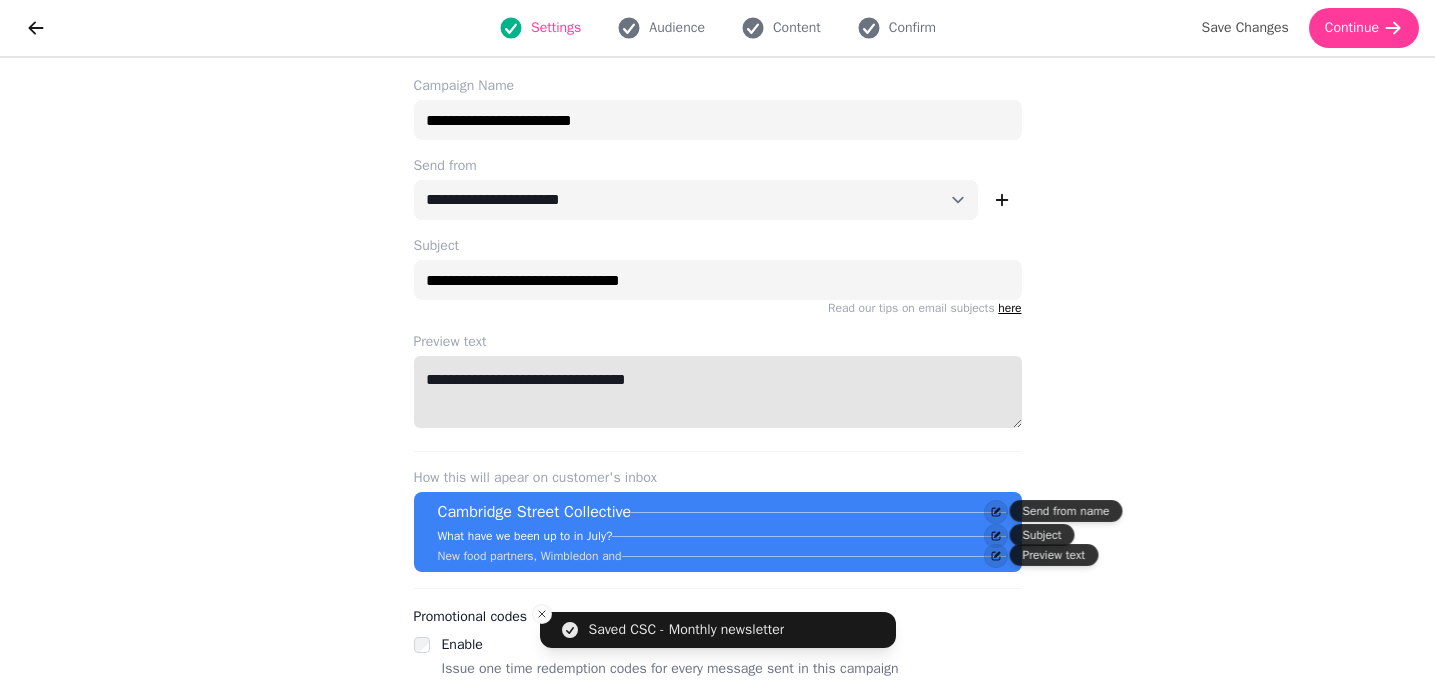 click on "**********" at bounding box center (718, 392) 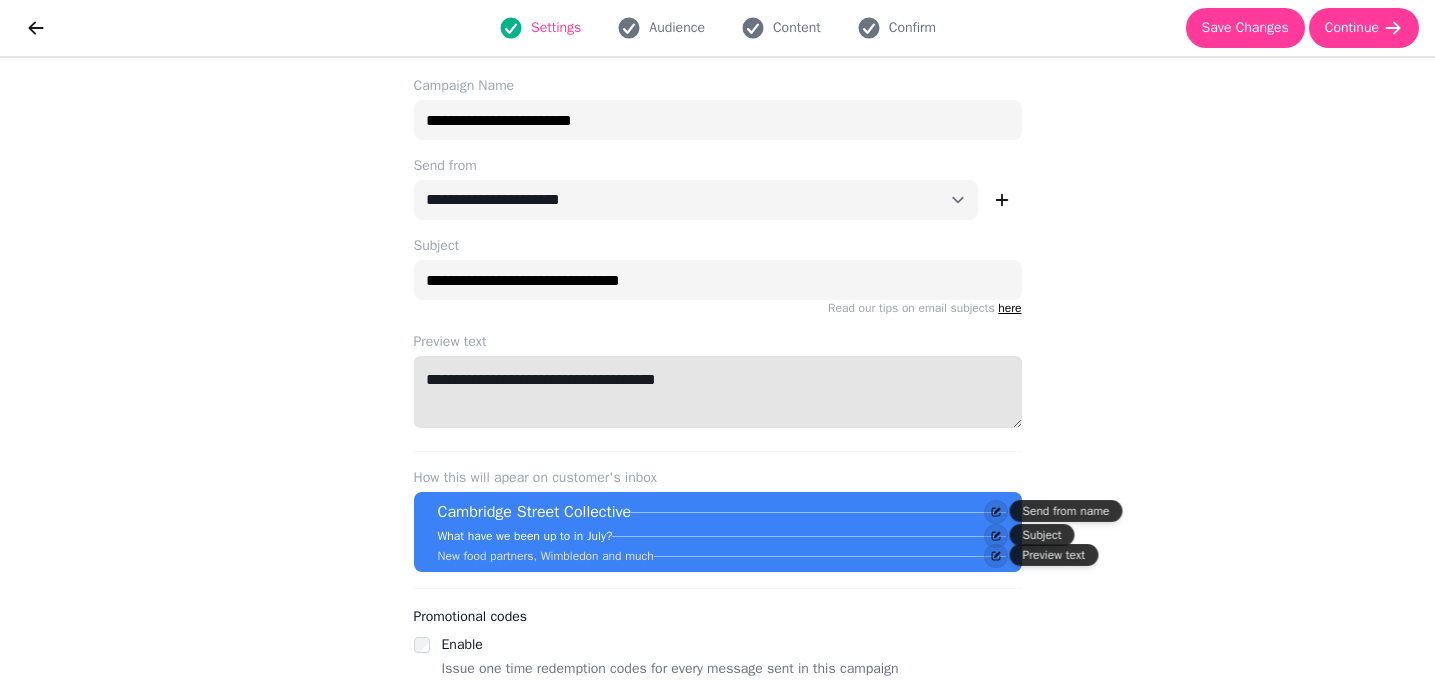 drag, startPoint x: 650, startPoint y: 380, endPoint x: 572, endPoint y: 380, distance: 78 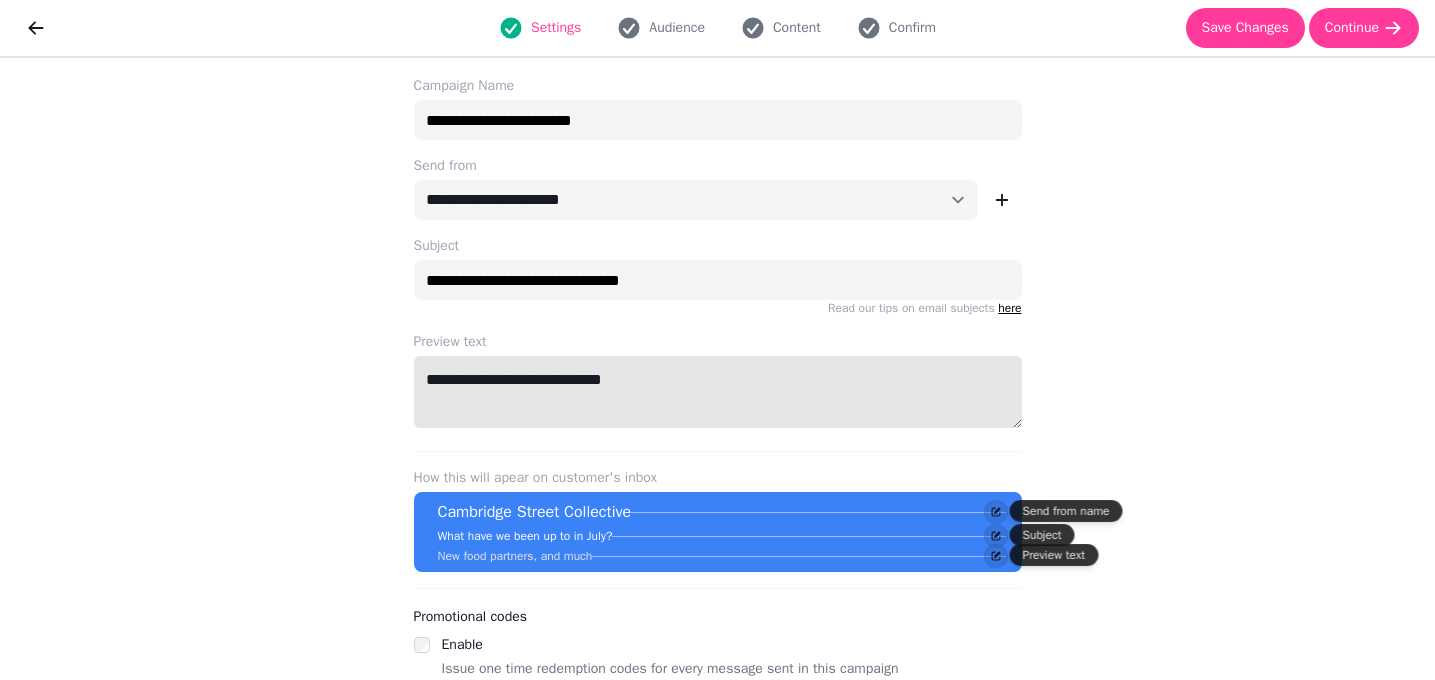 drag, startPoint x: 650, startPoint y: 376, endPoint x: 607, endPoint y: 376, distance: 43 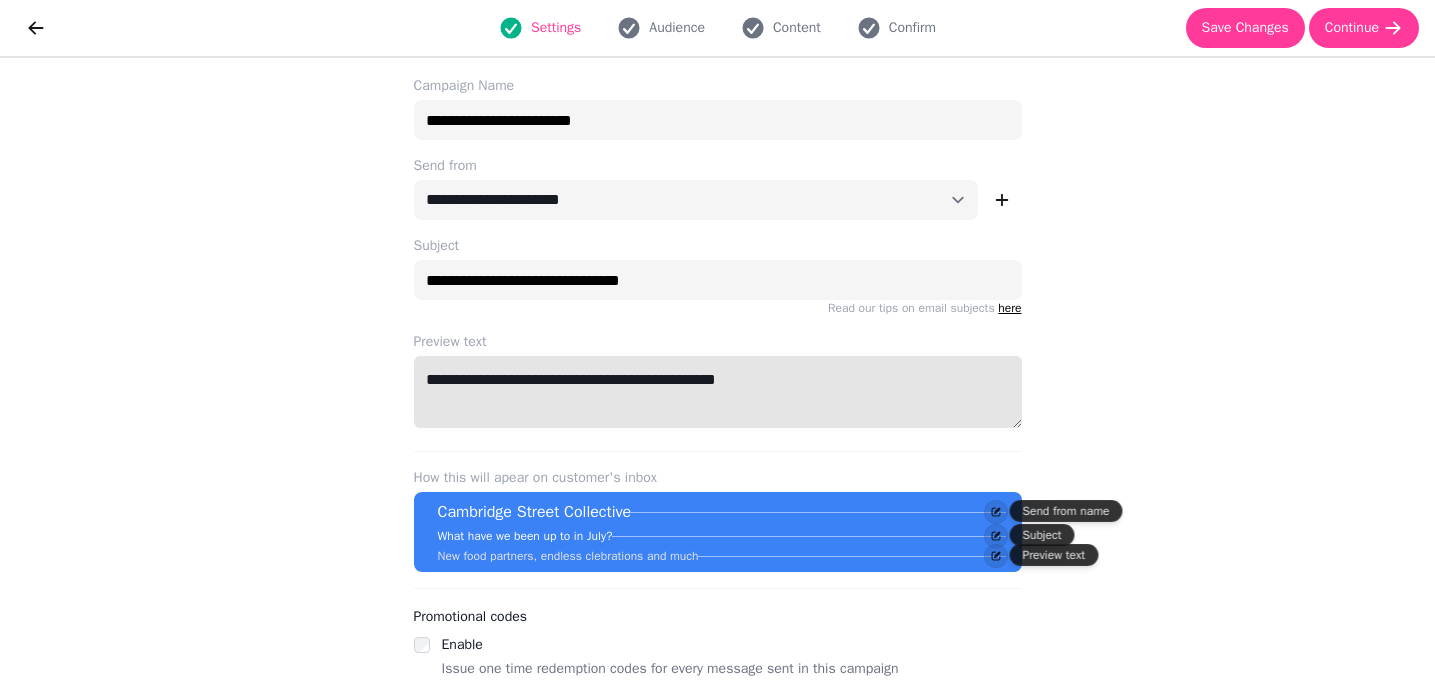 click on "**********" at bounding box center [718, 392] 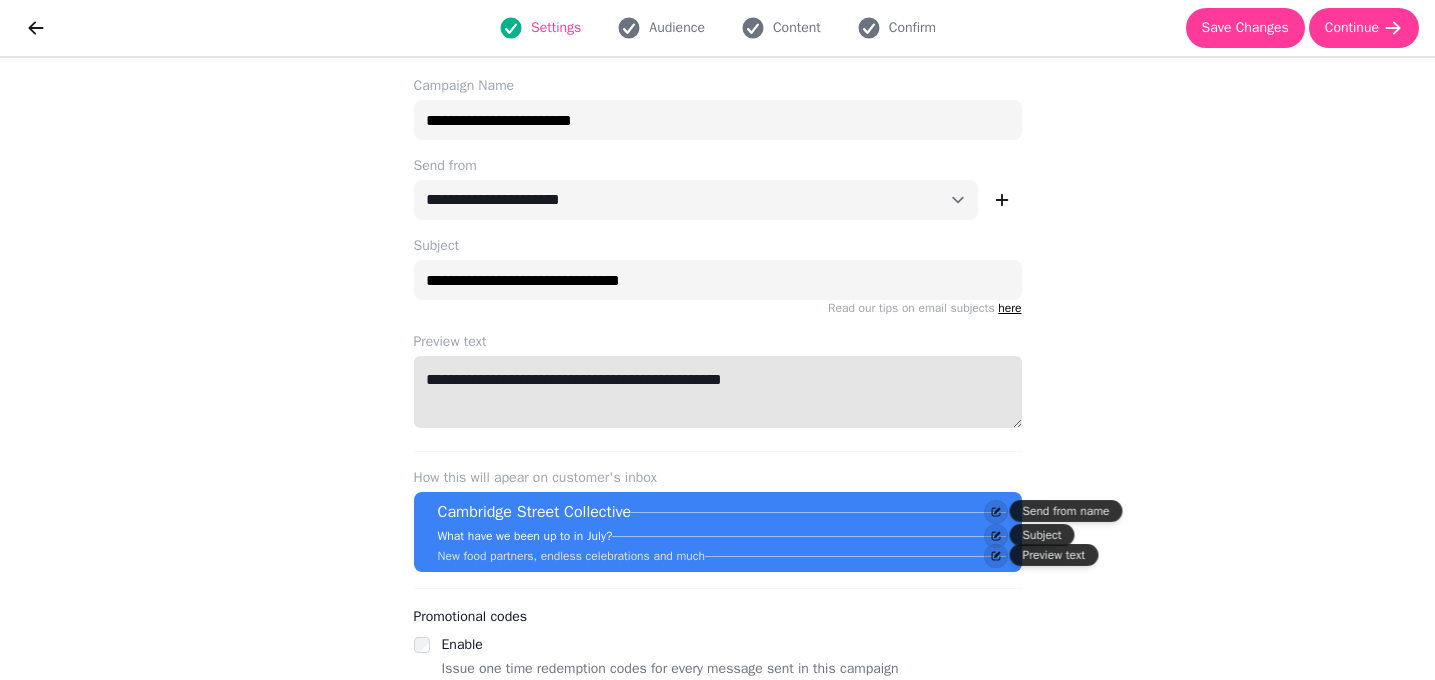 click on "**********" at bounding box center [718, 392] 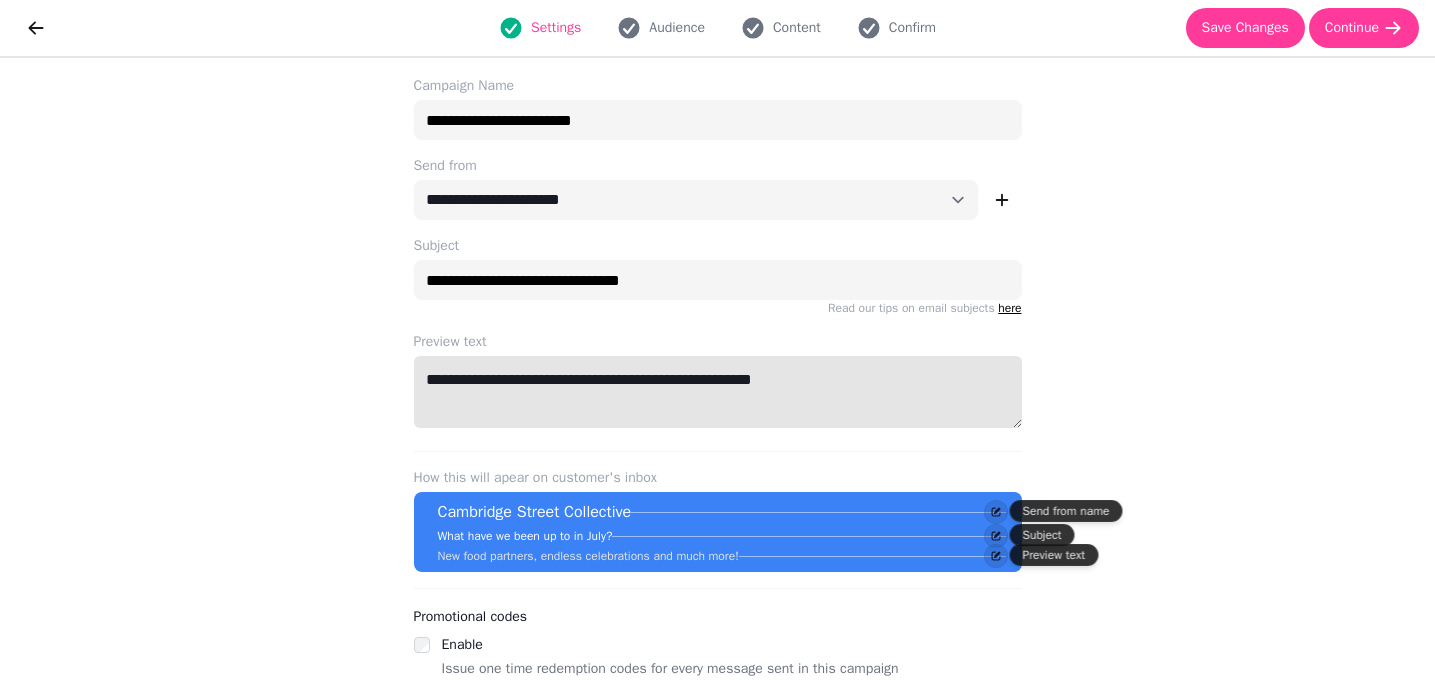 click on "**********" at bounding box center (718, 392) 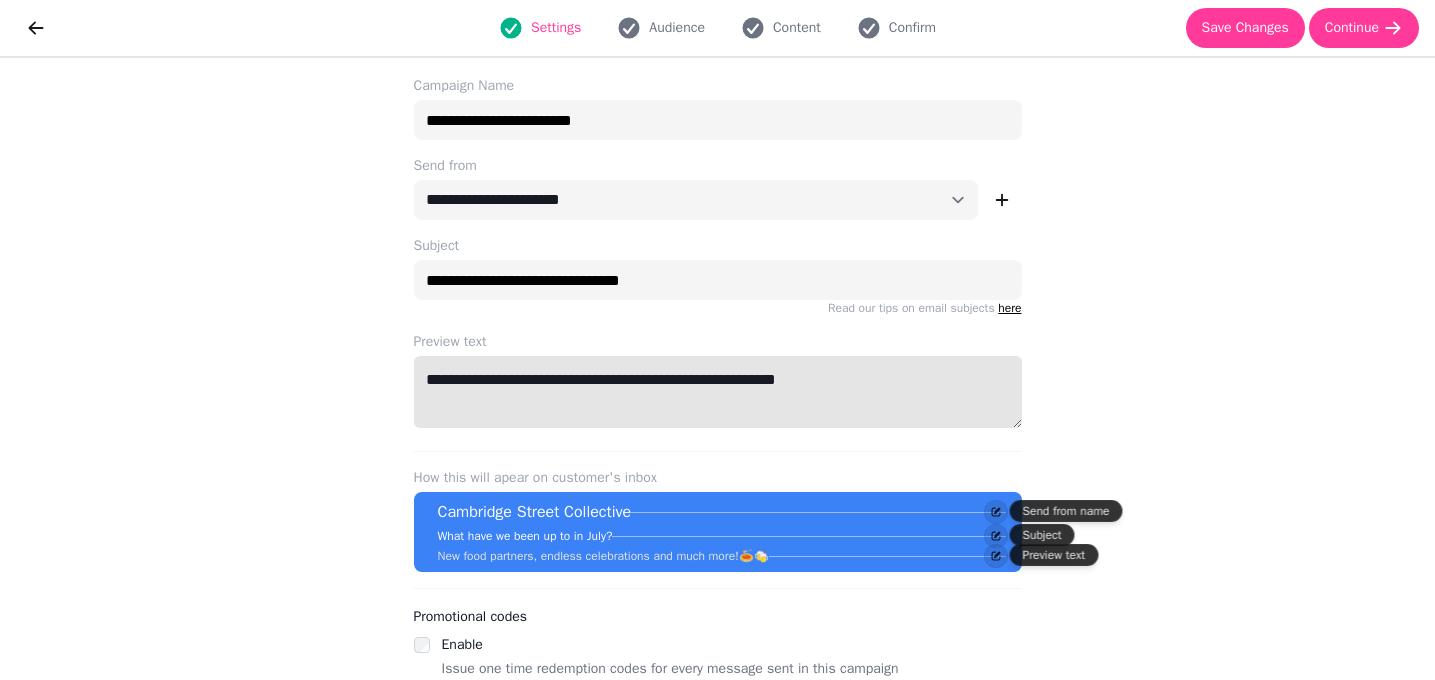 type on "**********" 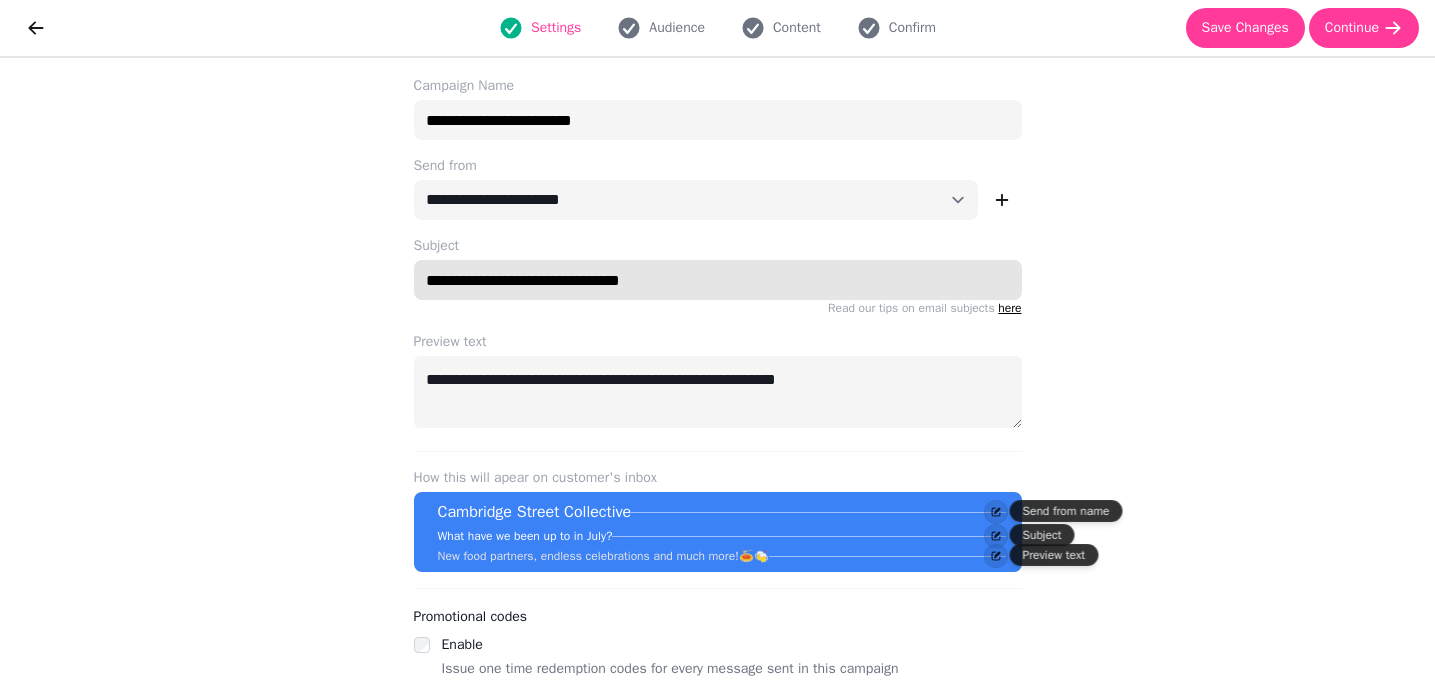 click on "**********" at bounding box center [718, 280] 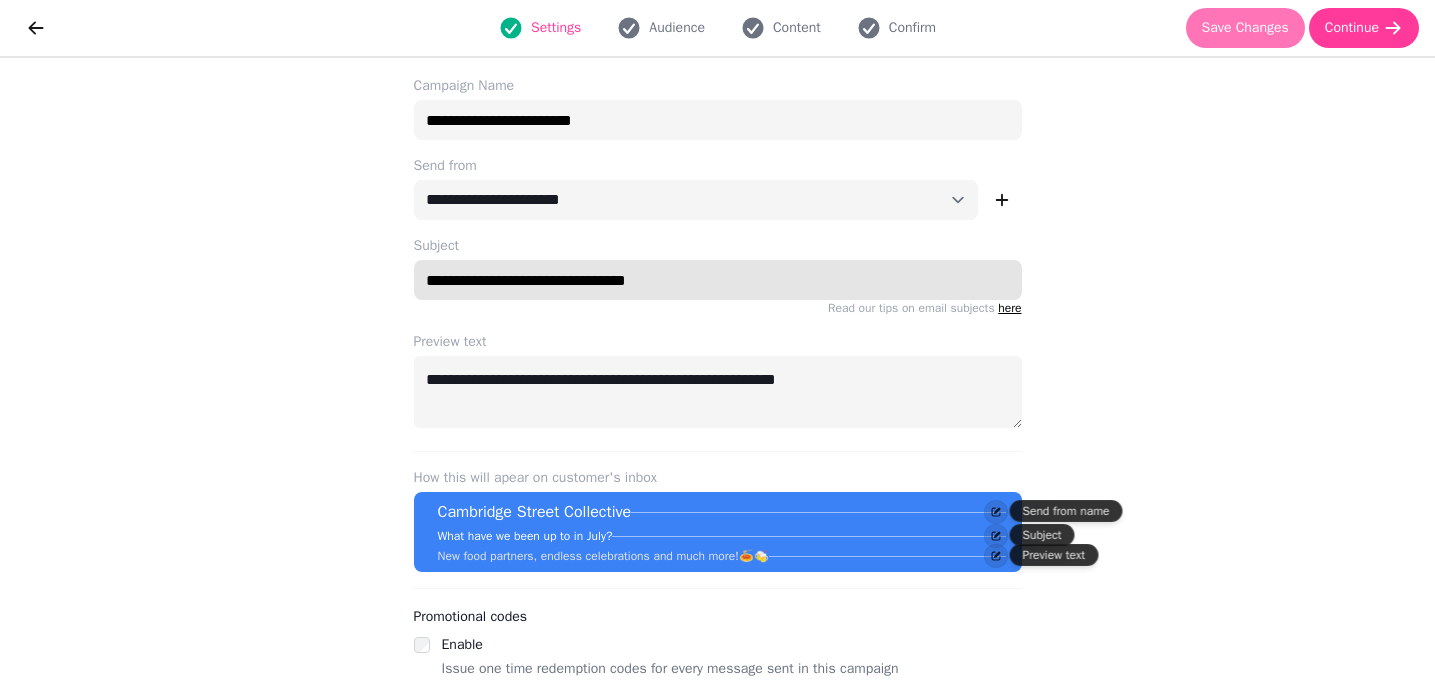 type on "**********" 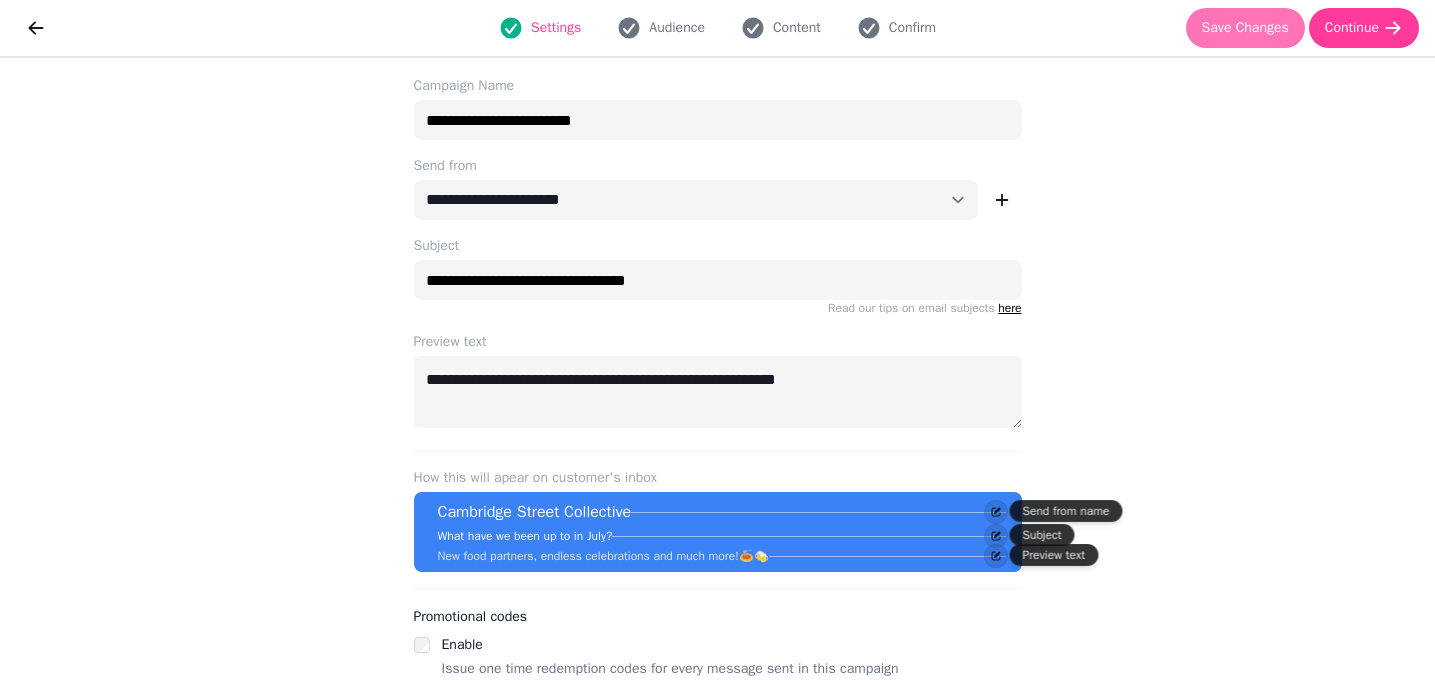 click on "Save Changes" at bounding box center (1245, 28) 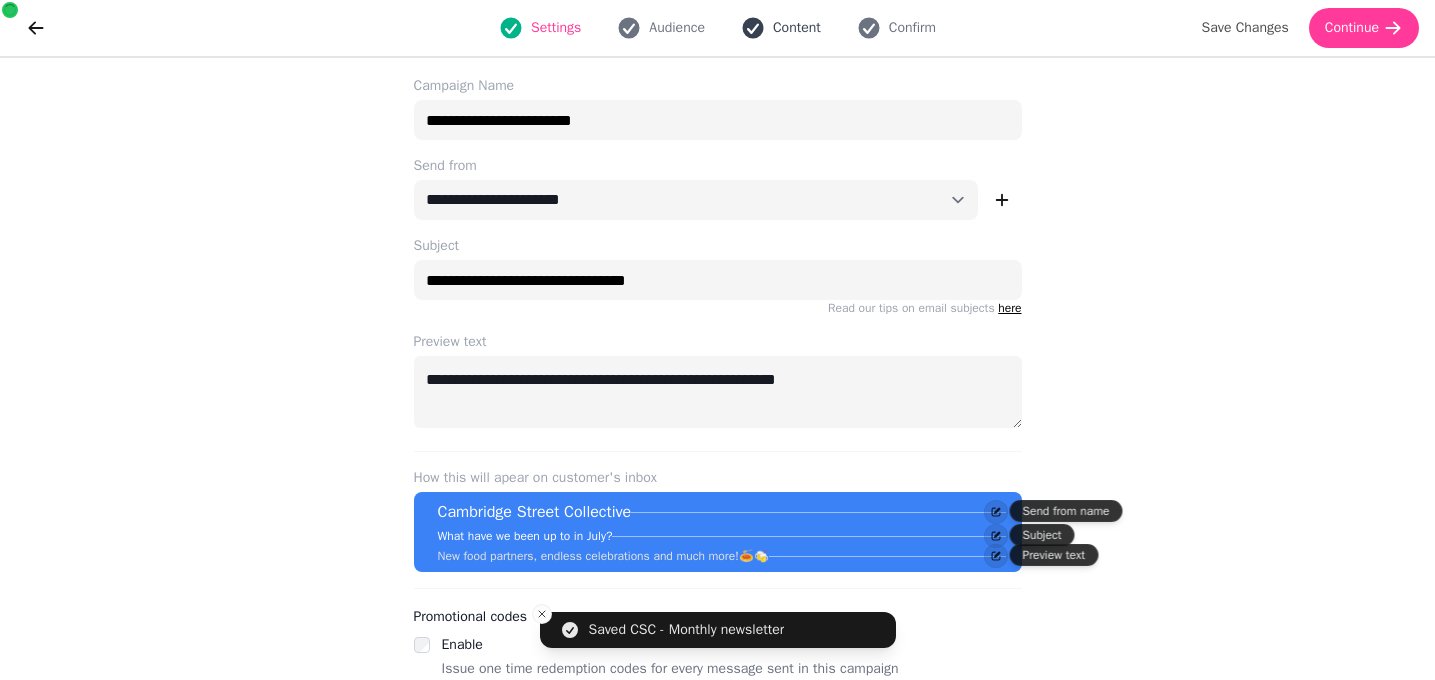 click on "Content" at bounding box center [781, 28] 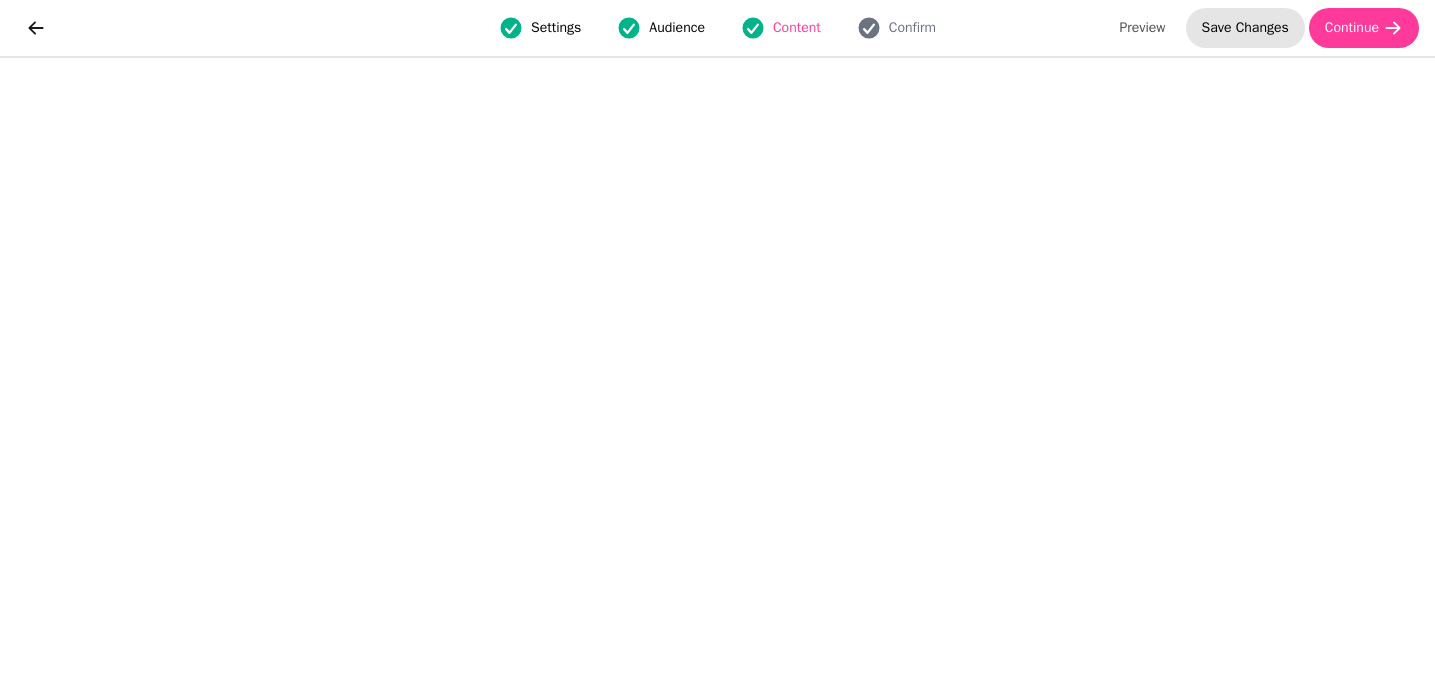 click on "Save Changes" at bounding box center [1245, 28] 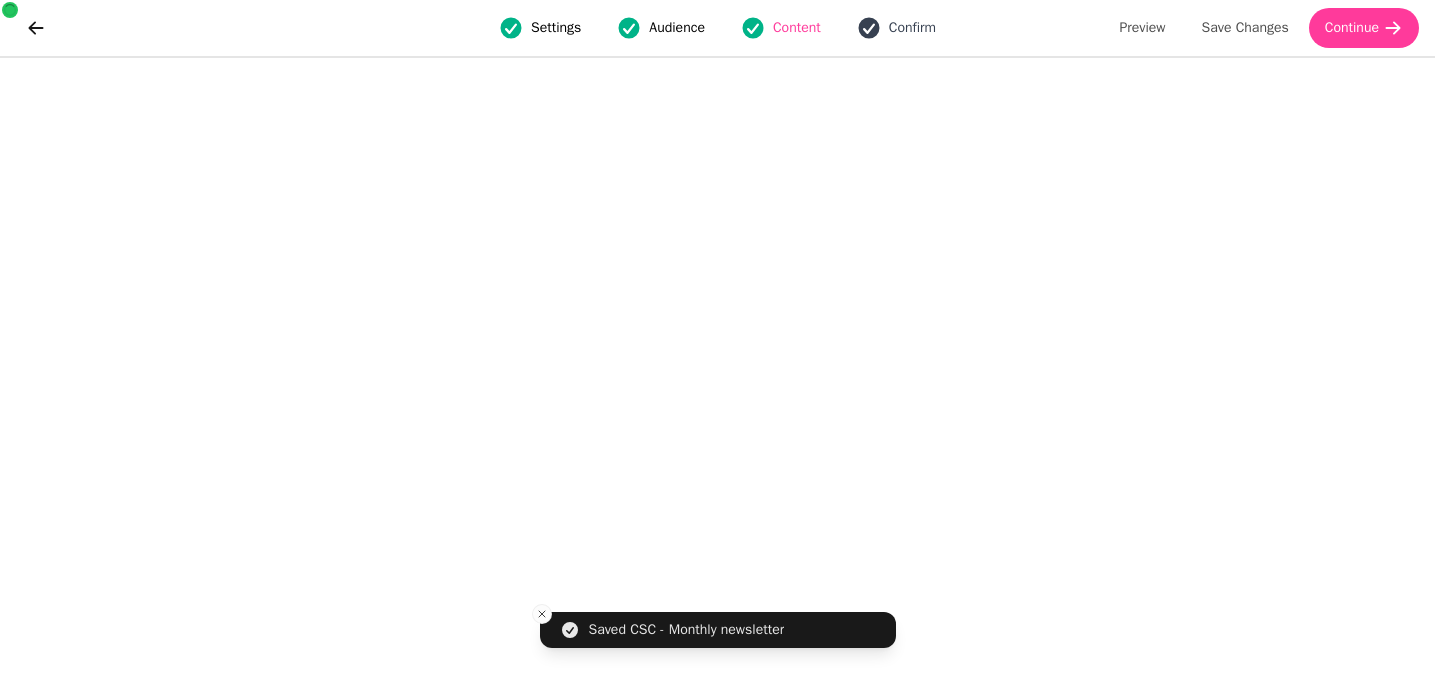 click on "Confirm" at bounding box center (912, 28) 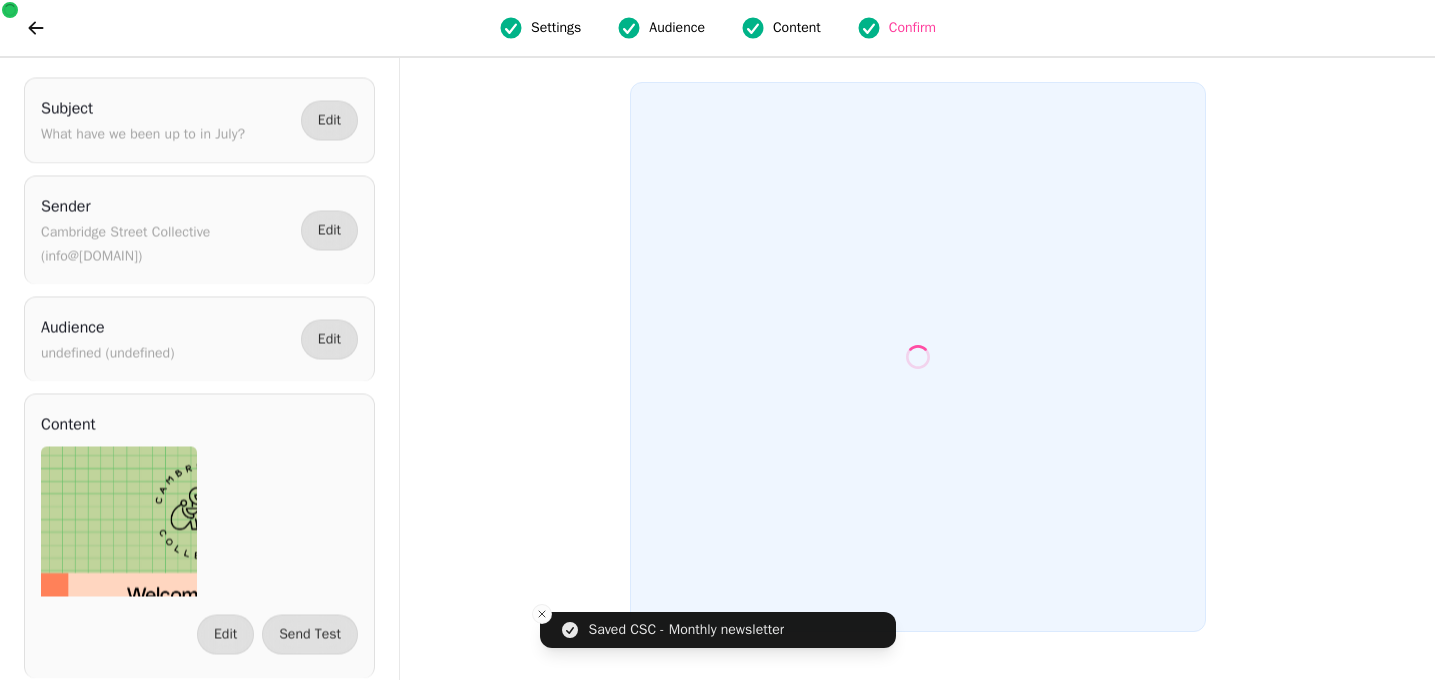 scroll, scrollTop: 0, scrollLeft: 0, axis: both 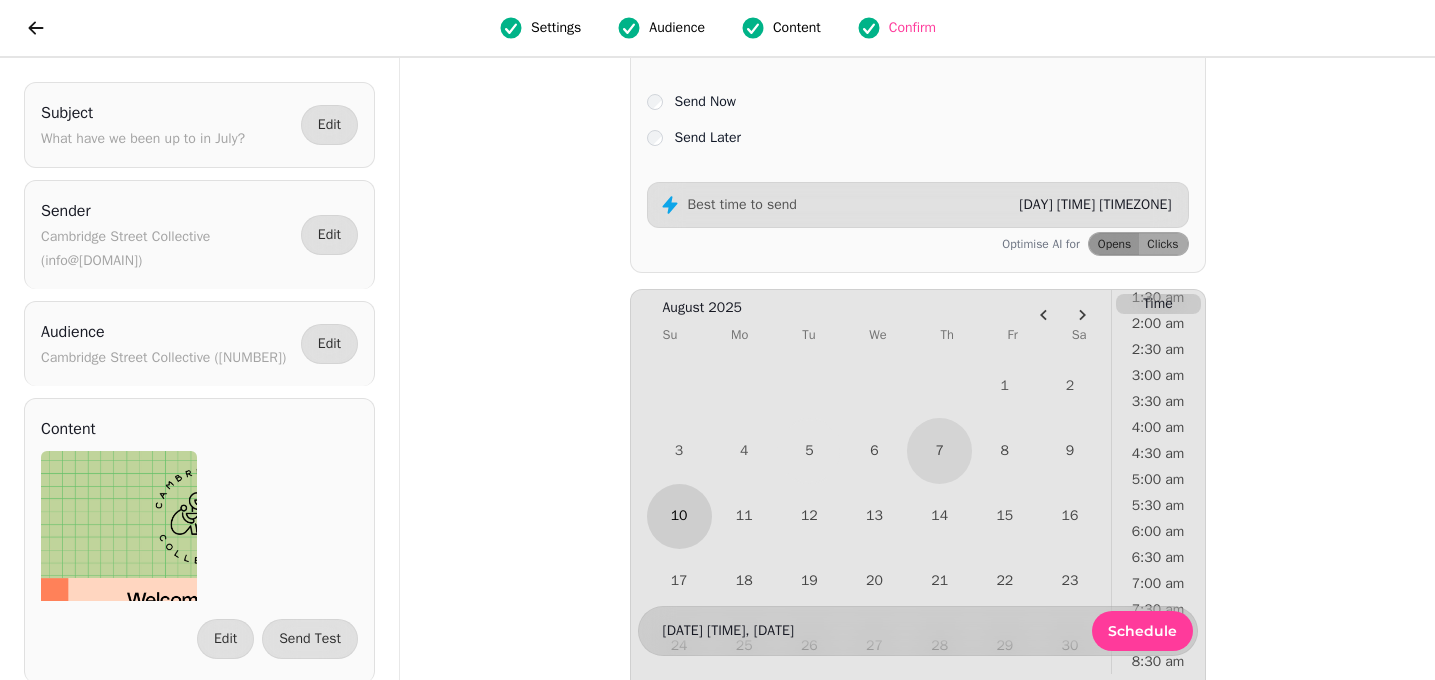 click on "10" at bounding box center [679, 516] 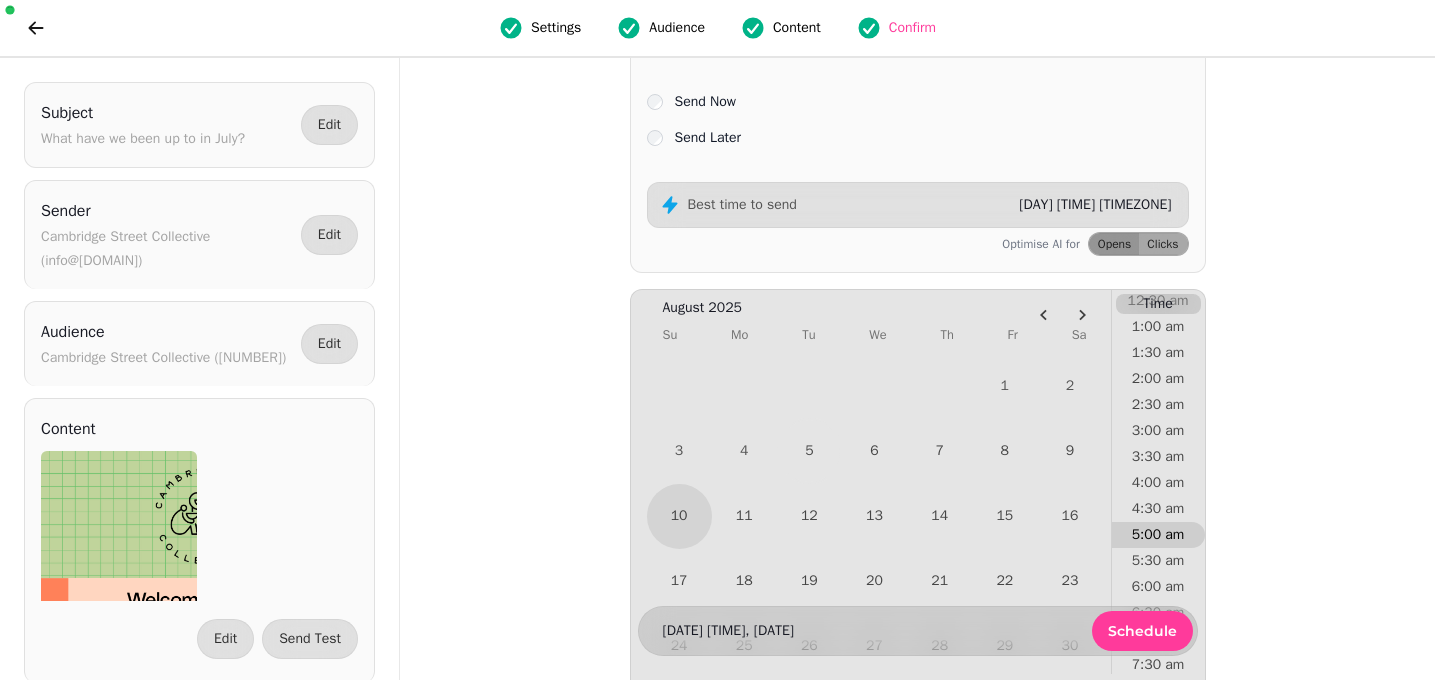 scroll, scrollTop: 73, scrollLeft: 0, axis: vertical 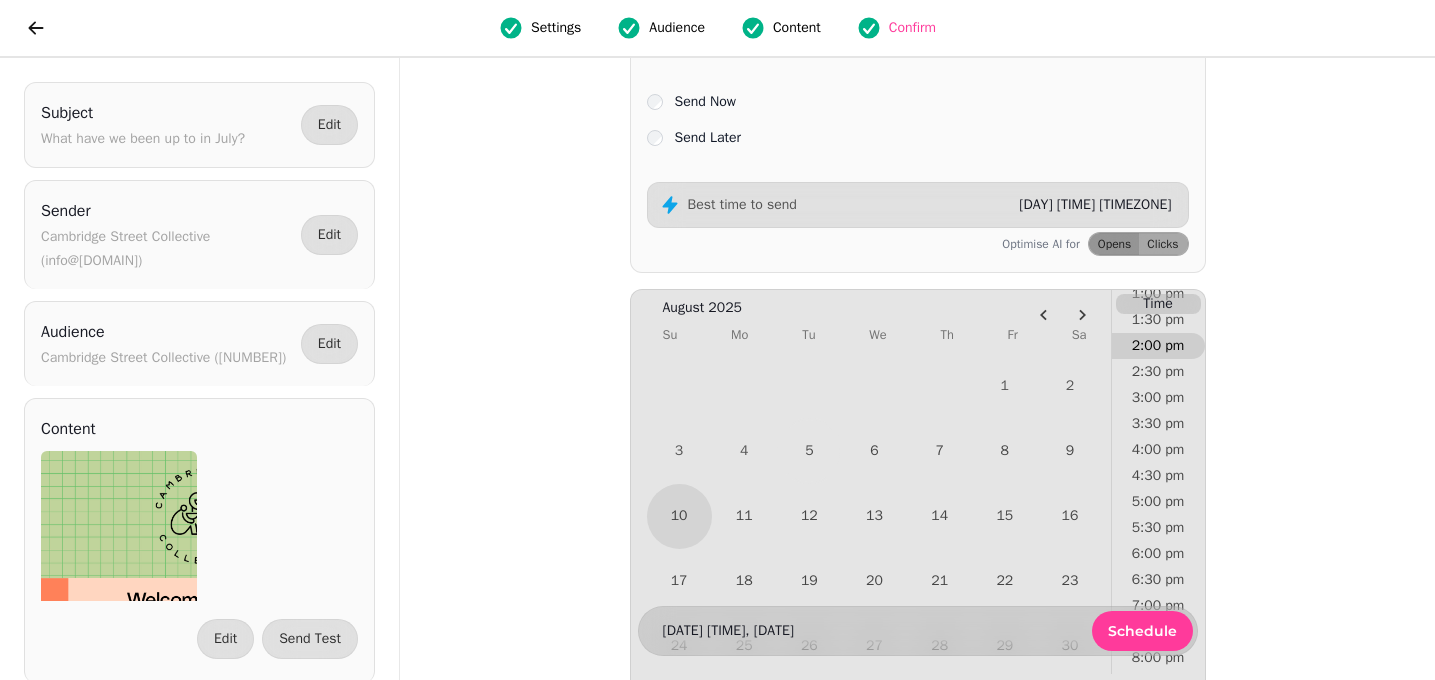 click on "2:00 pm" at bounding box center [1158, 346] 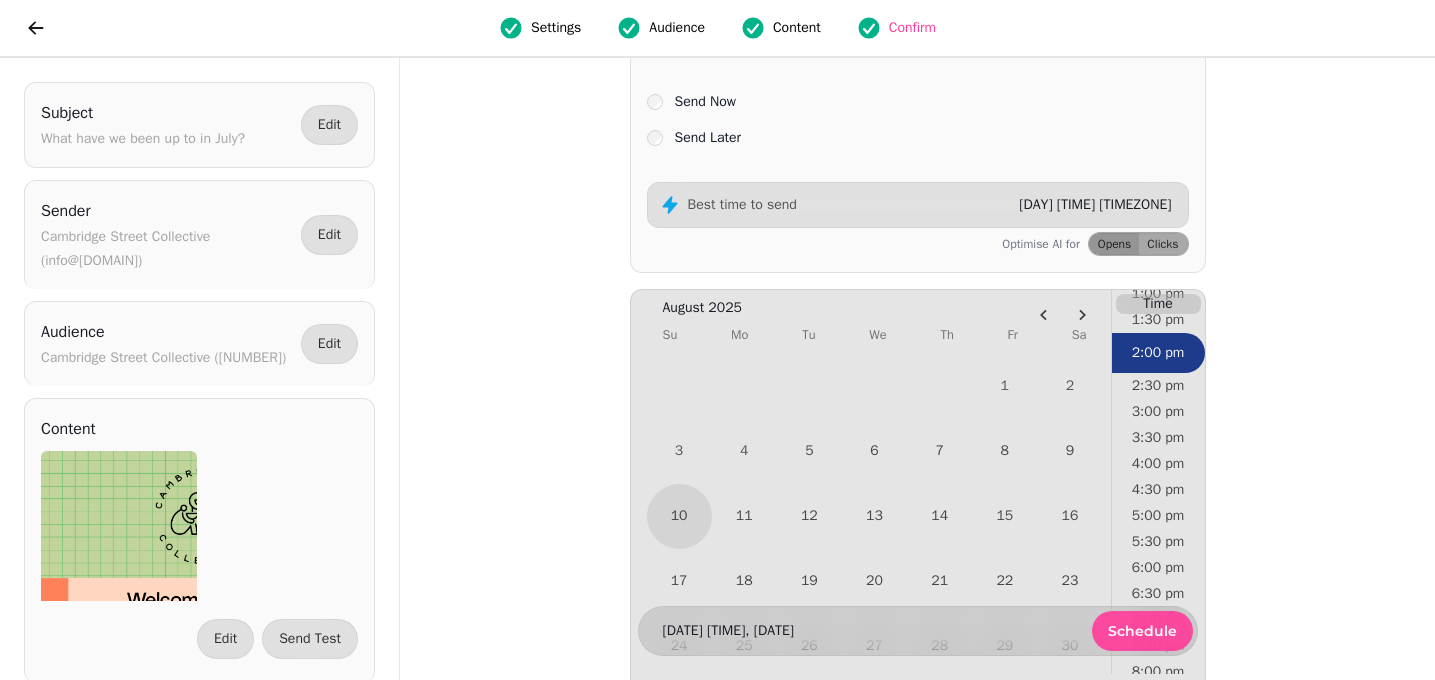 click on "Schedule" at bounding box center [1142, 631] 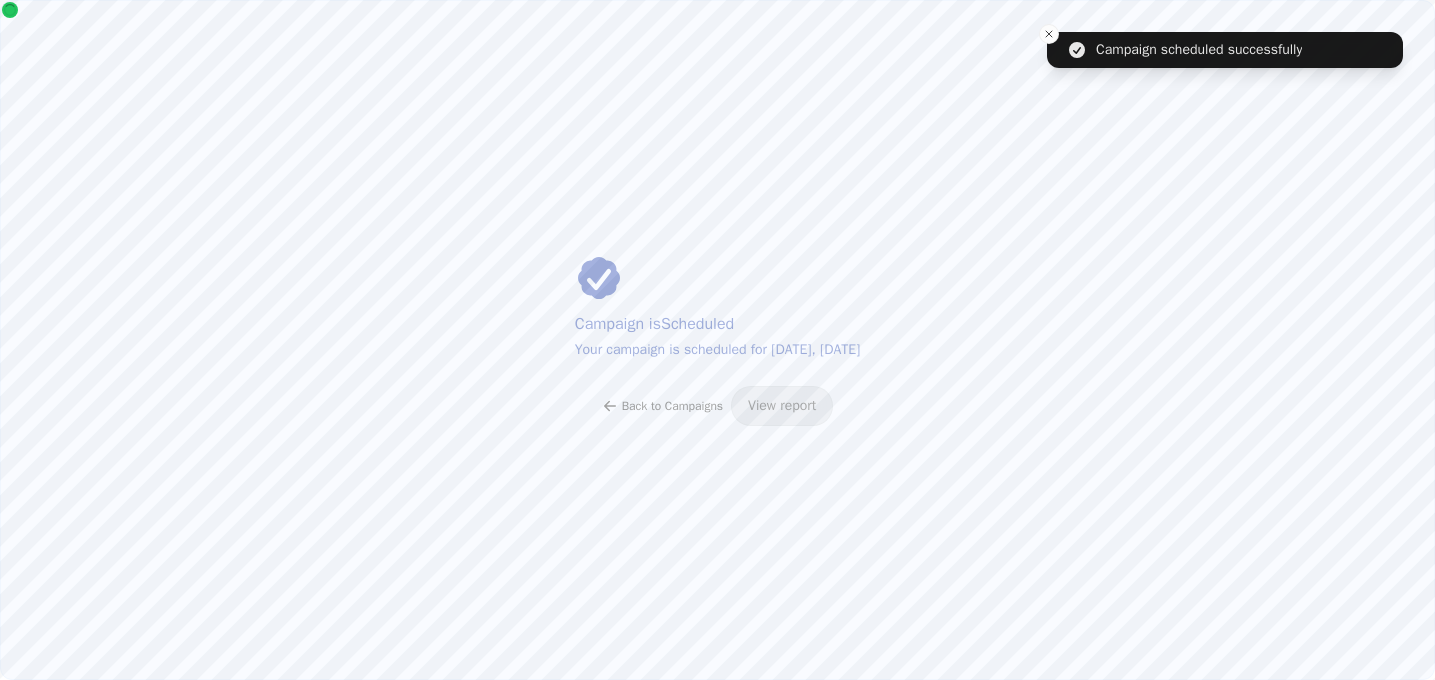 click on "Back to Campaigns" at bounding box center (672, 406) 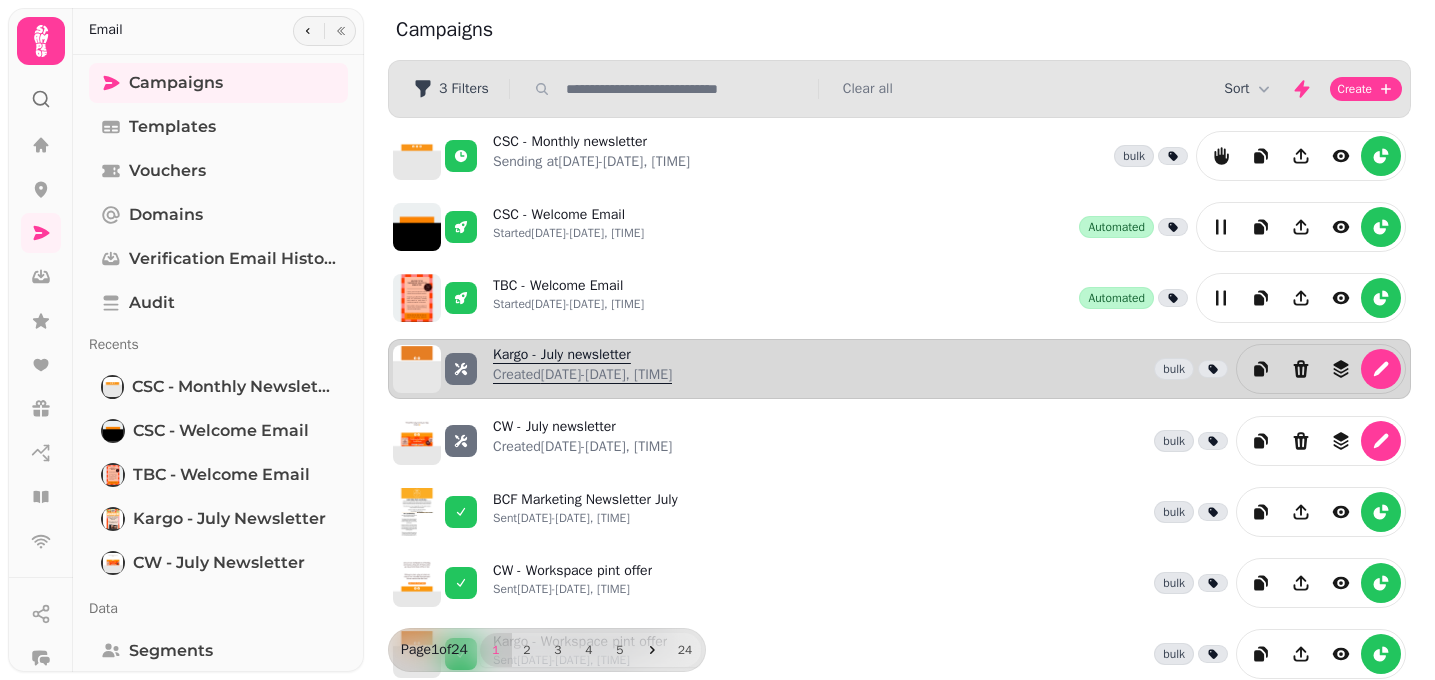 click on "Created [DATE]-[DATE], [TIME]" at bounding box center [582, 375] 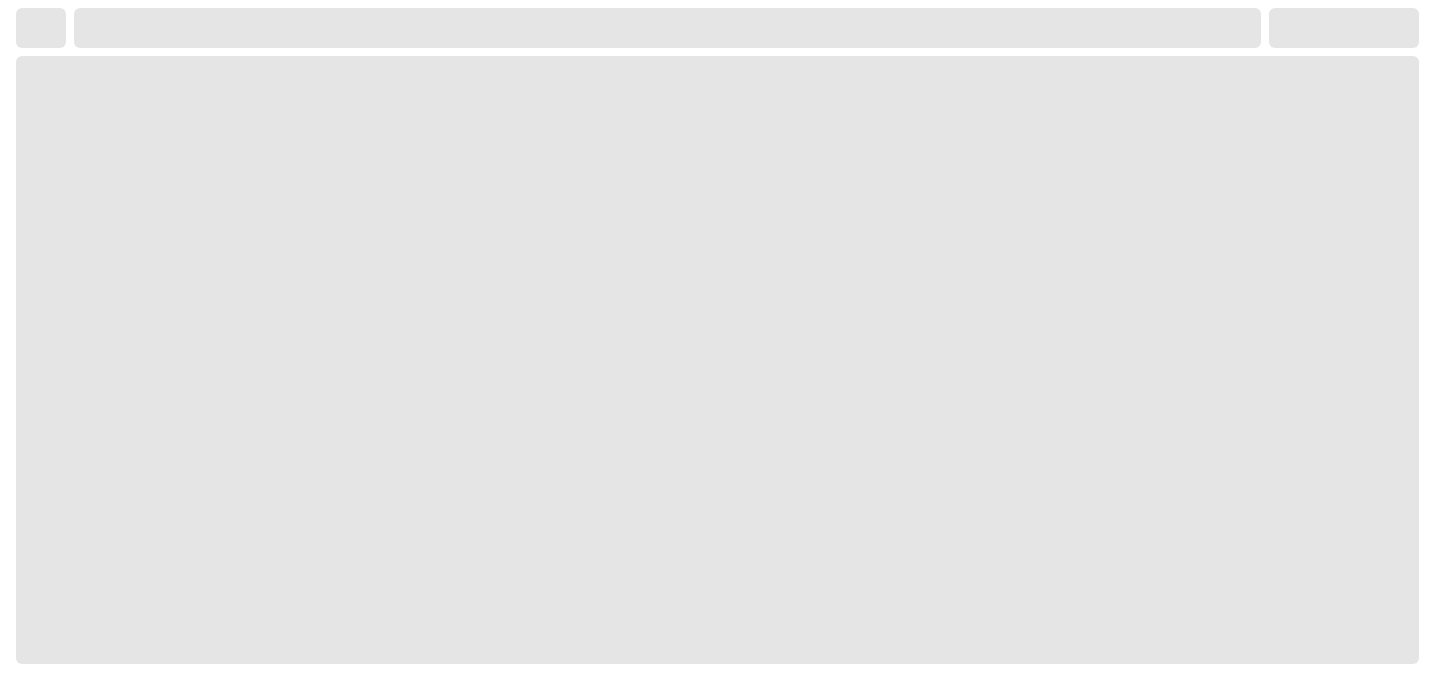 select on "**********" 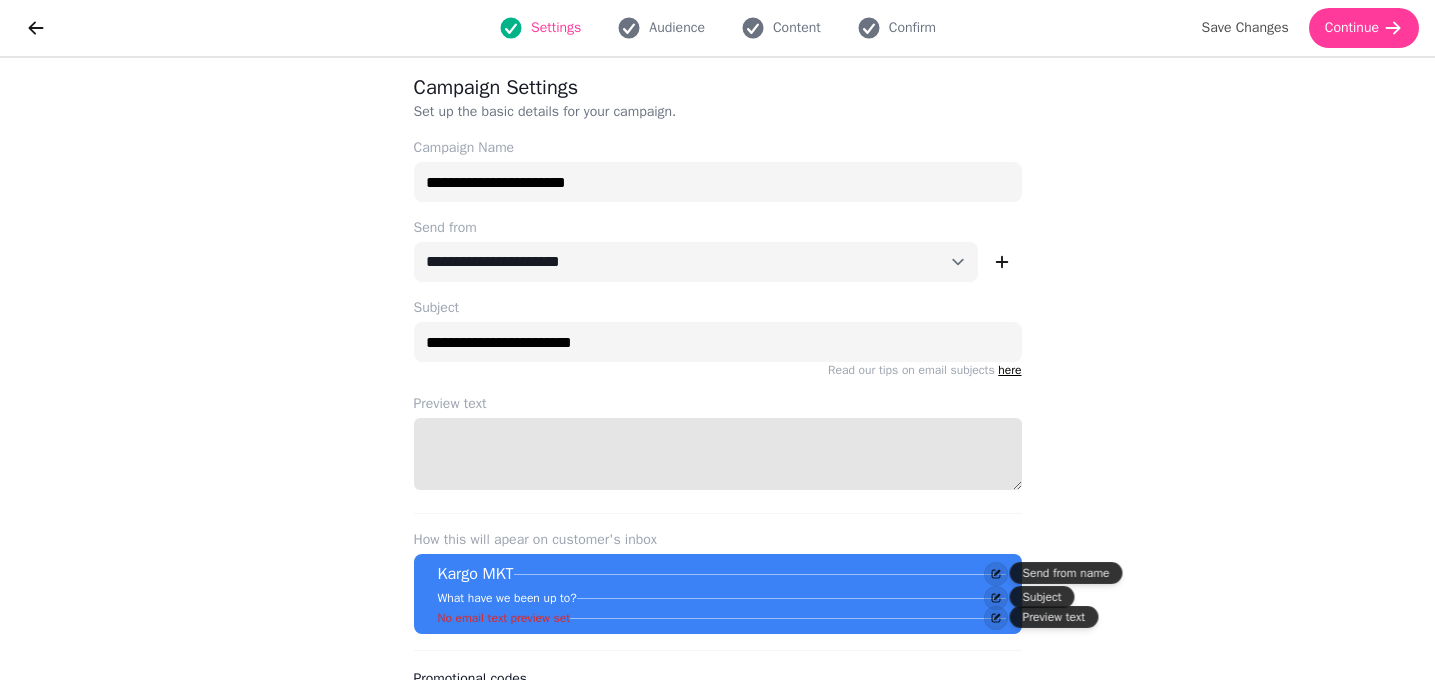 click on "Preview text" at bounding box center [718, 454] 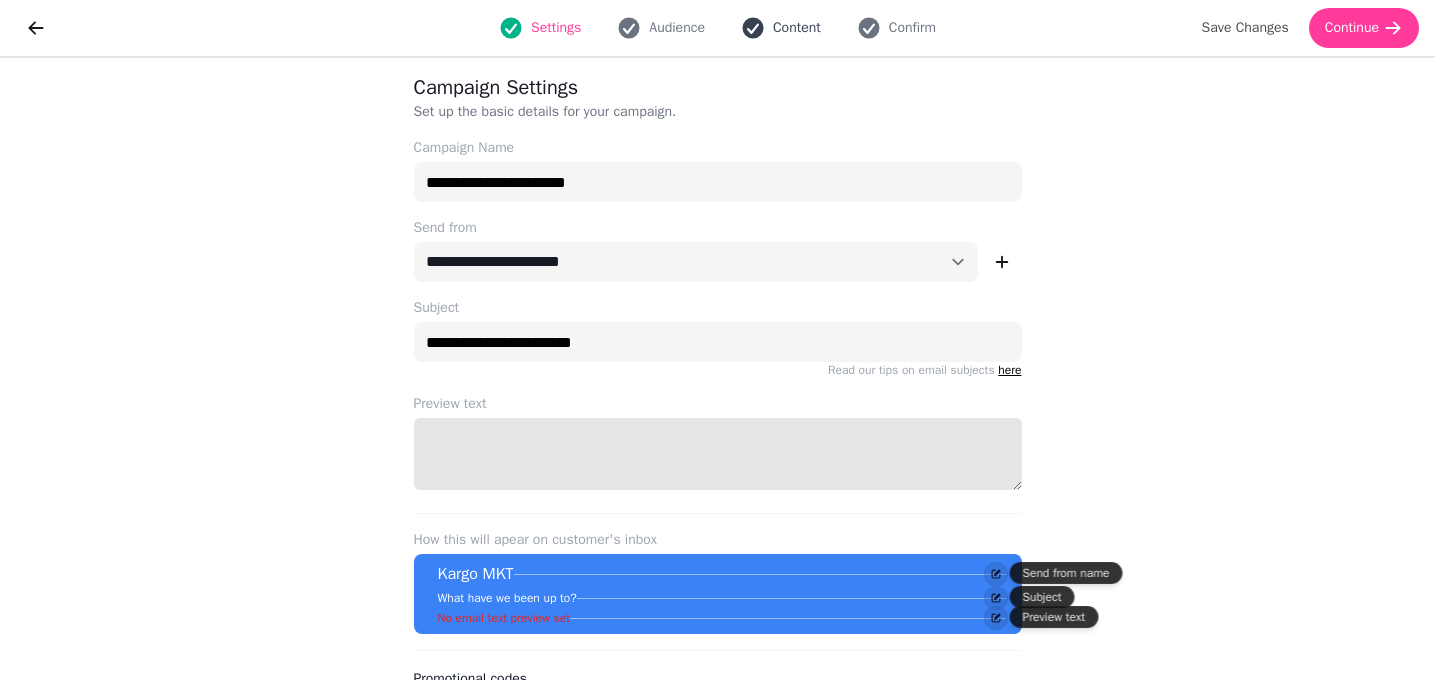 click on "Content" at bounding box center (781, 28) 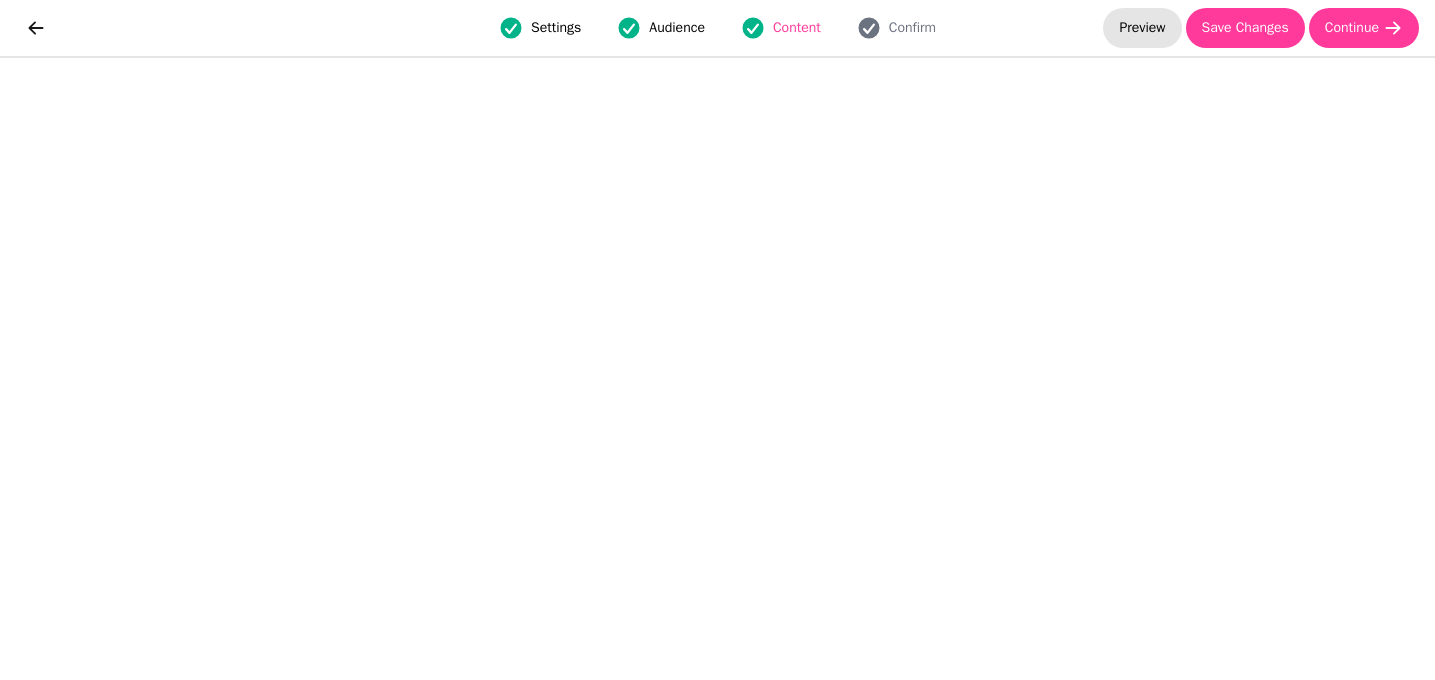 click on "Preview" at bounding box center [1142, 28] 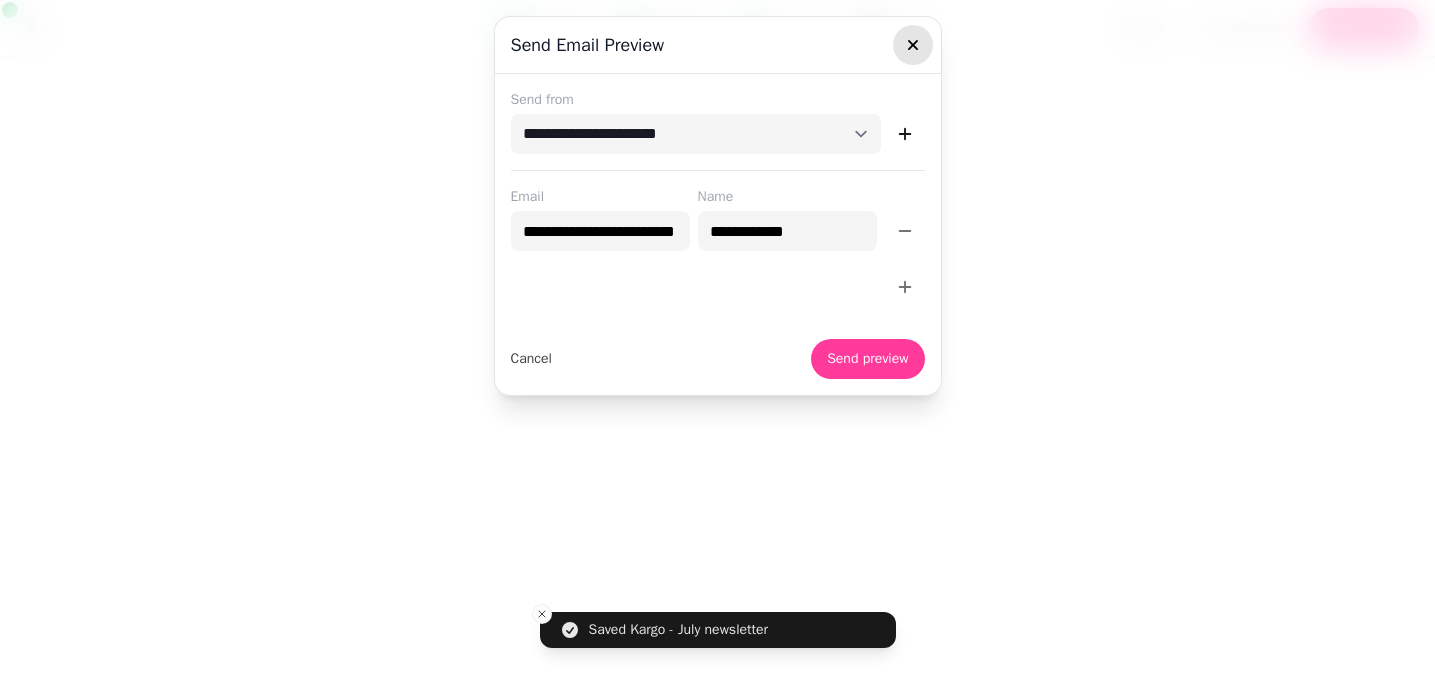 click 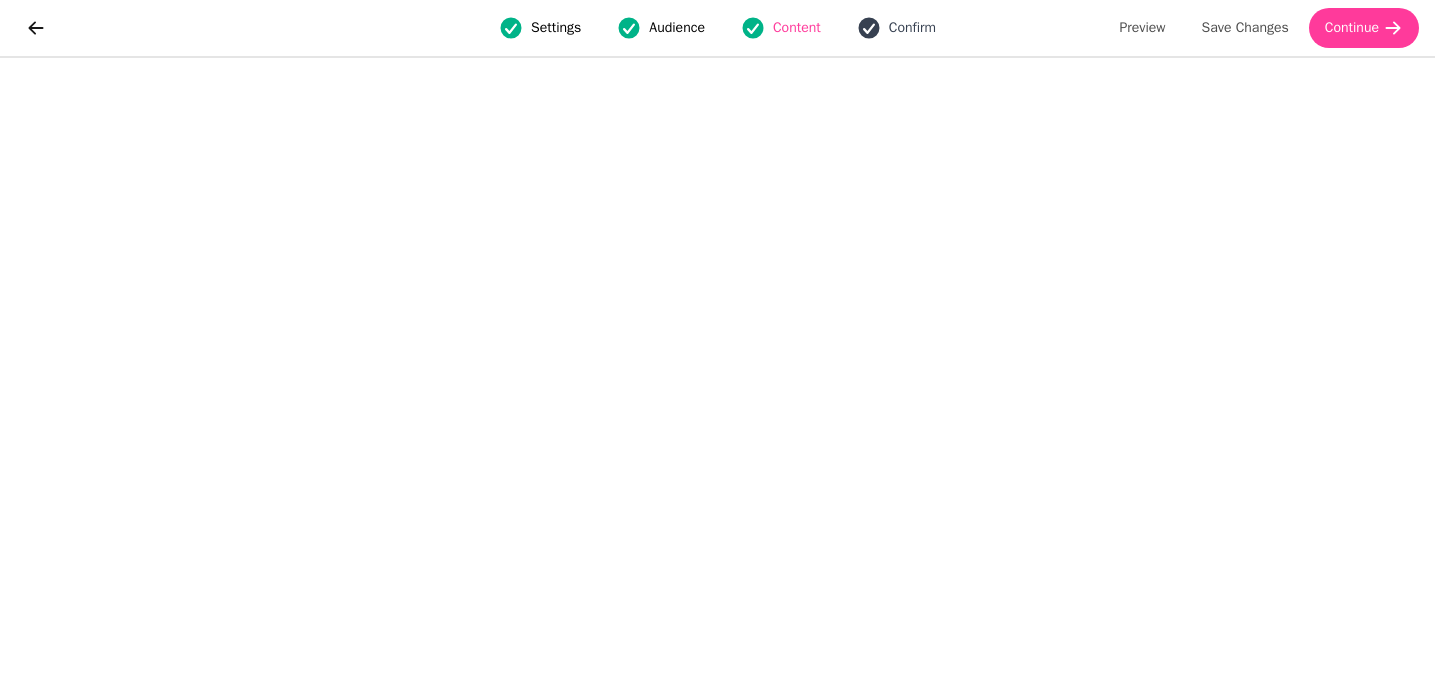 click on "Confirm" at bounding box center [912, 28] 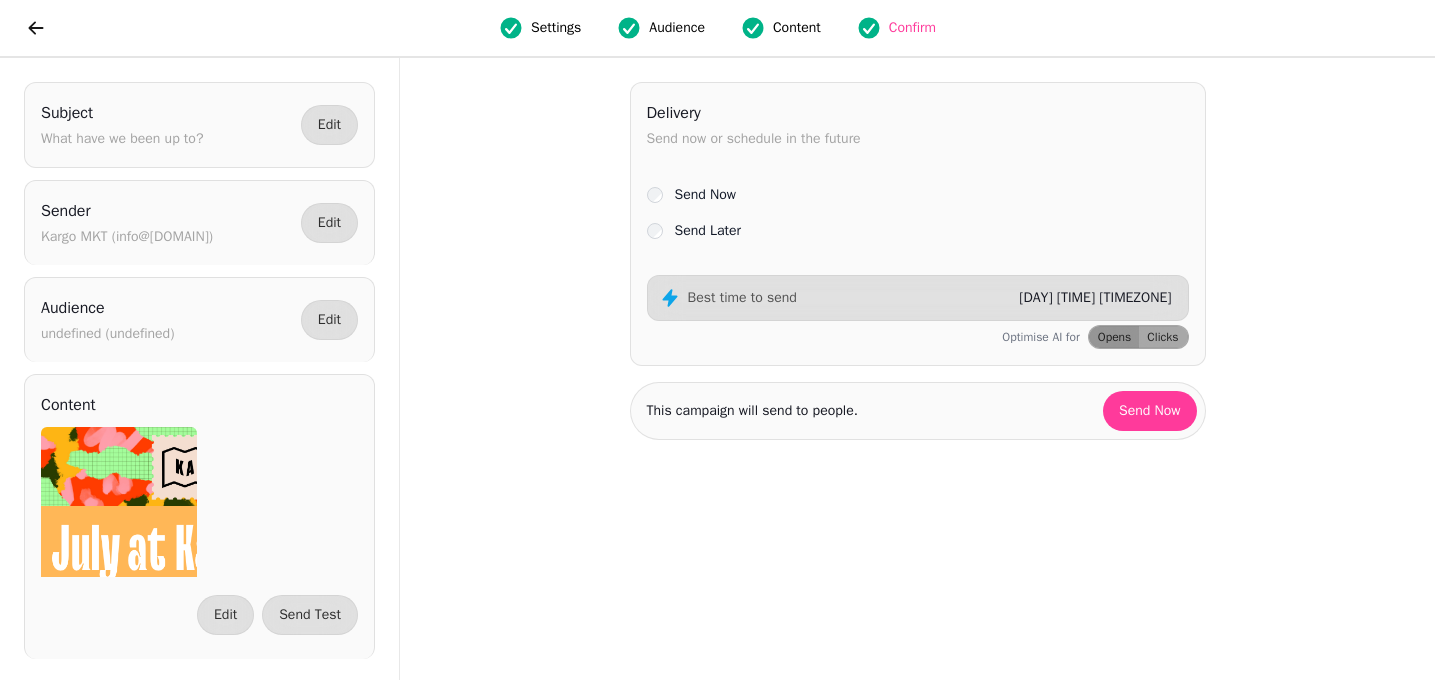 scroll, scrollTop: 0, scrollLeft: 0, axis: both 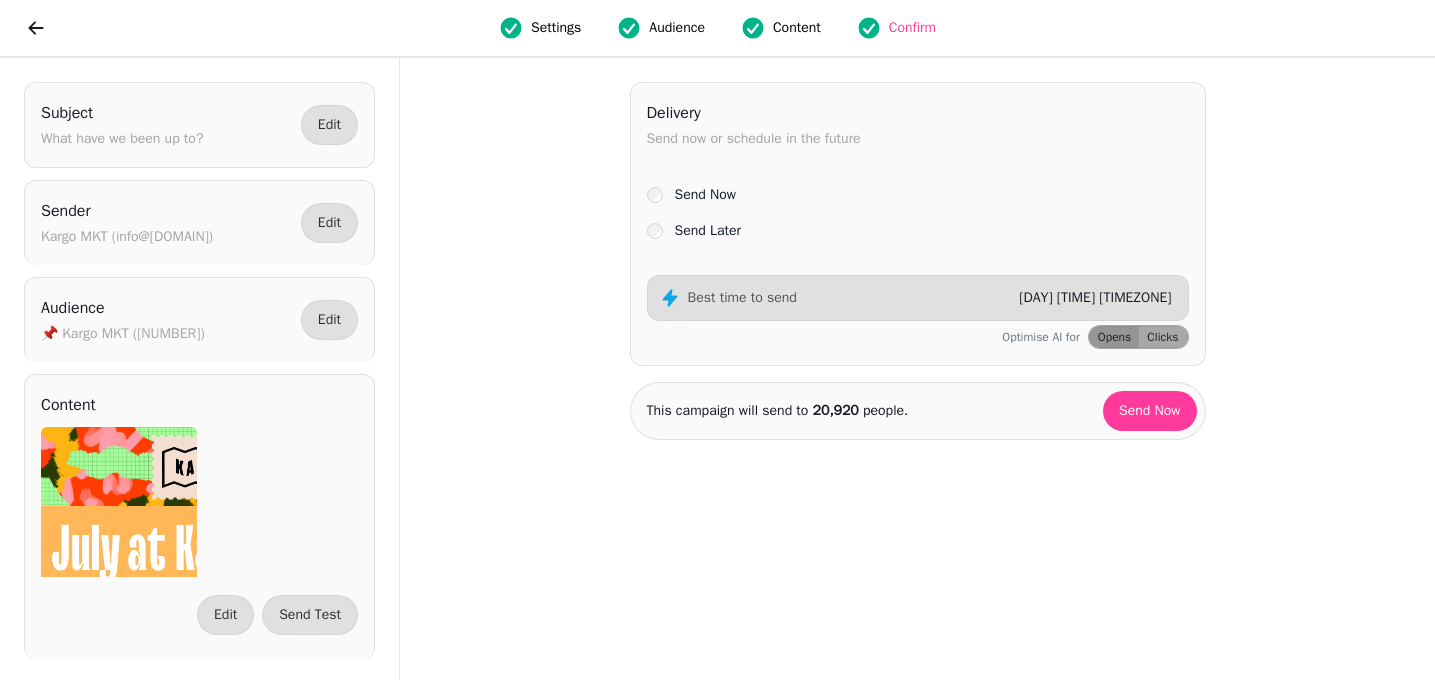 click on "Send Later" at bounding box center (708, 231) 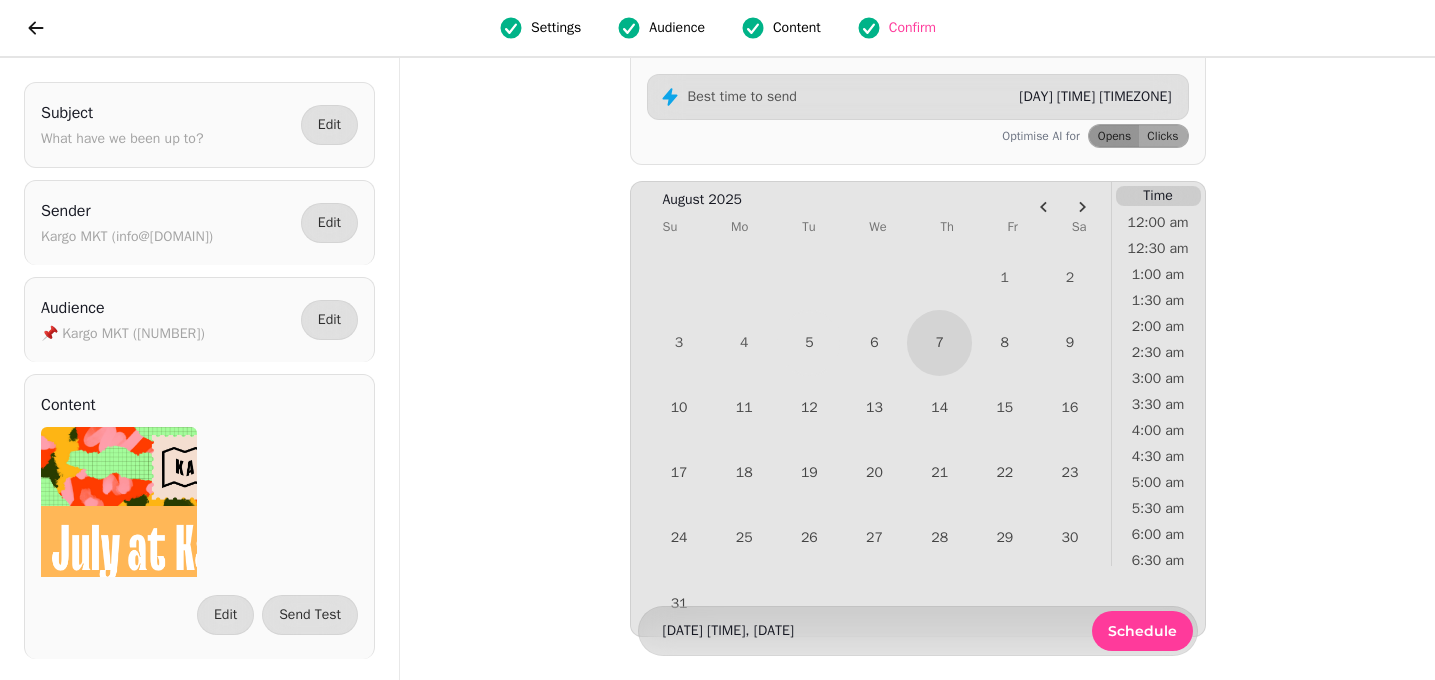 scroll, scrollTop: 198, scrollLeft: 0, axis: vertical 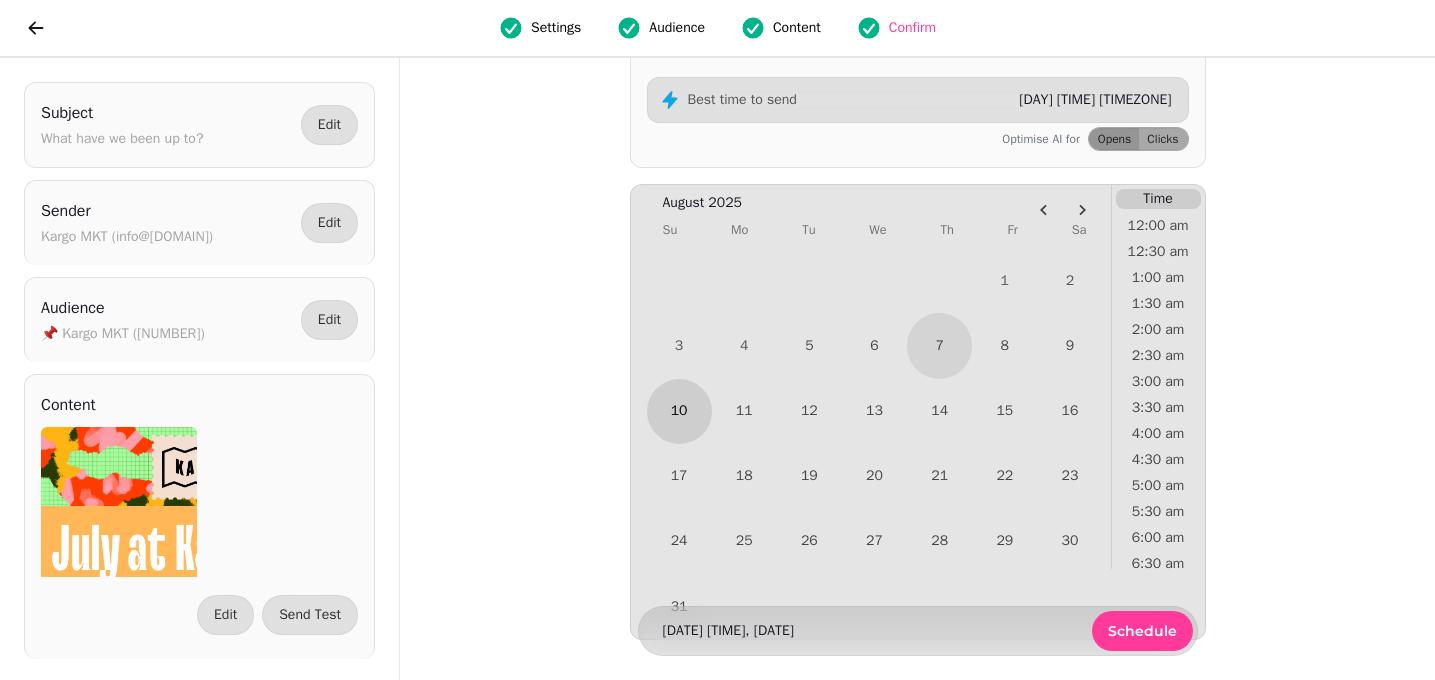 click on "10" at bounding box center [679, 411] 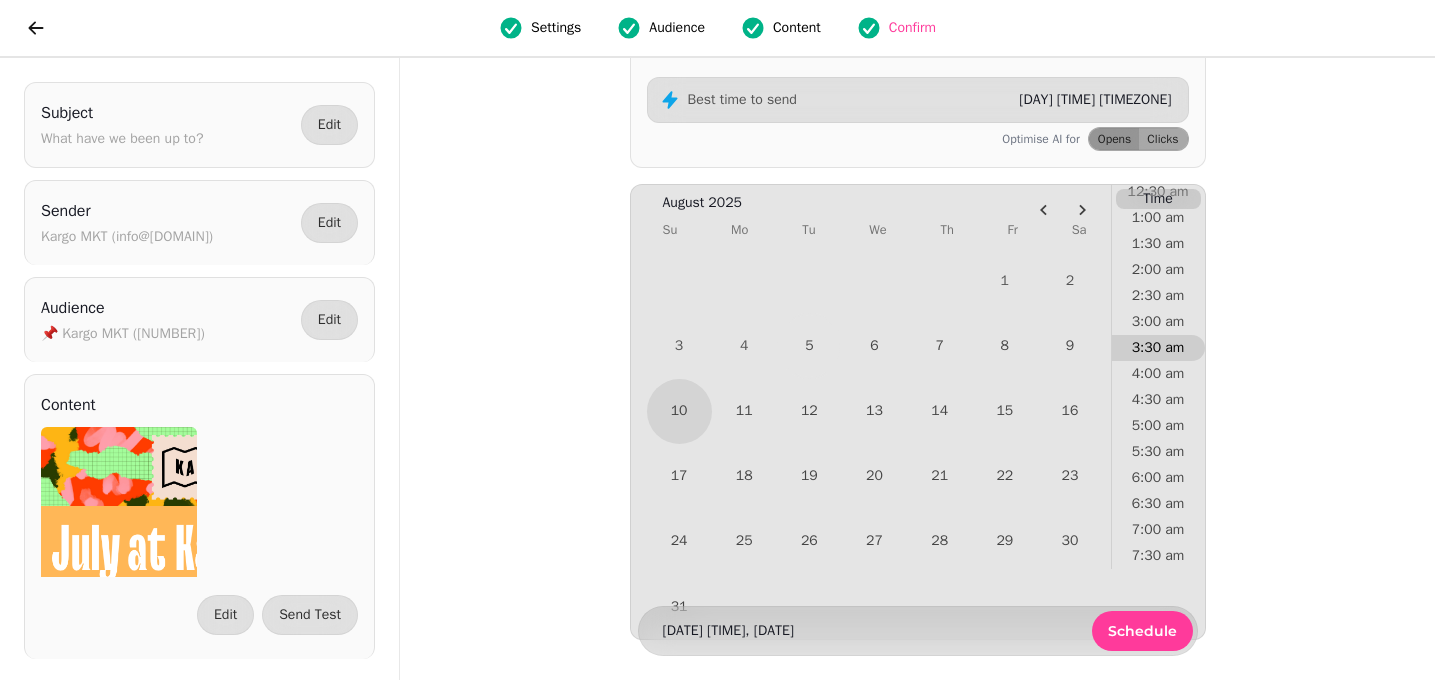 scroll, scrollTop: 70, scrollLeft: 0, axis: vertical 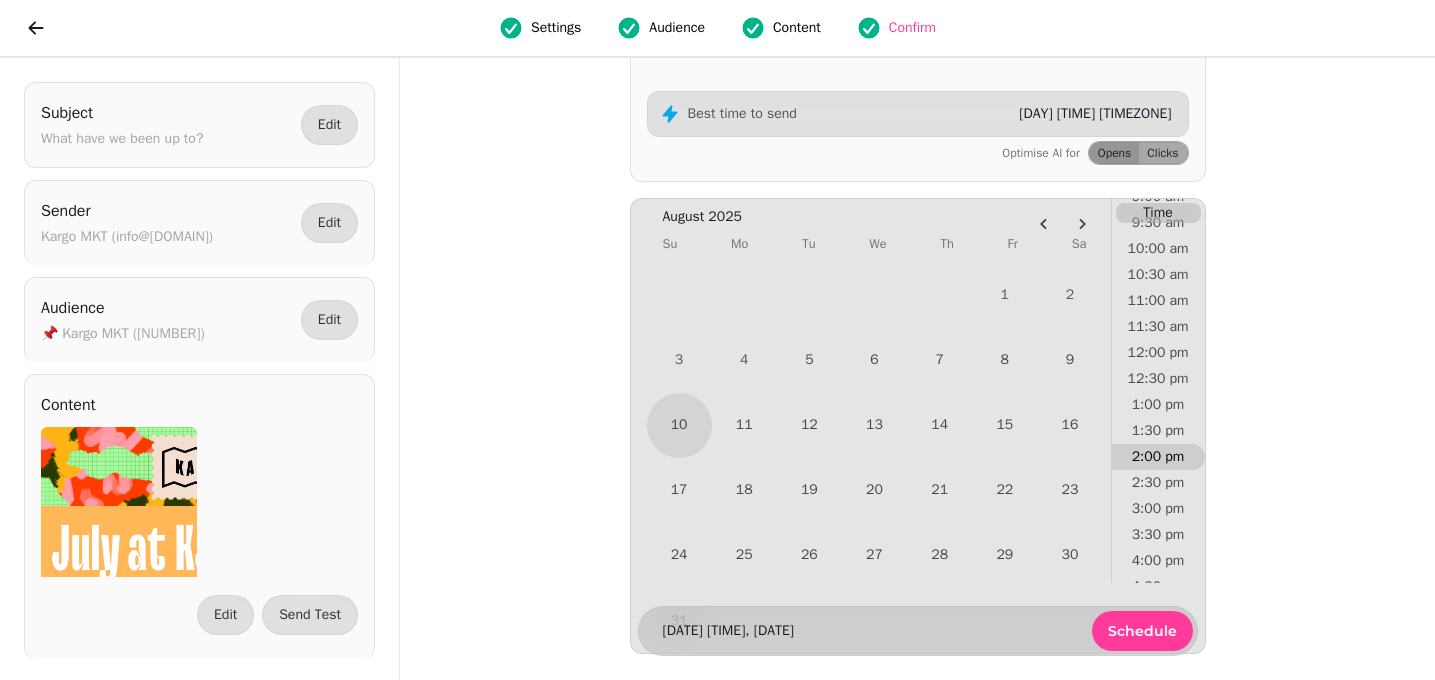click on "2:00 pm" at bounding box center [1158, 457] 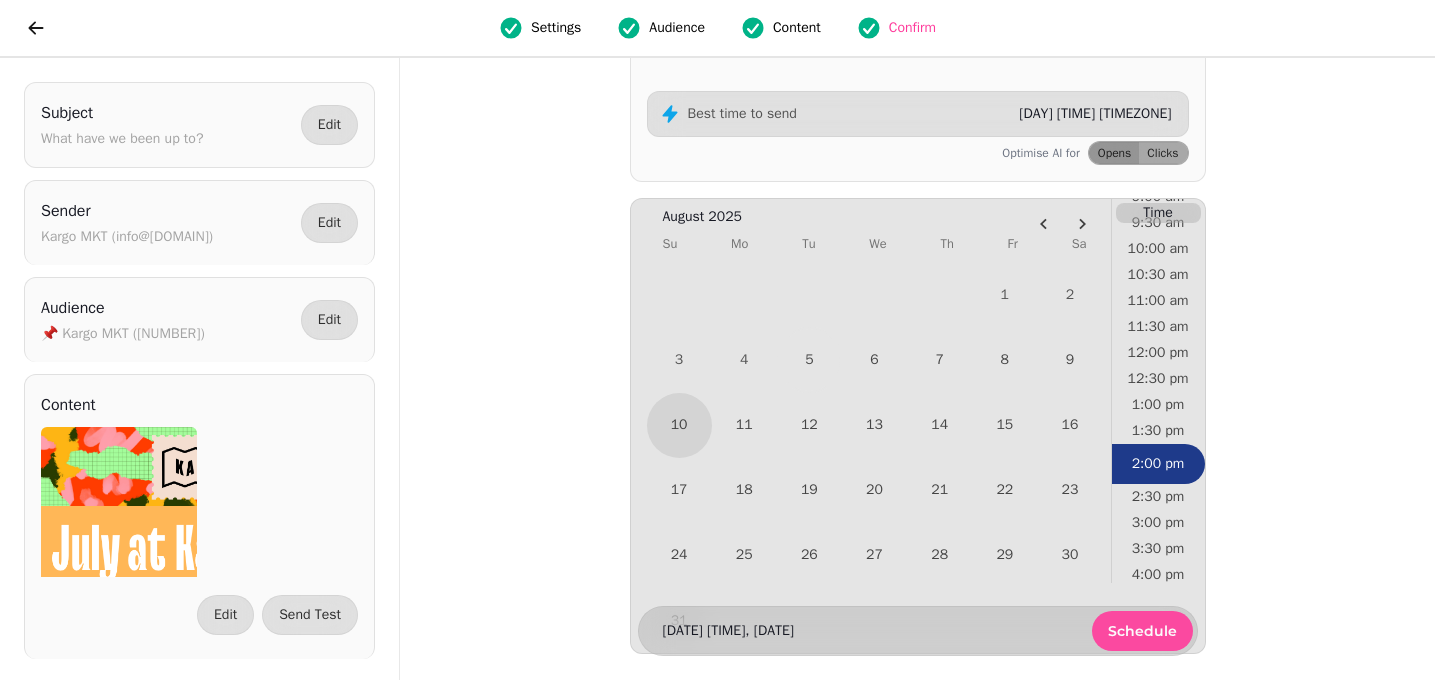 click on "Schedule" at bounding box center [1142, 631] 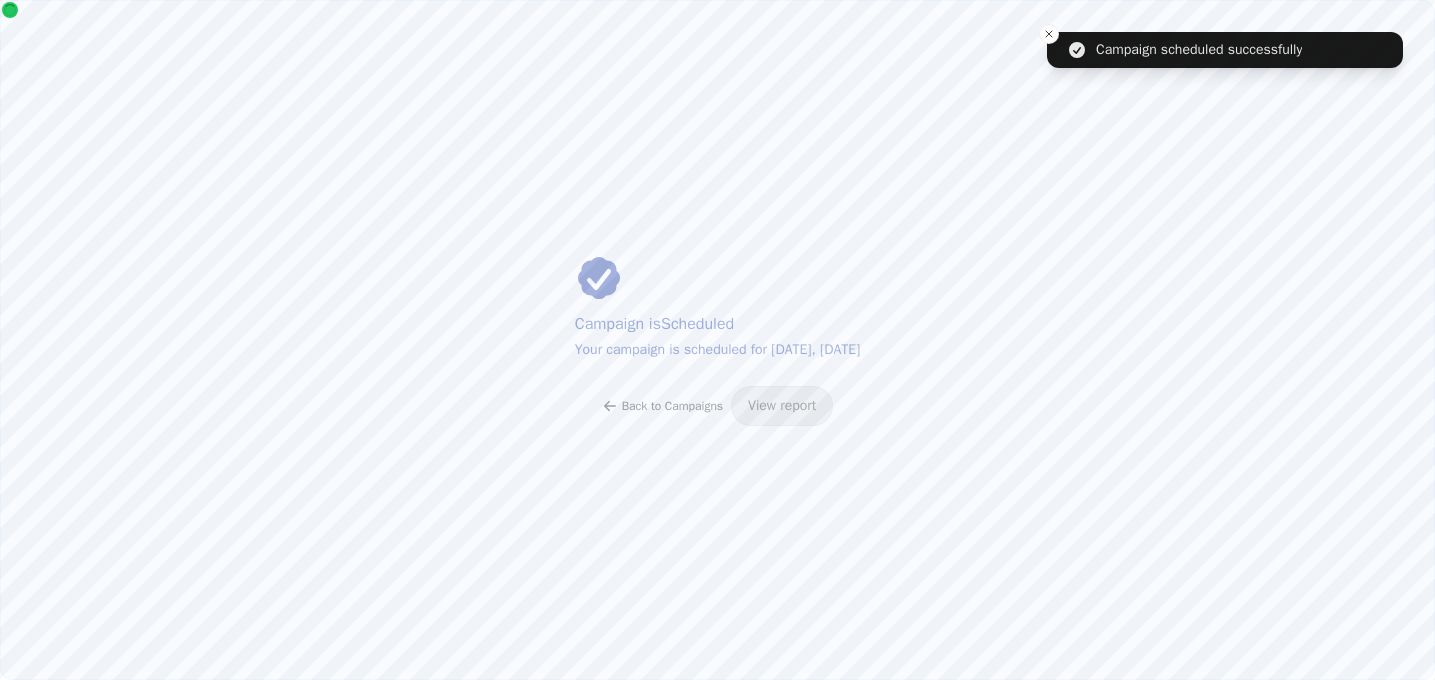 click on "Back to Campaigns" at bounding box center [672, 406] 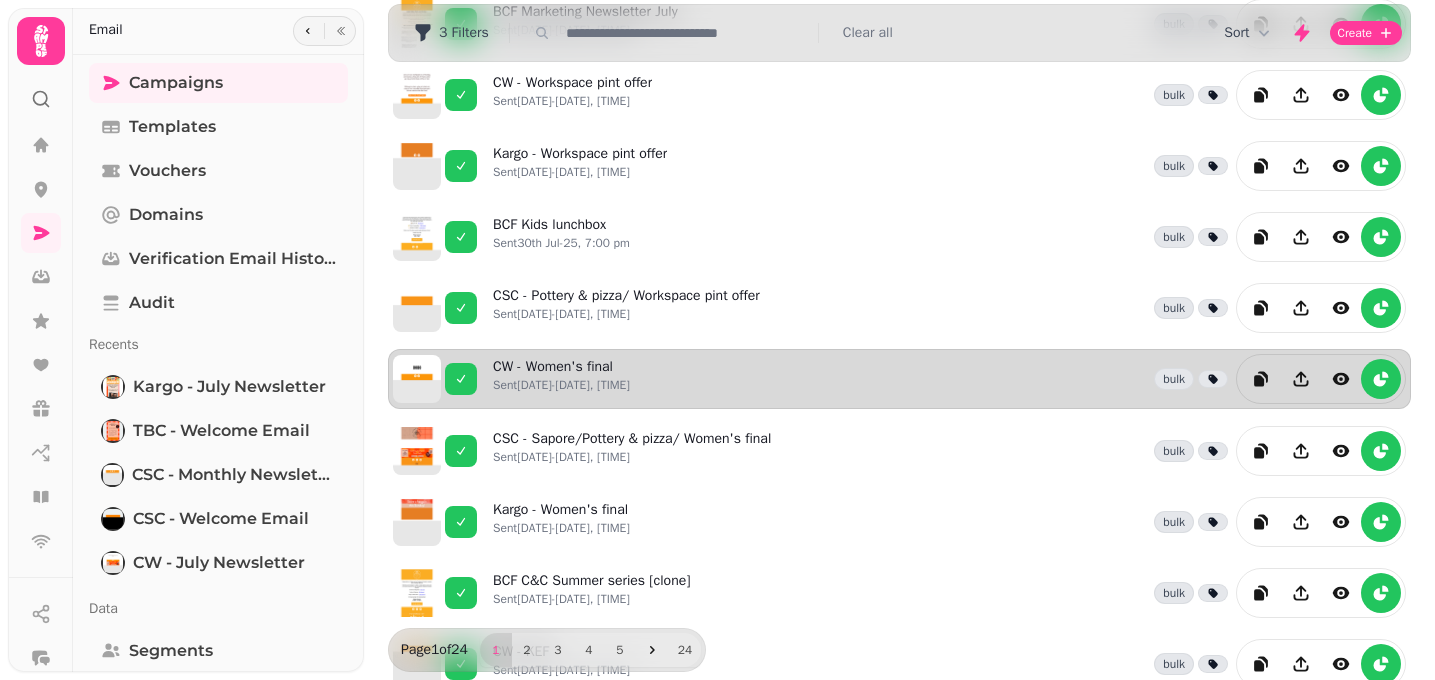 scroll, scrollTop: 554, scrollLeft: 0, axis: vertical 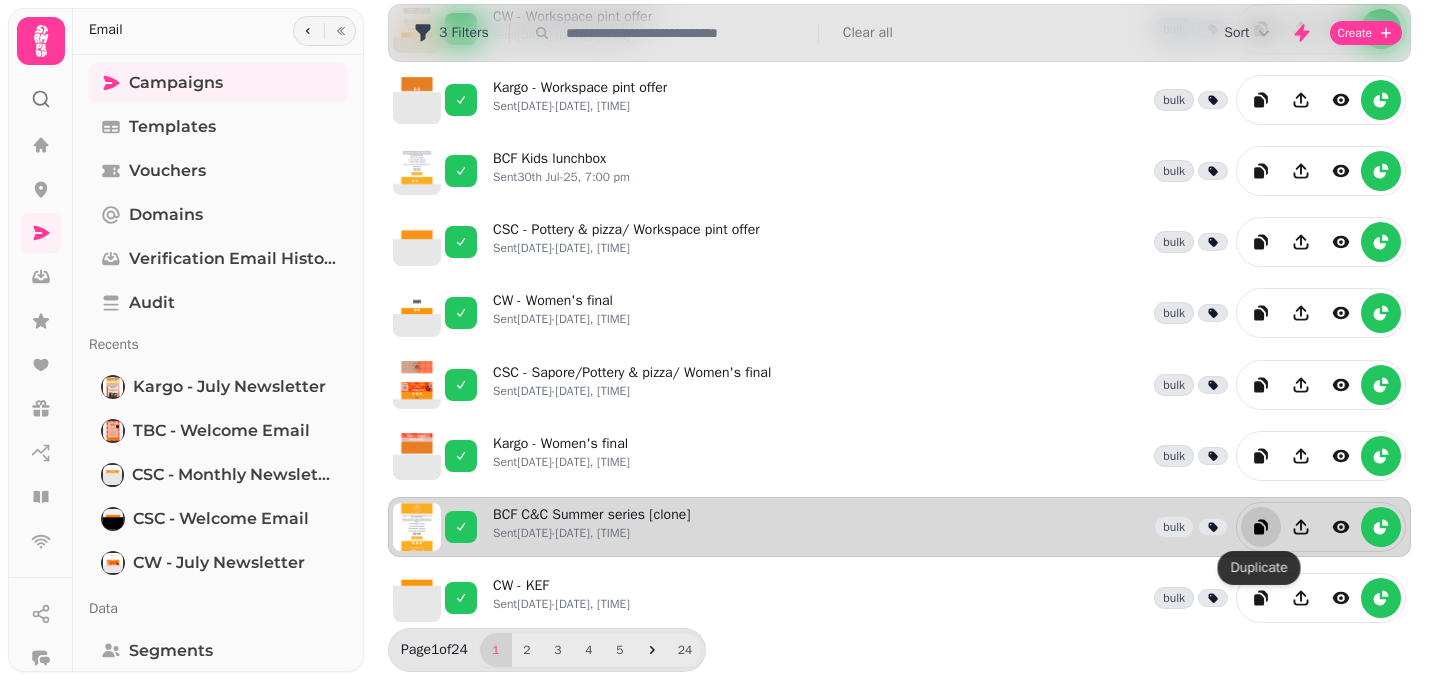 click at bounding box center (1261, 527) 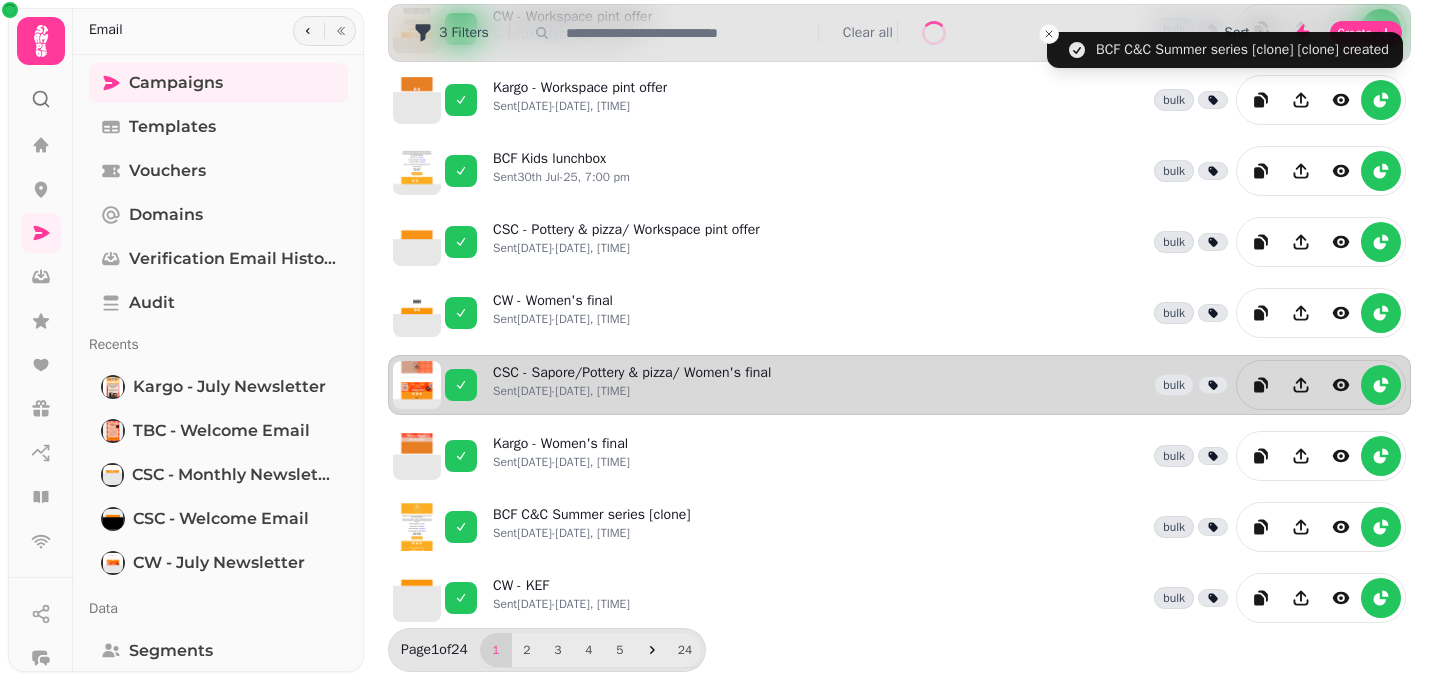scroll, scrollTop: 0, scrollLeft: 0, axis: both 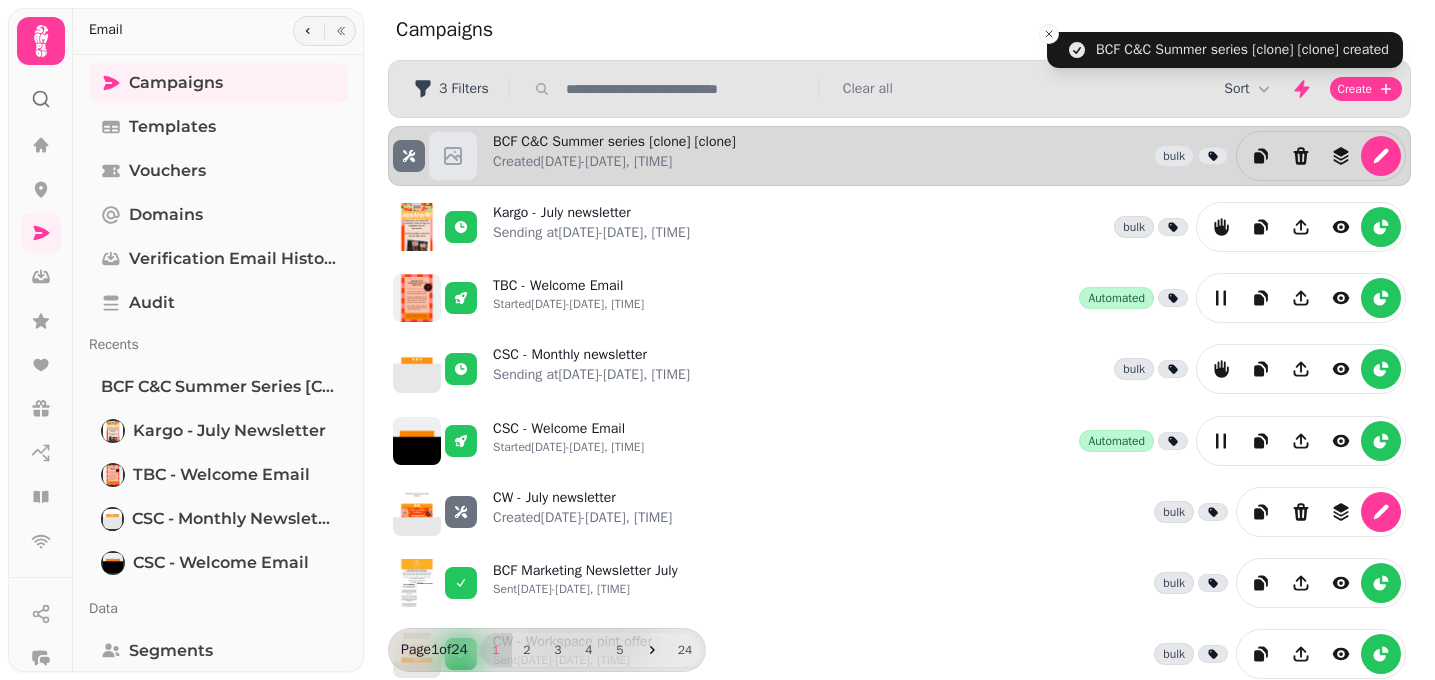 click on "BCF C&C Summer series [clone] [clone] Created [DATE]-[DATE], [TIME] bulk" at bounding box center (949, 156) 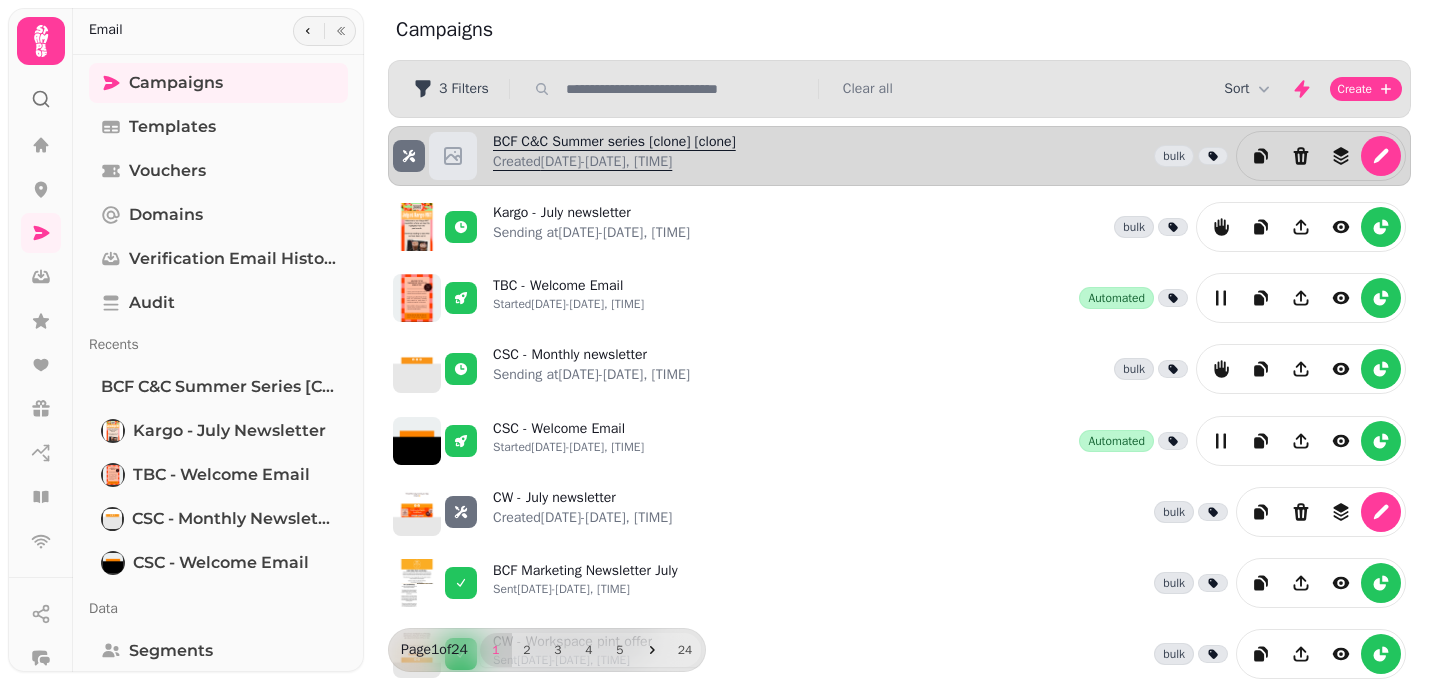 click on "BCF C&C Summer series [clone] [clone] Created [DATE]-[DATE], [TIME]" at bounding box center [614, 156] 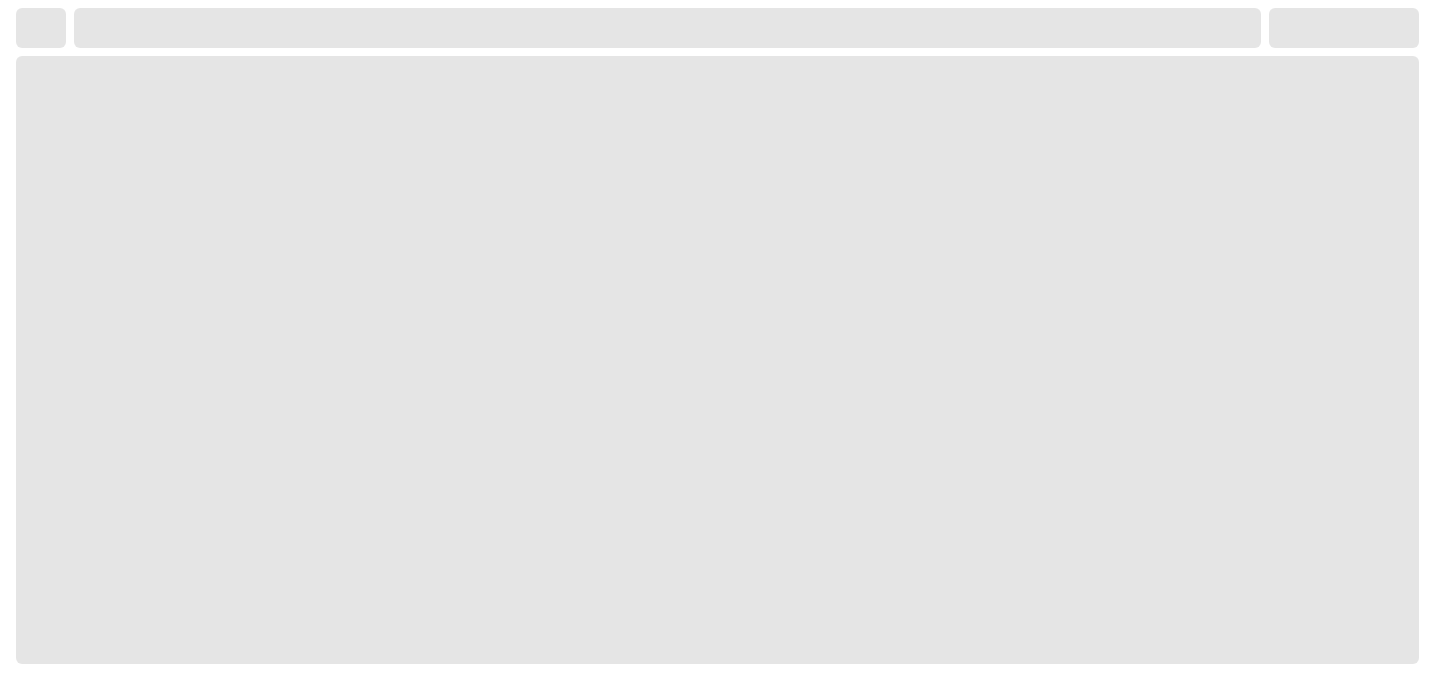 select on "**********" 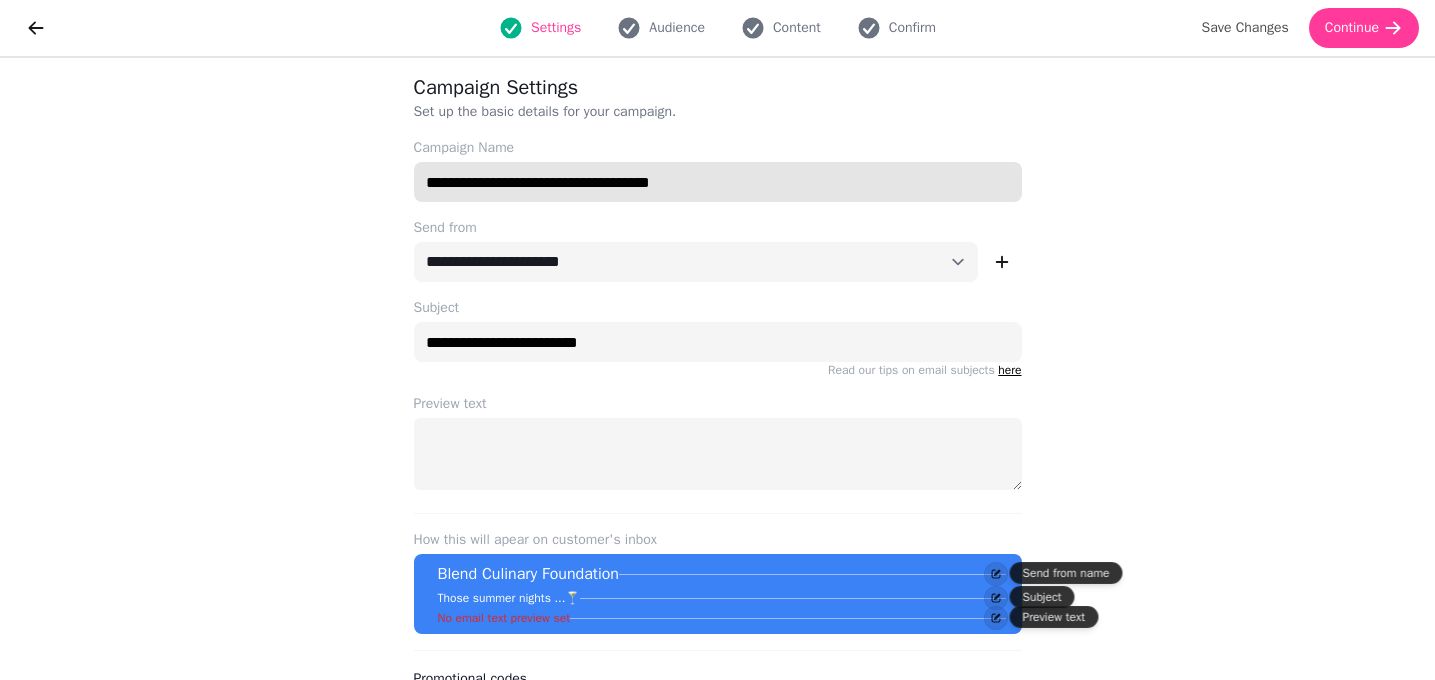 drag, startPoint x: 732, startPoint y: 187, endPoint x: 494, endPoint y: 182, distance: 238.05252 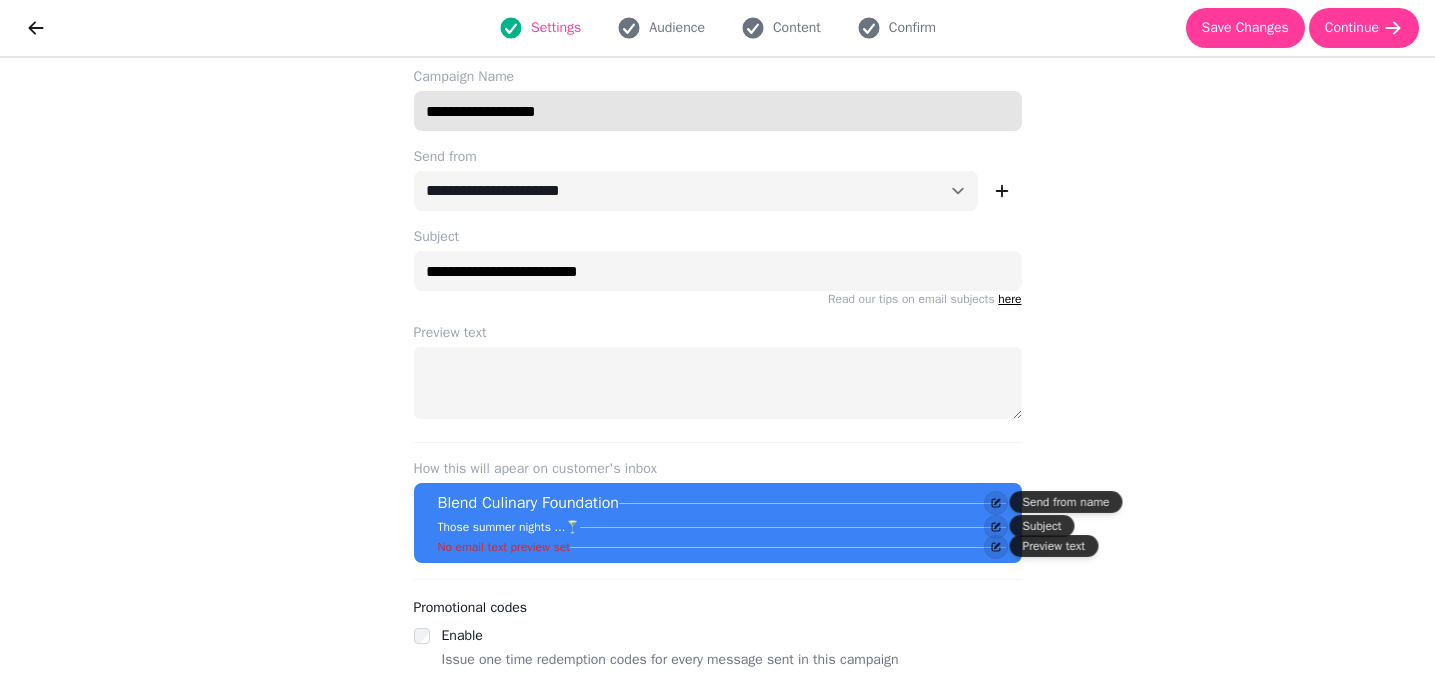 scroll, scrollTop: 68, scrollLeft: 0, axis: vertical 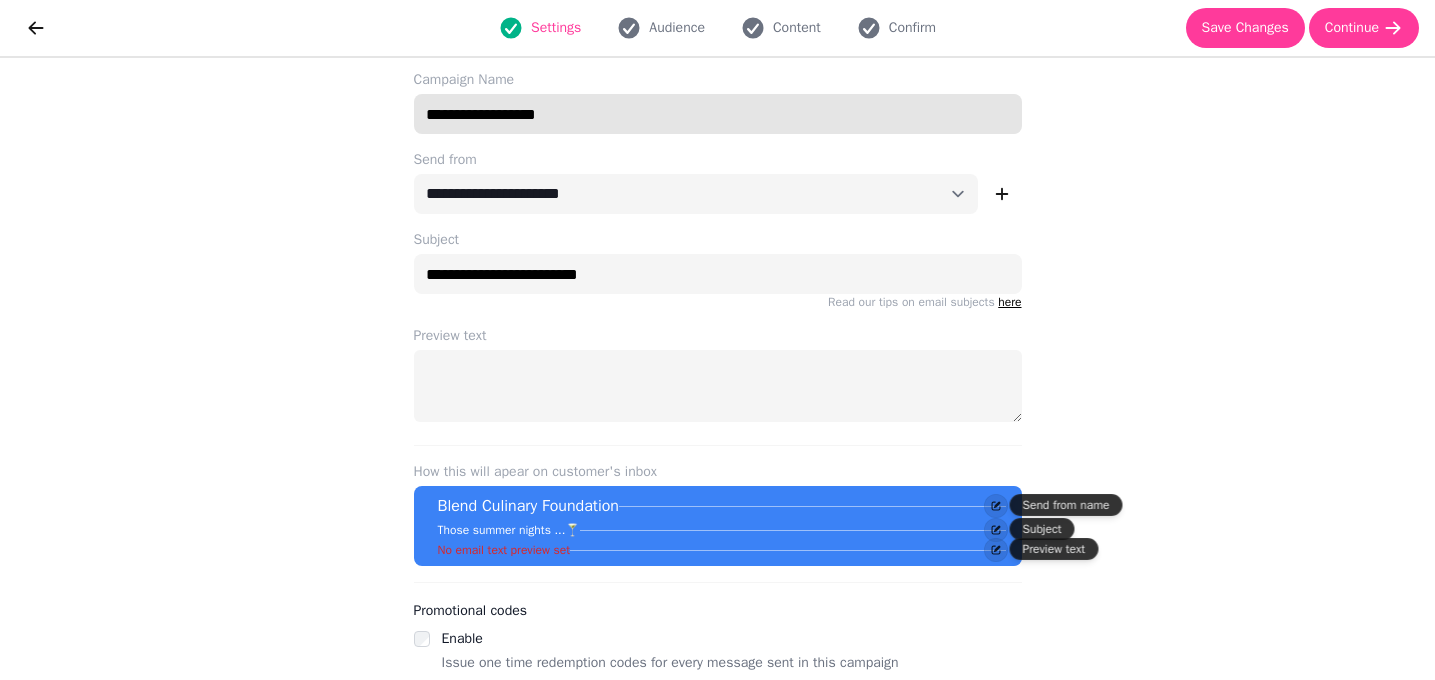 type on "**********" 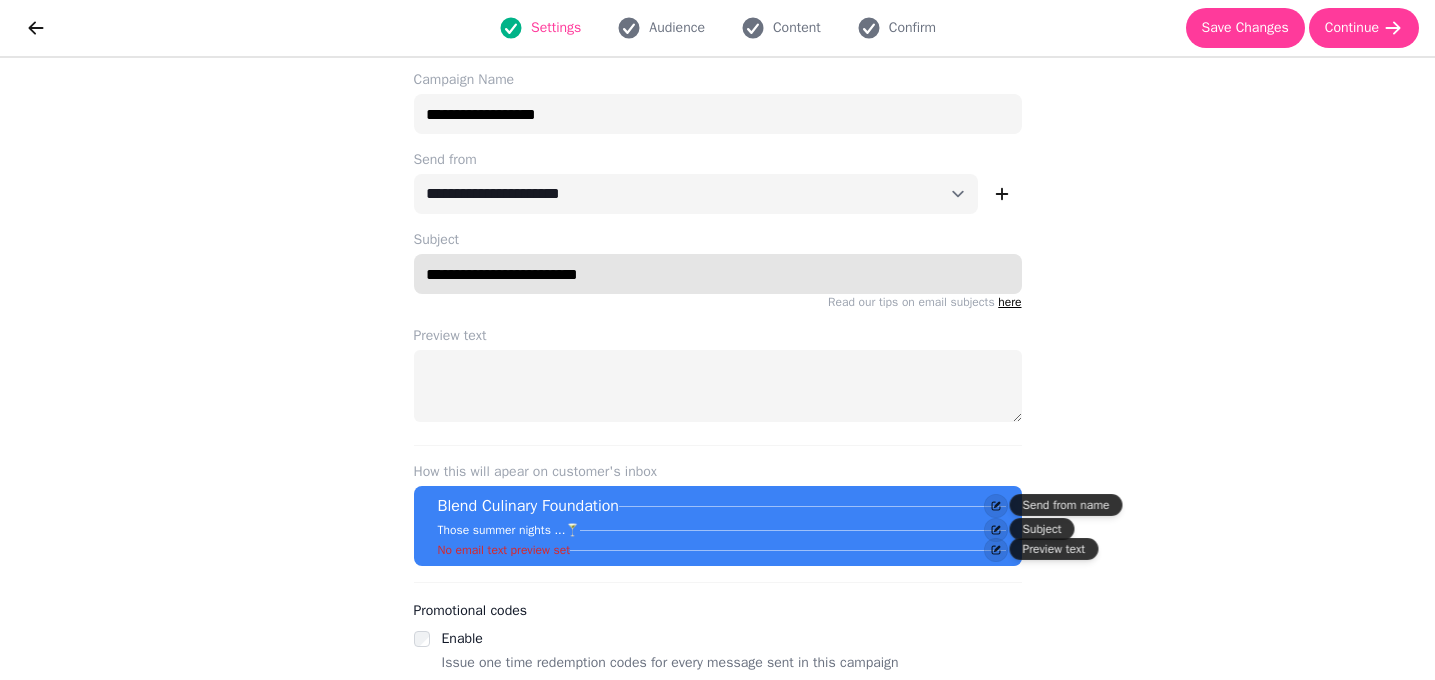 drag, startPoint x: 629, startPoint y: 273, endPoint x: 369, endPoint y: 273, distance: 260 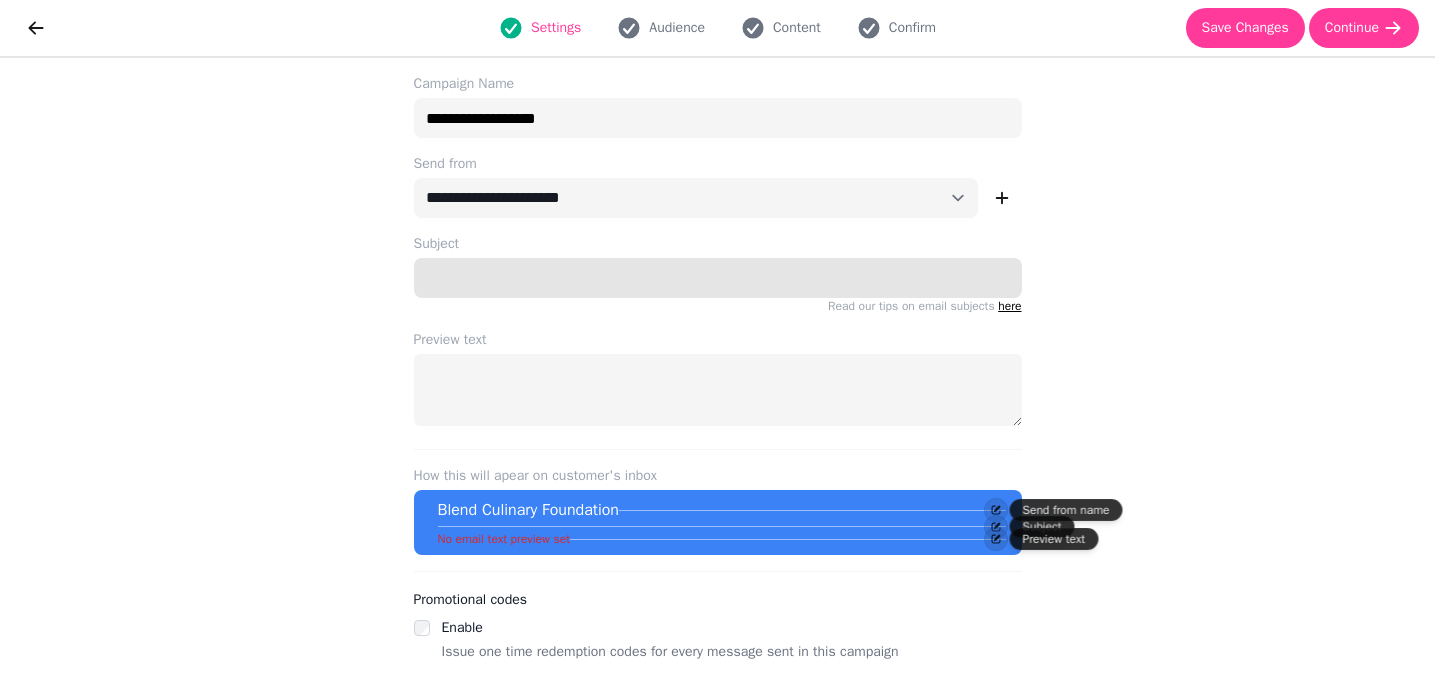 scroll, scrollTop: 63, scrollLeft: 0, axis: vertical 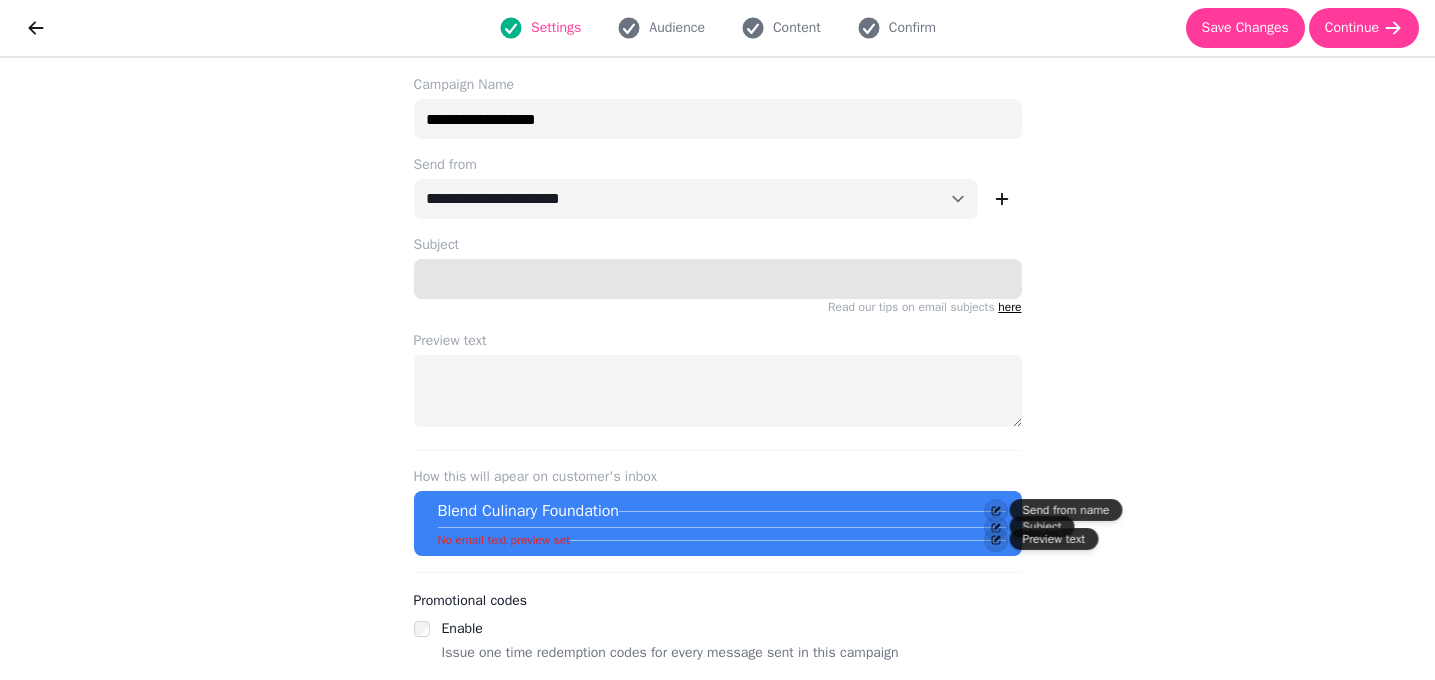 type 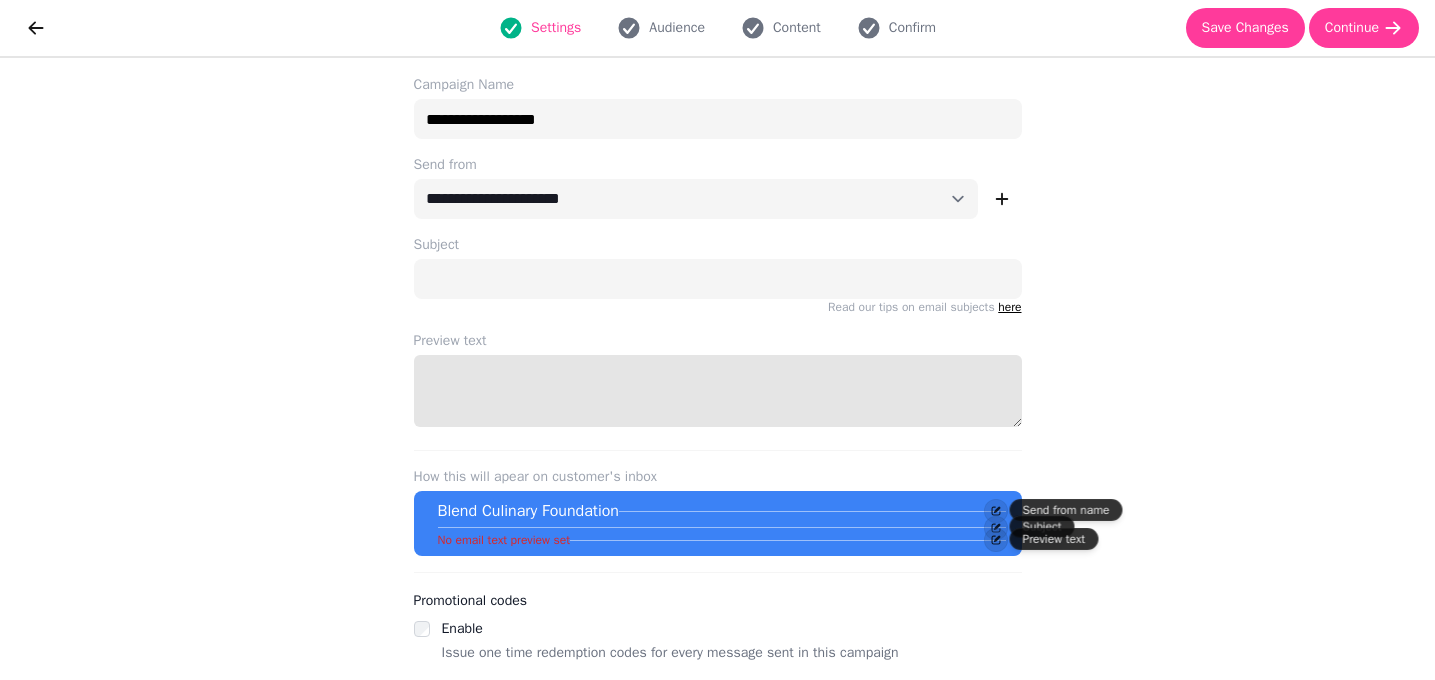 click on "Preview text" at bounding box center (718, 391) 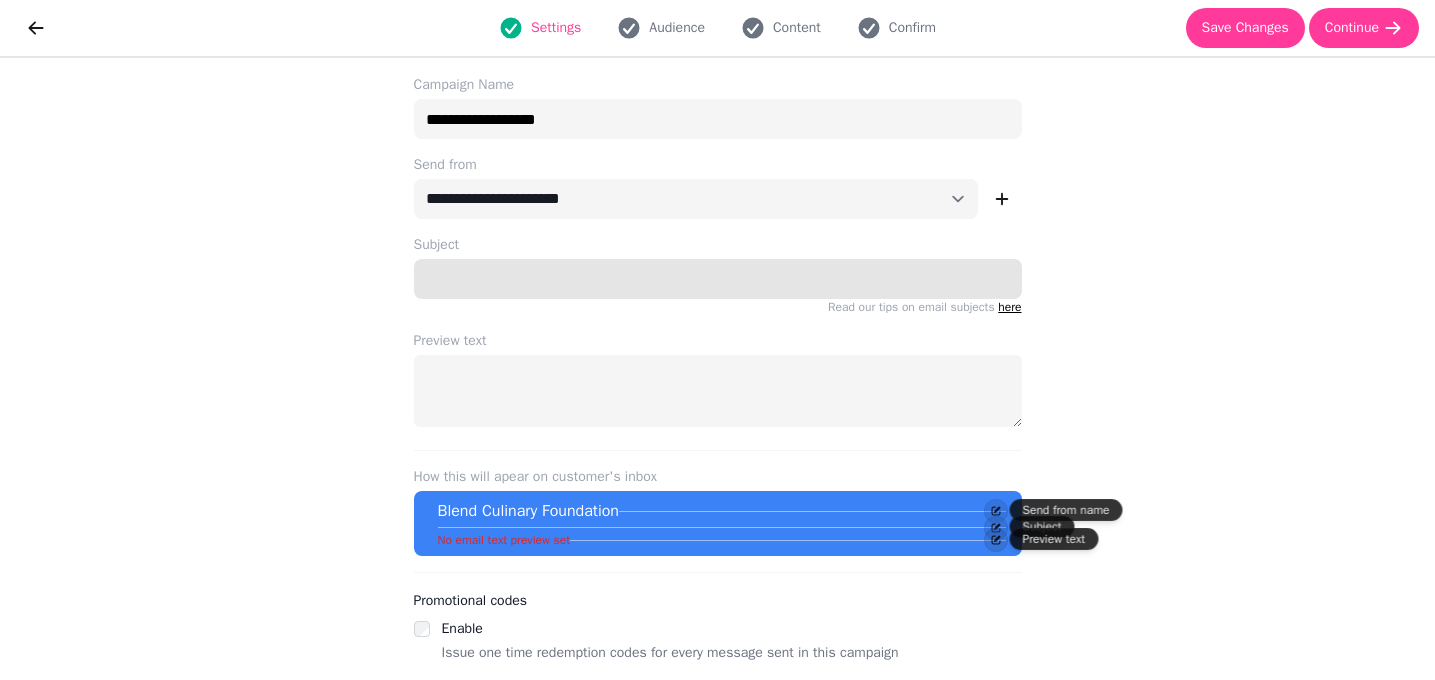 click on "Subject" at bounding box center (718, 279) 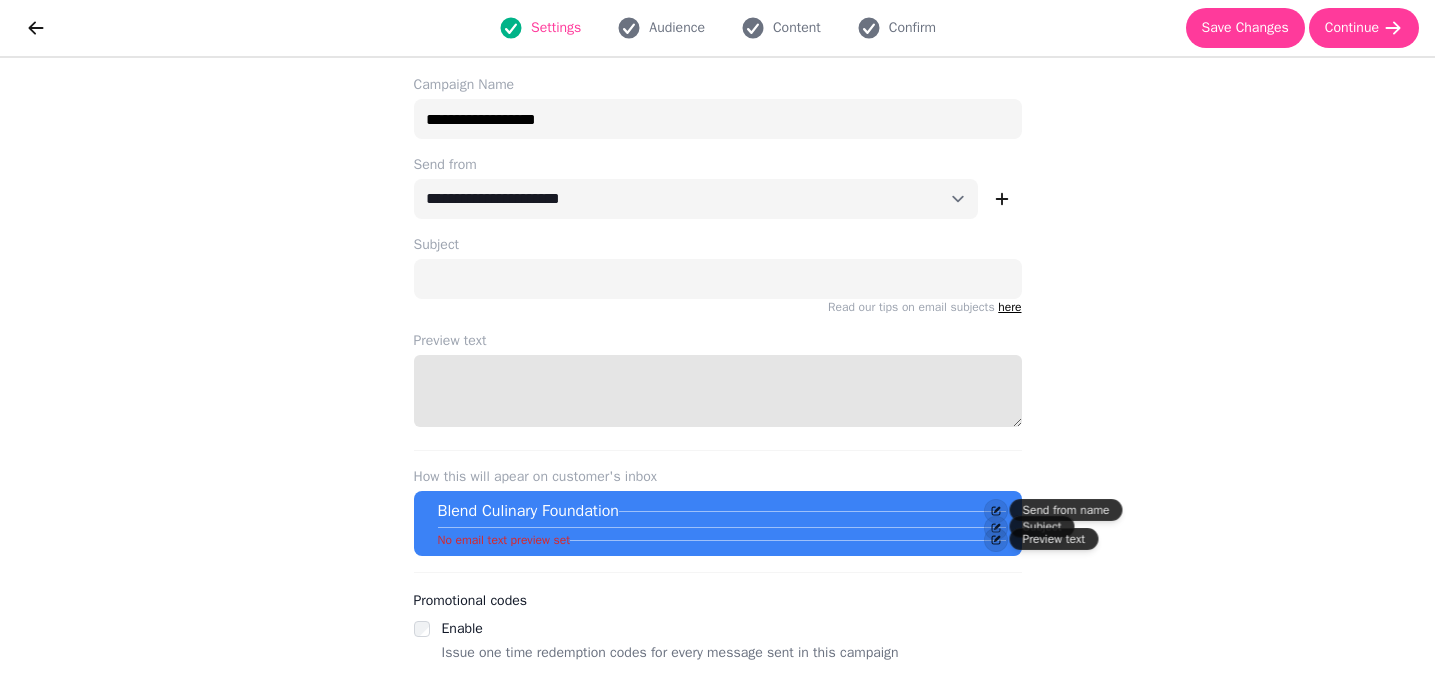 click on "Preview text" at bounding box center [718, 391] 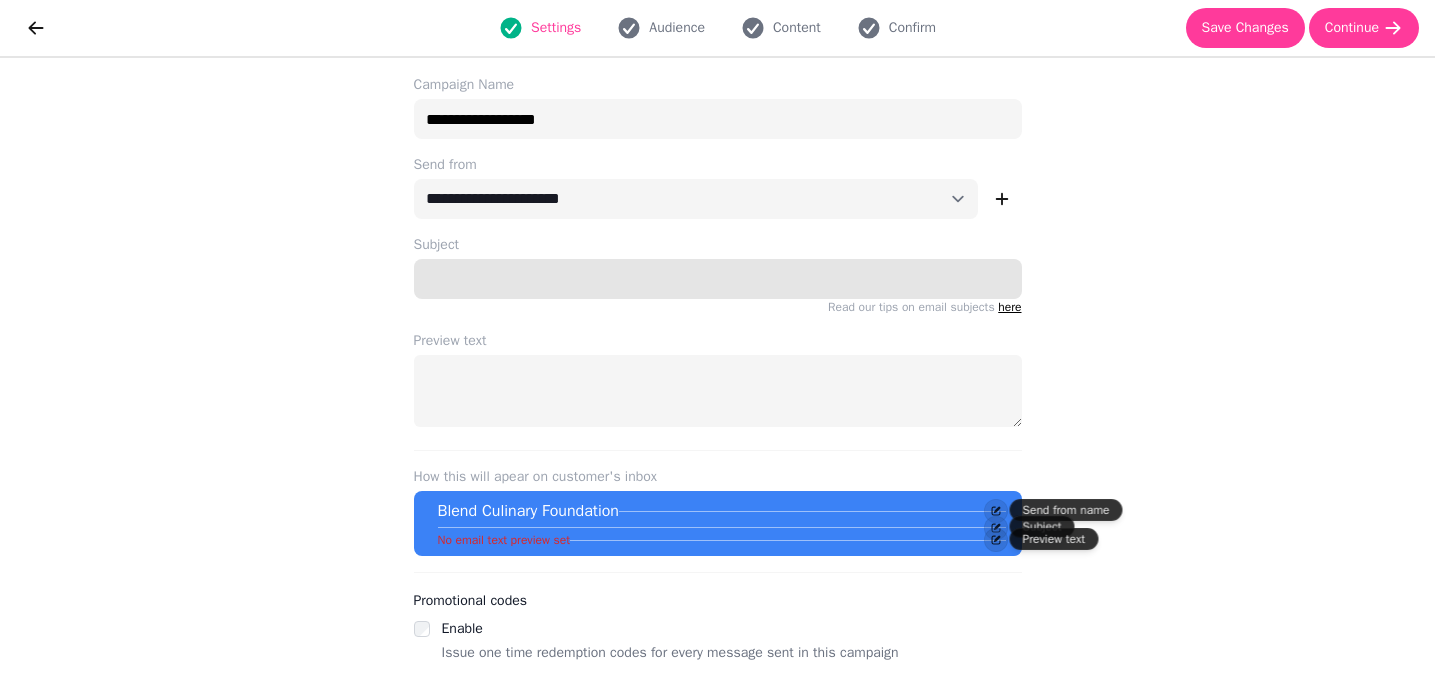 click on "Subject" at bounding box center (718, 279) 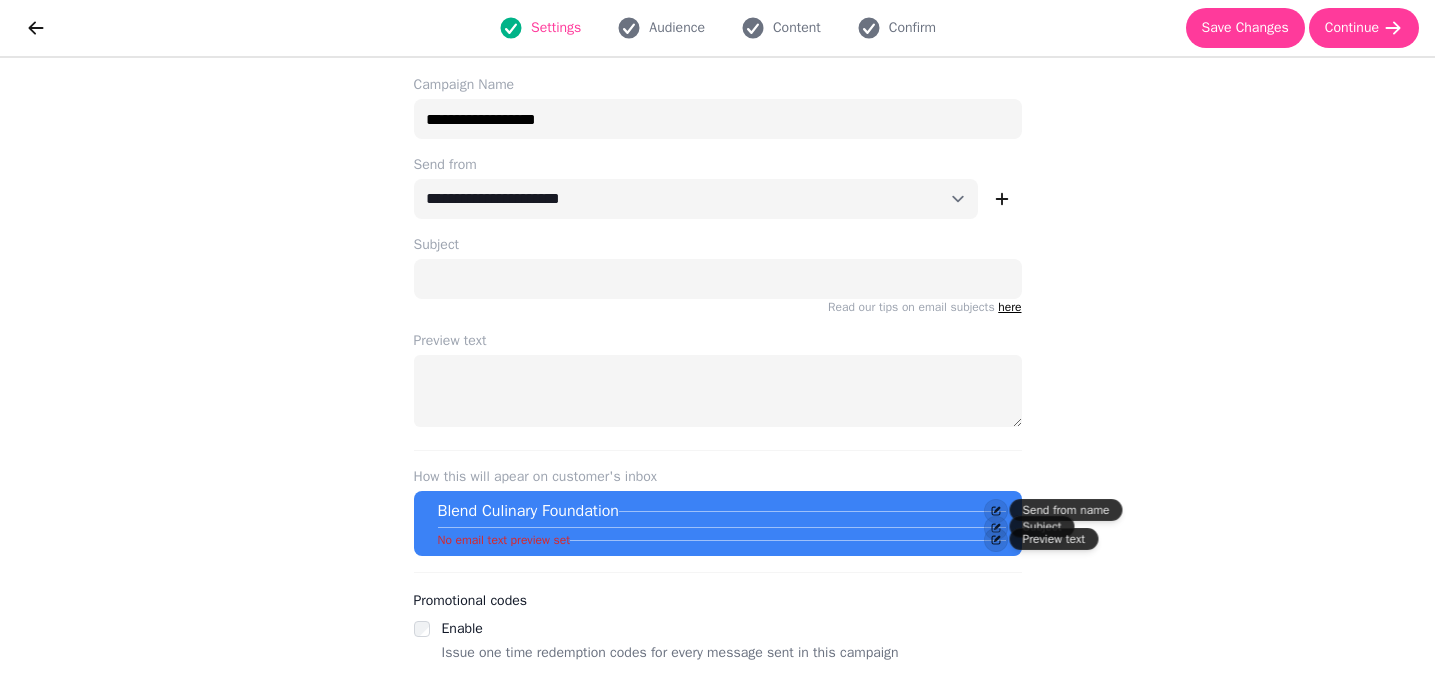 click on "Read our tips on email subjects   here" at bounding box center [718, 307] 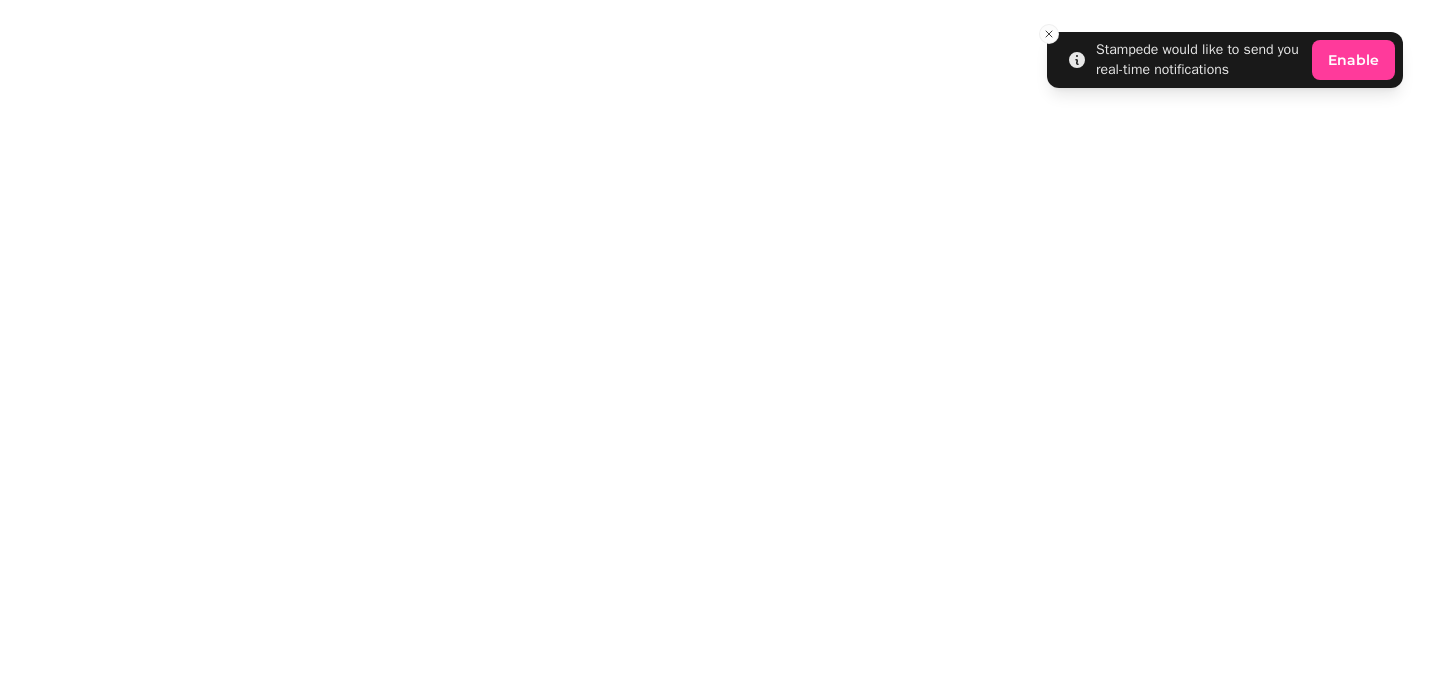 scroll, scrollTop: 0, scrollLeft: 0, axis: both 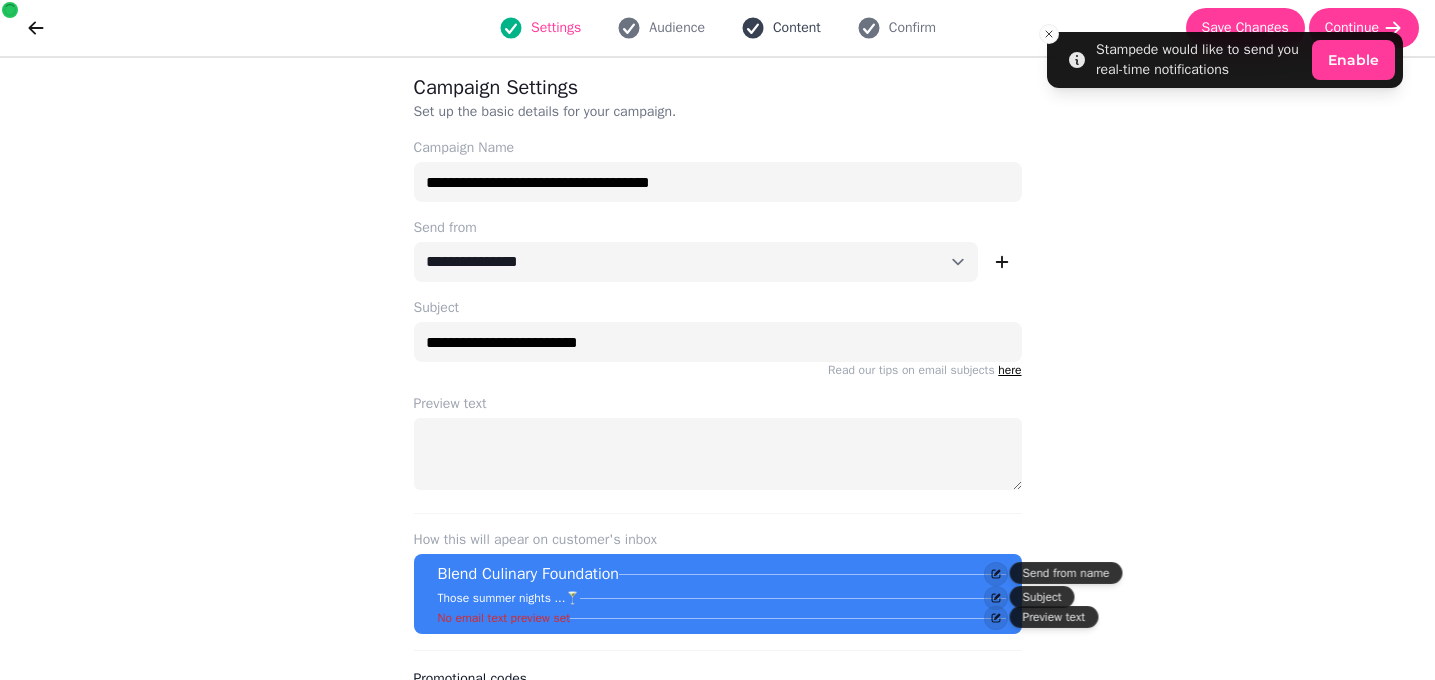 click on "Content" at bounding box center (797, 28) 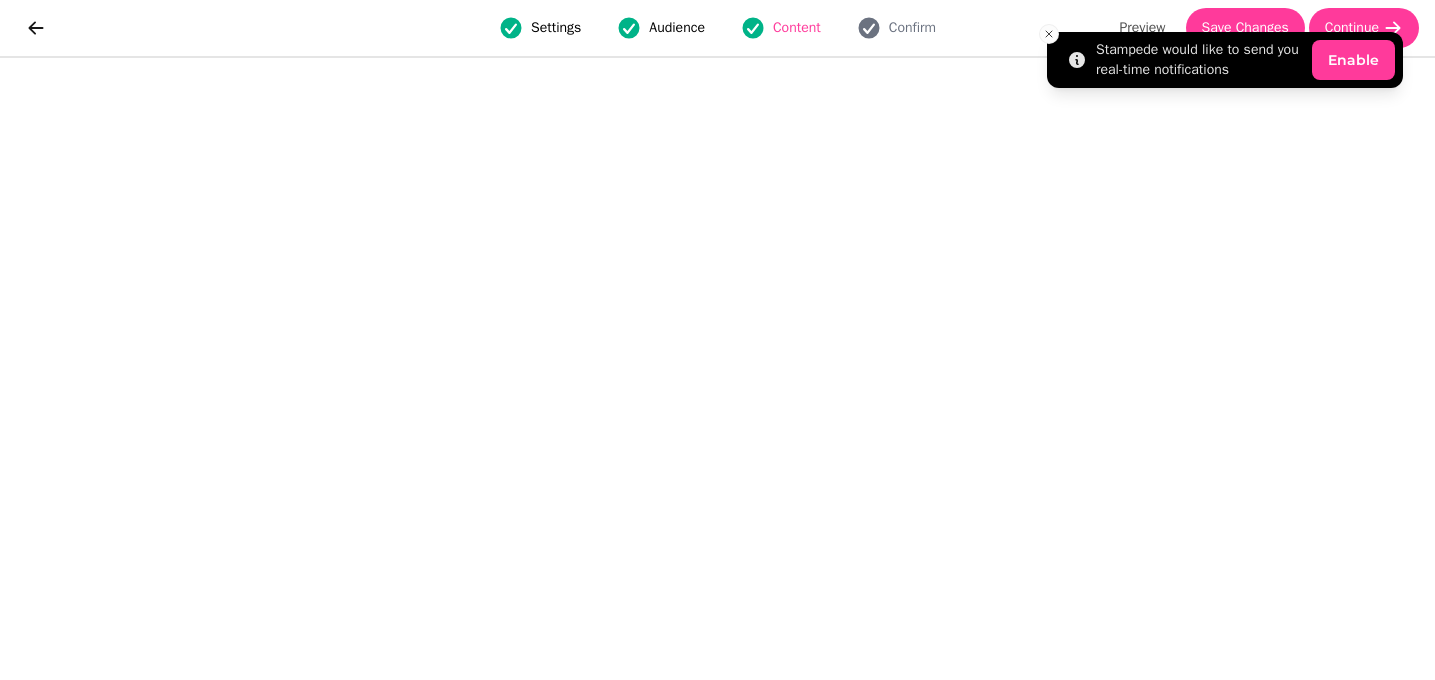 click on "Stampede would like to send you real-time notifications Enable" at bounding box center [1225, 60] 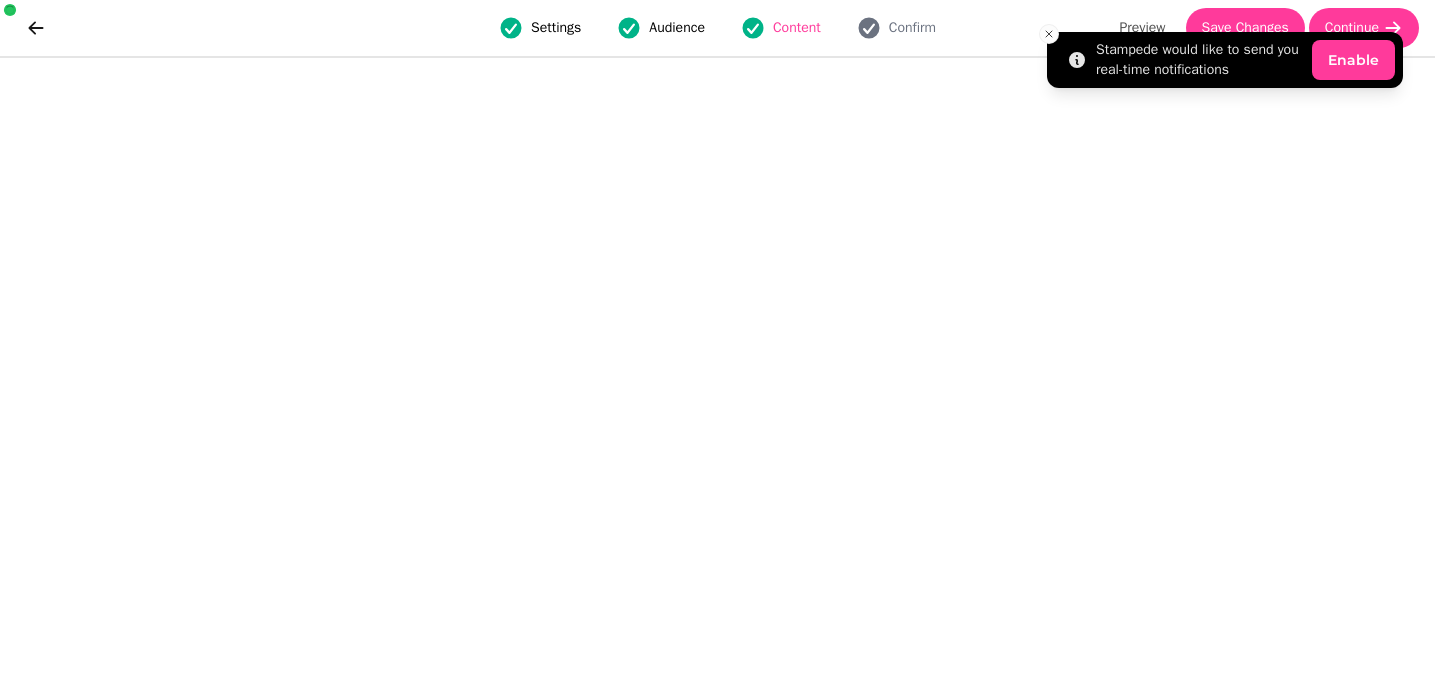 click on "Stampede would like to send you real-time notifications Enable" at bounding box center (1225, 60) 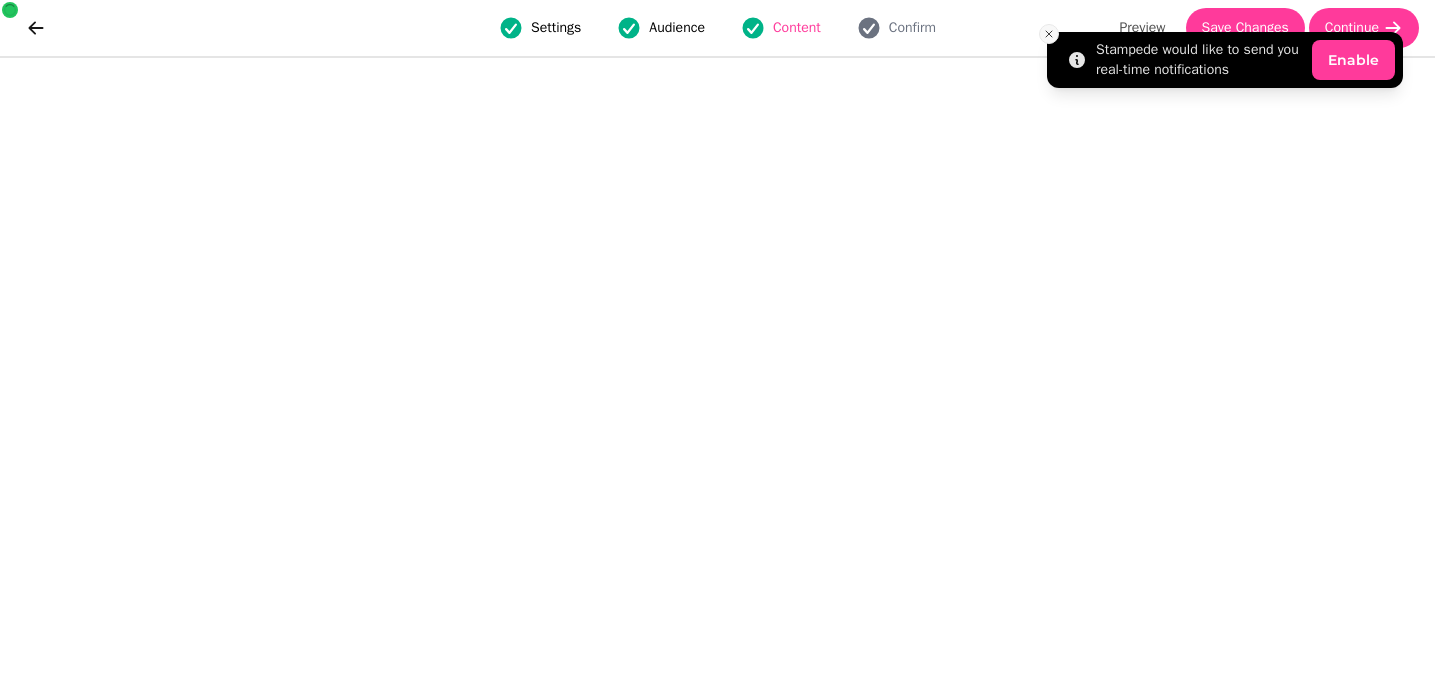 click 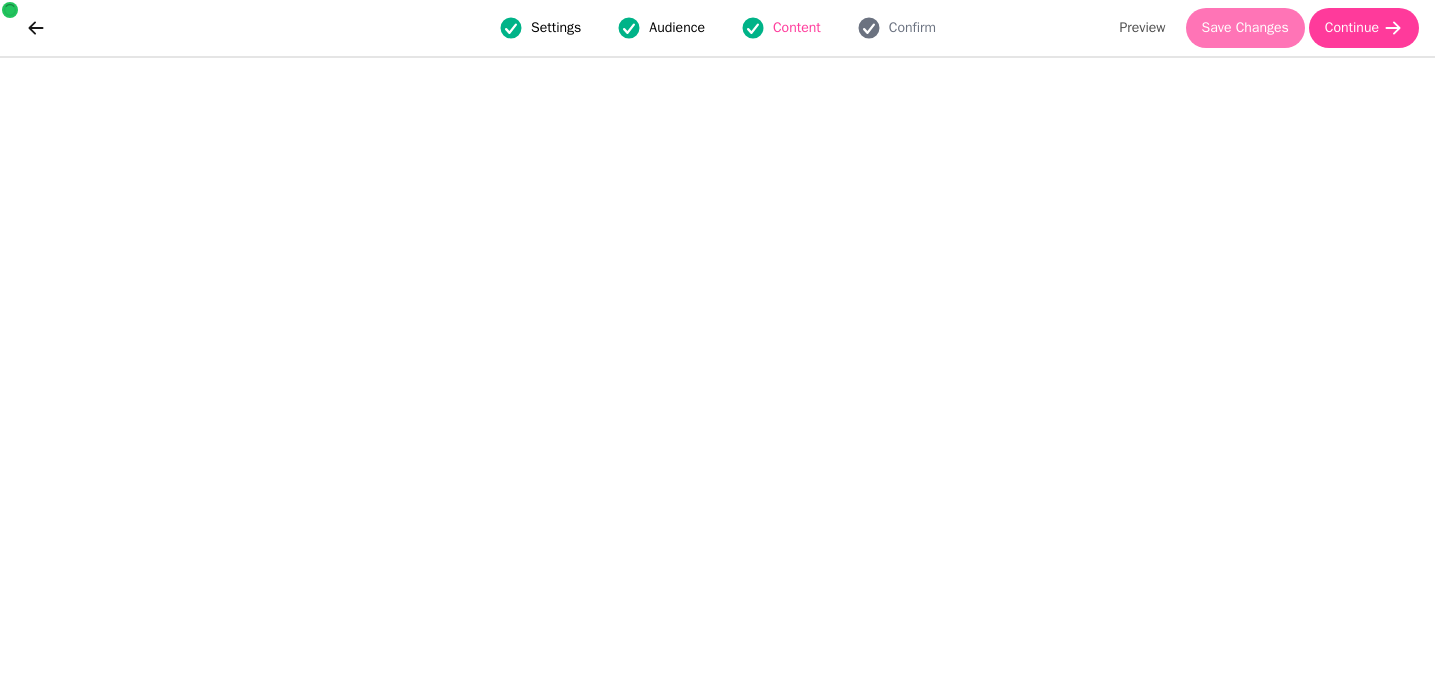 click on "Save Changes" at bounding box center [1245, 28] 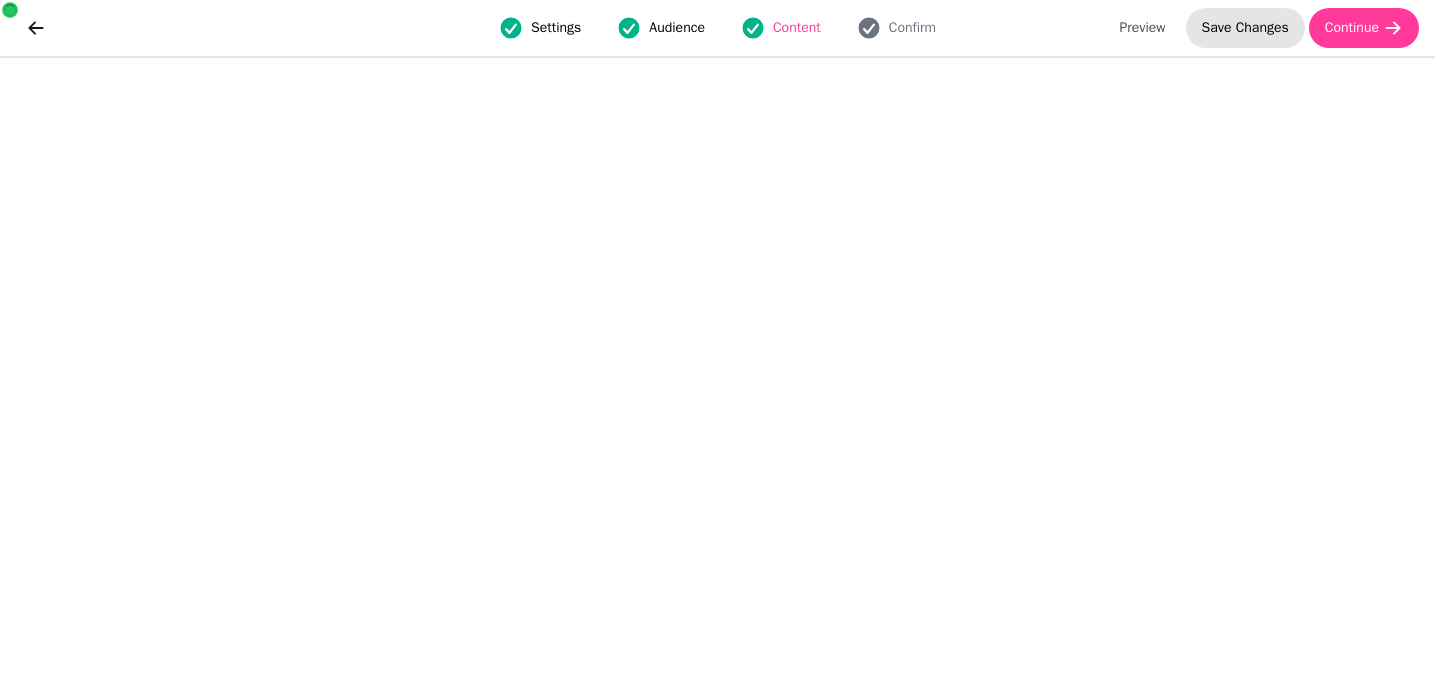 click on "Save Changes" at bounding box center [1245, 28] 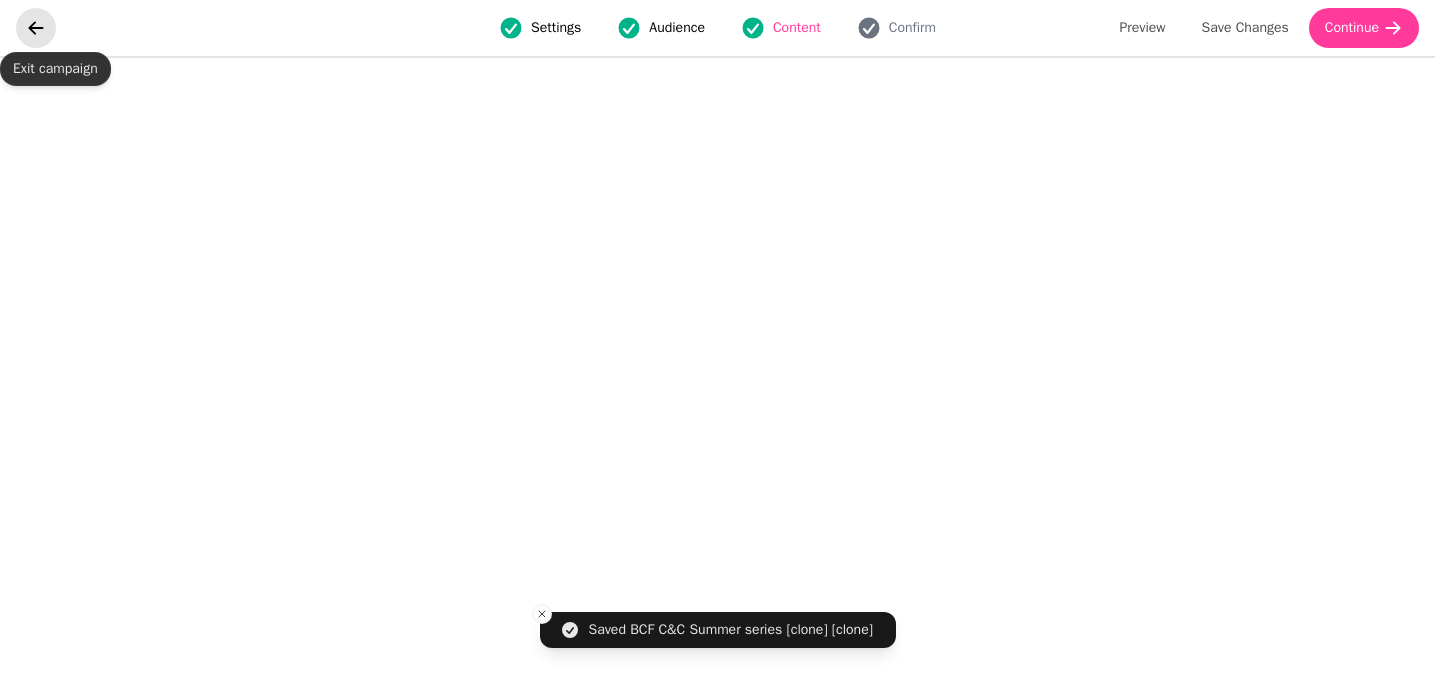 click 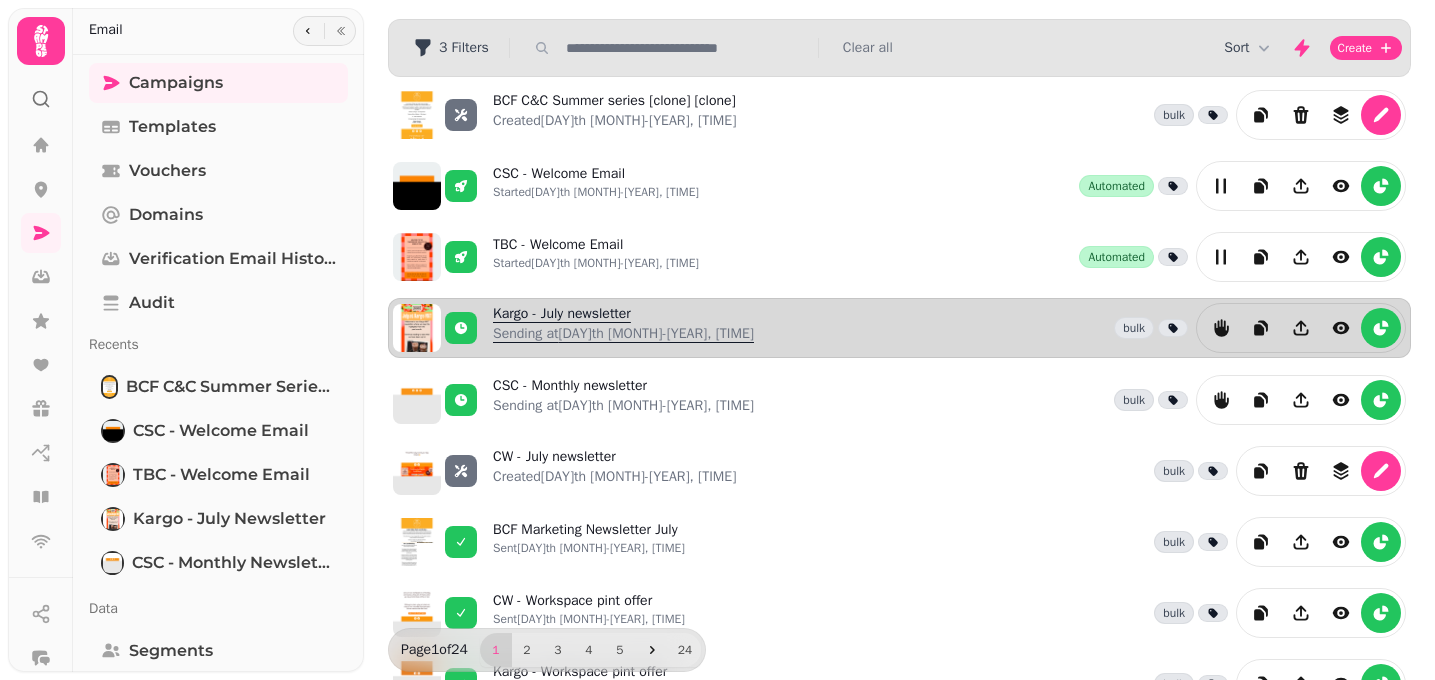 scroll, scrollTop: 35, scrollLeft: 0, axis: vertical 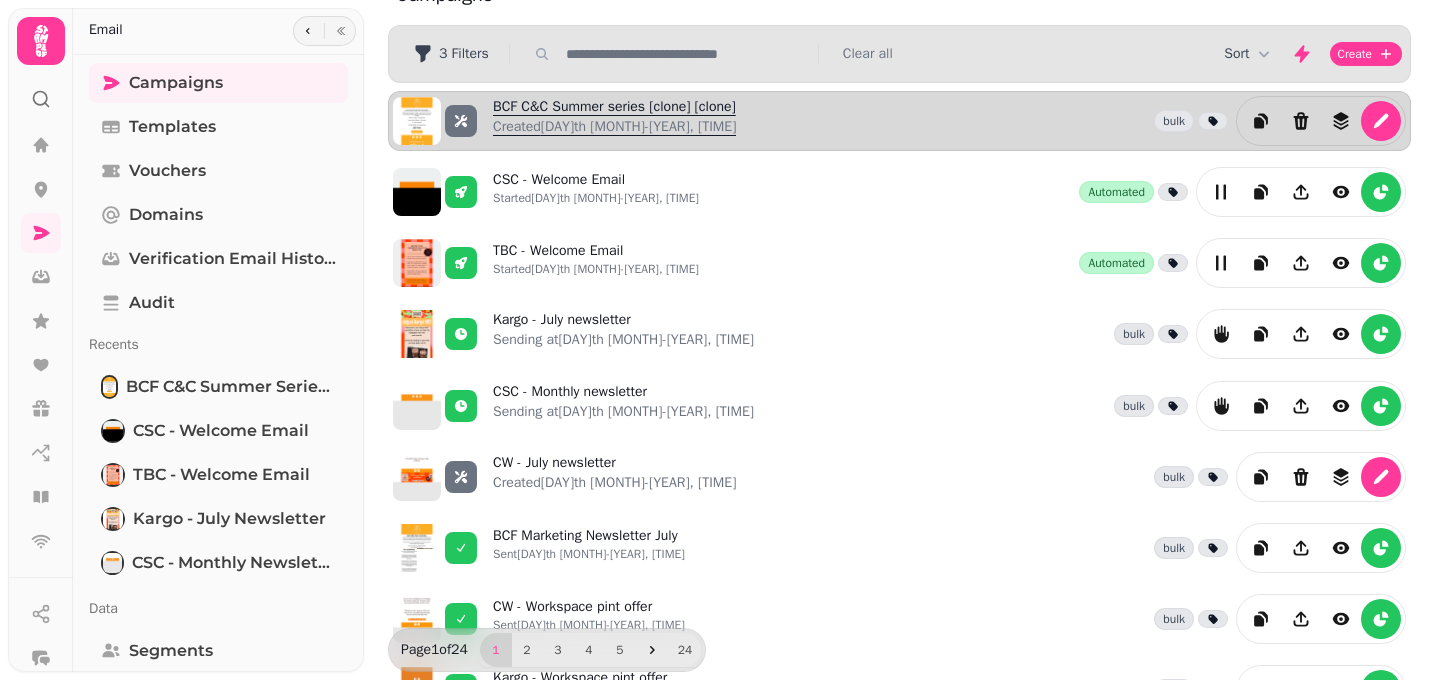 click on "Created  5th Aug-25, 2:17 pm" at bounding box center [614, 127] 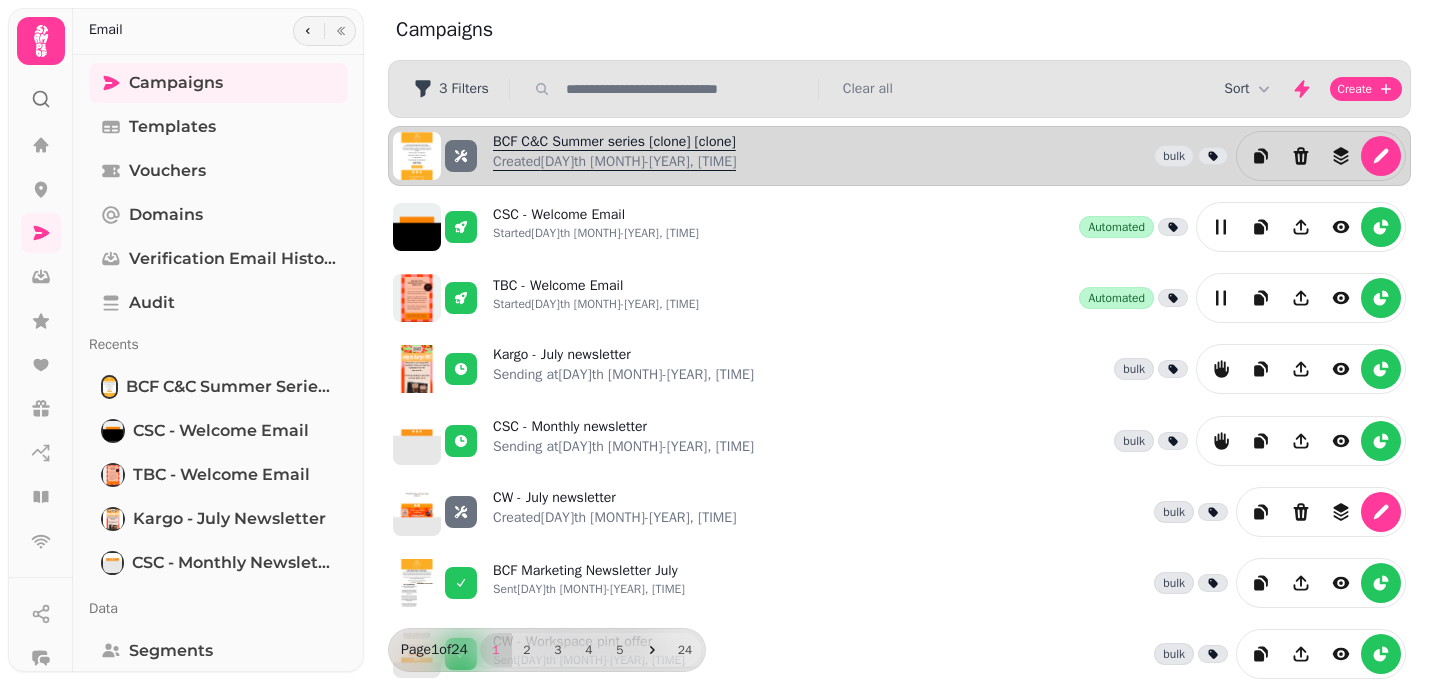 select on "**********" 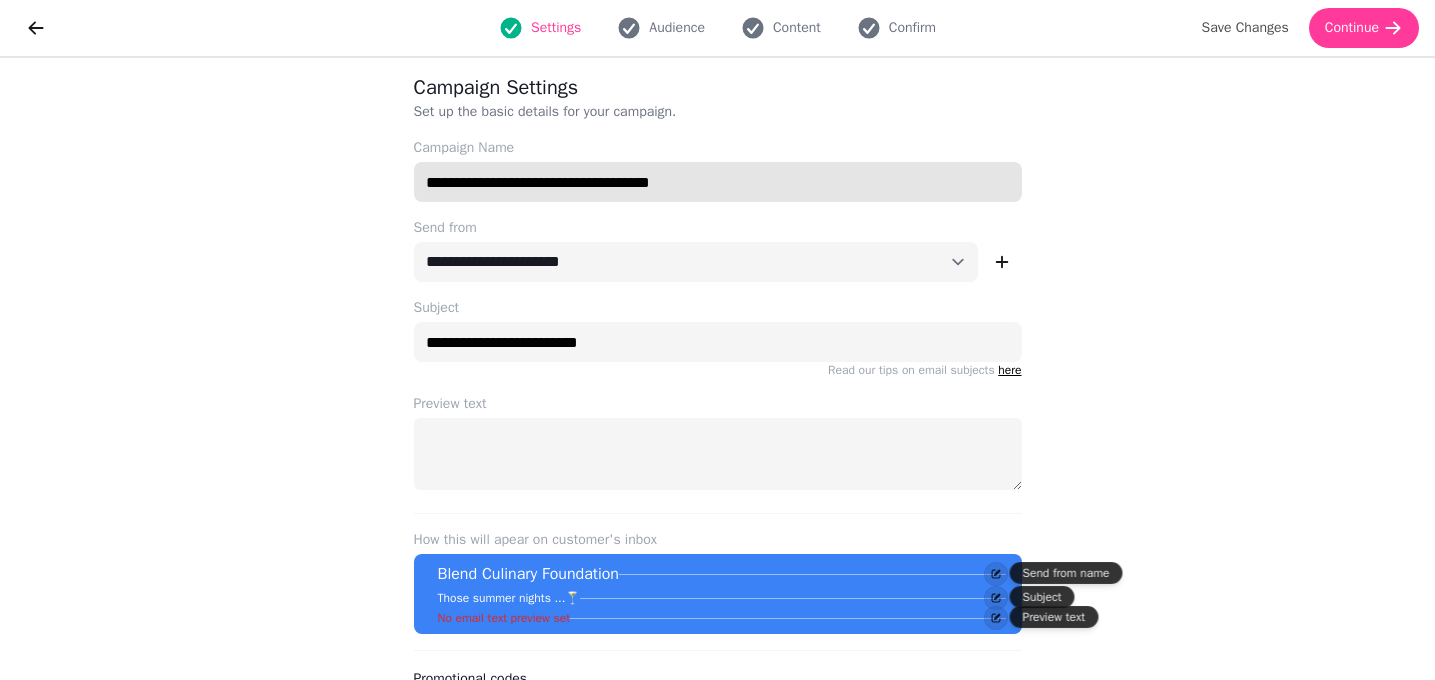 drag, startPoint x: 753, startPoint y: 189, endPoint x: 507, endPoint y: 174, distance: 246.4569 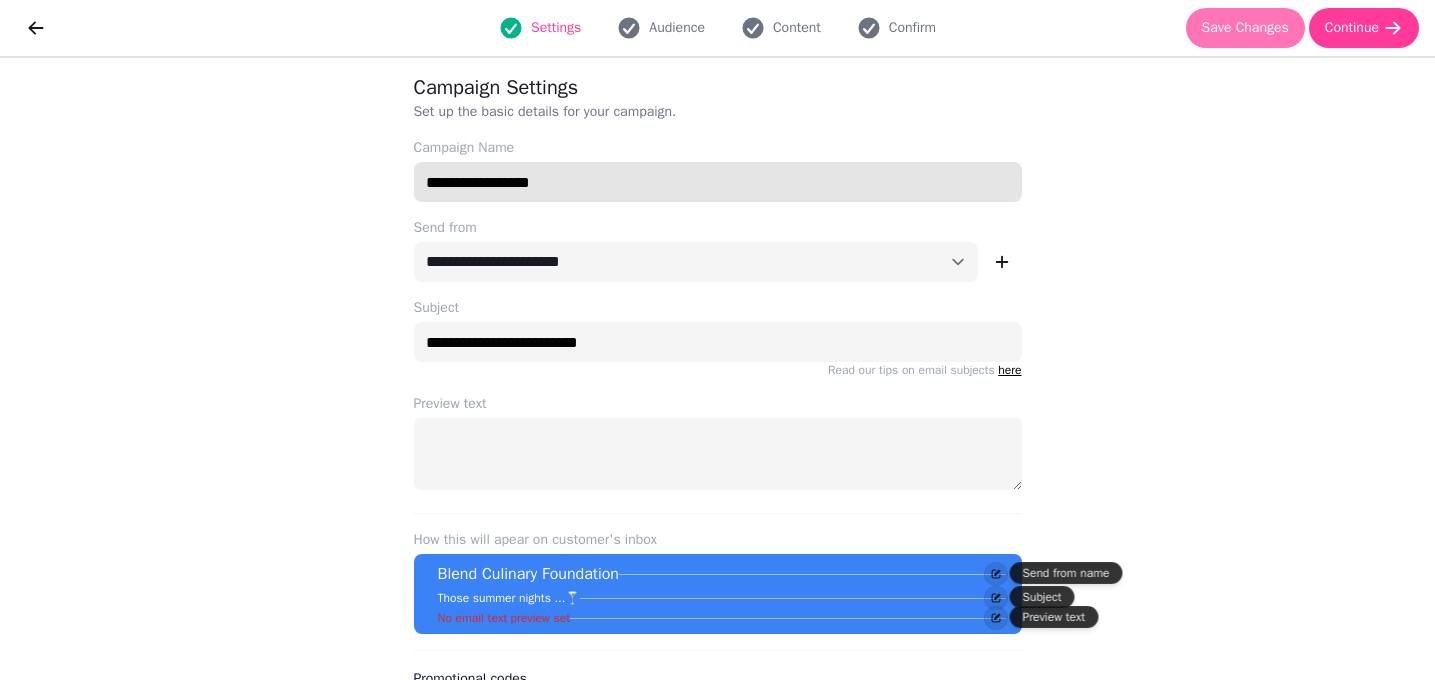 type on "**********" 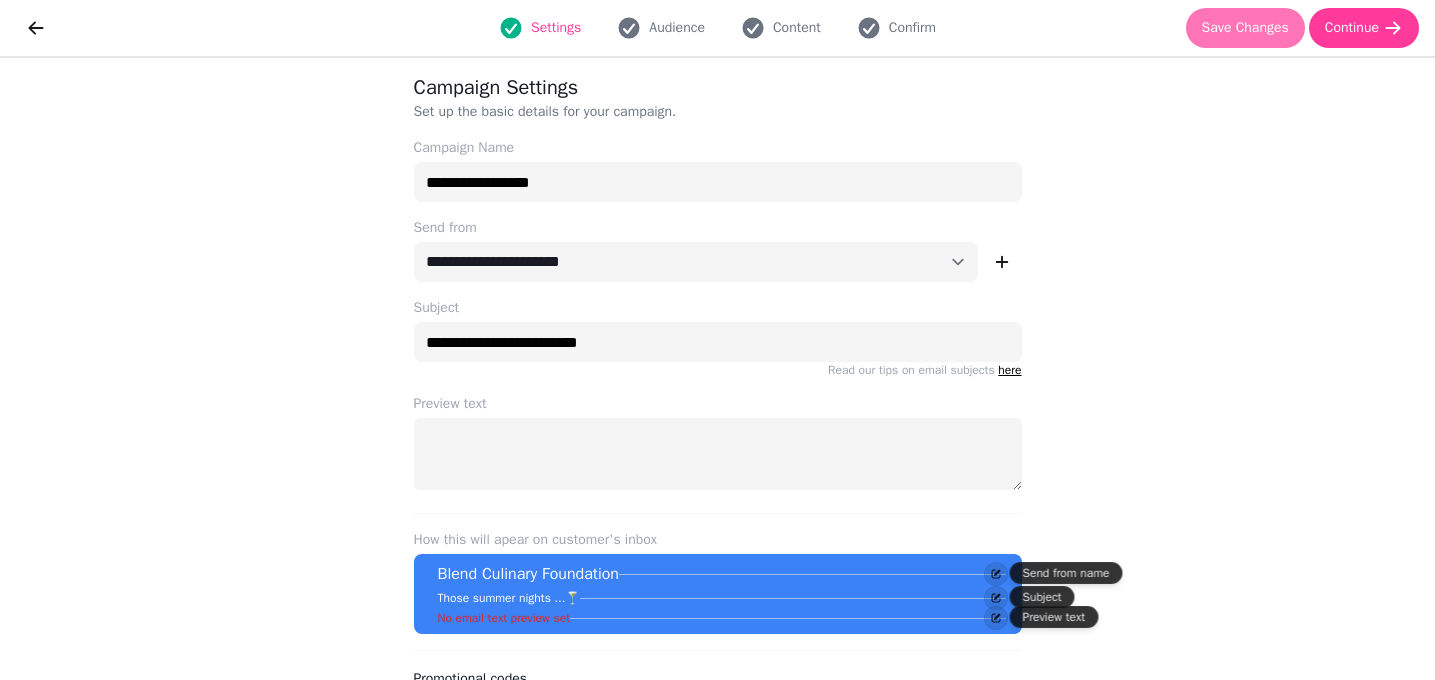 click on "Save Changes" at bounding box center (1245, 28) 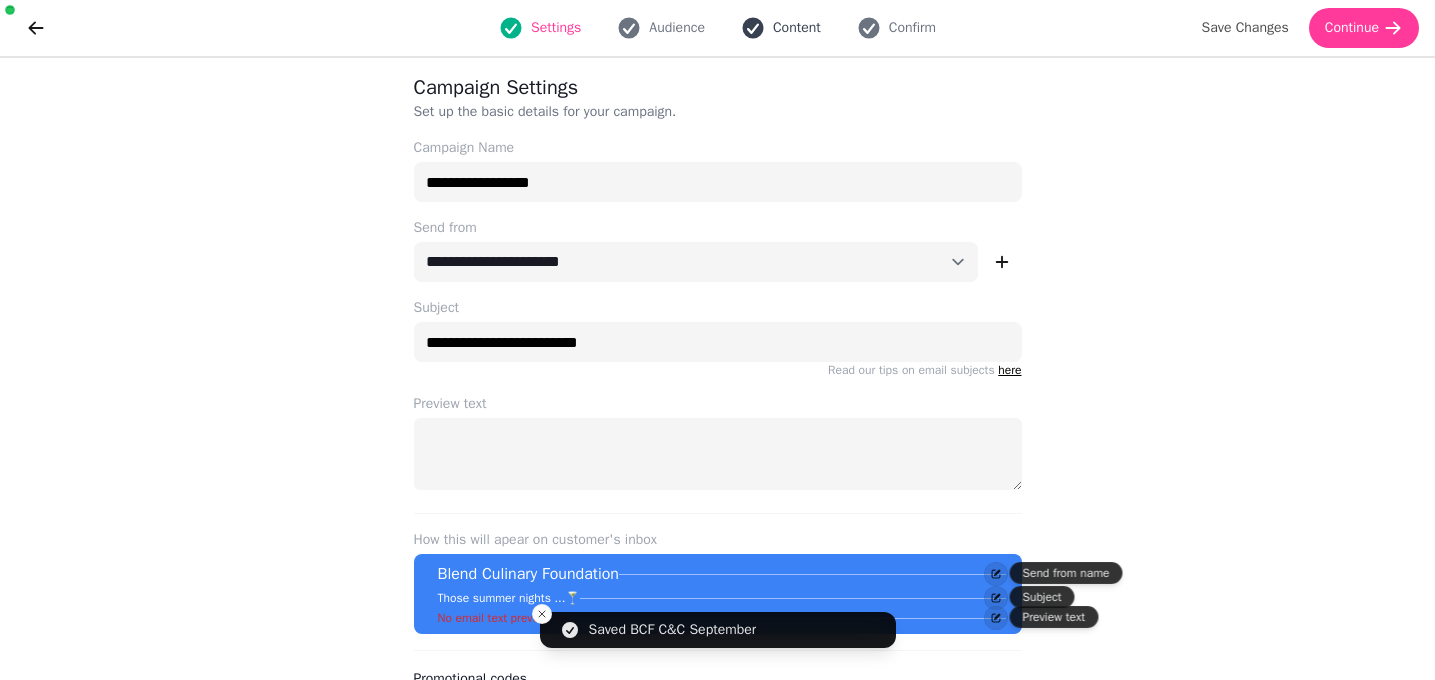 click on "Content" at bounding box center [797, 28] 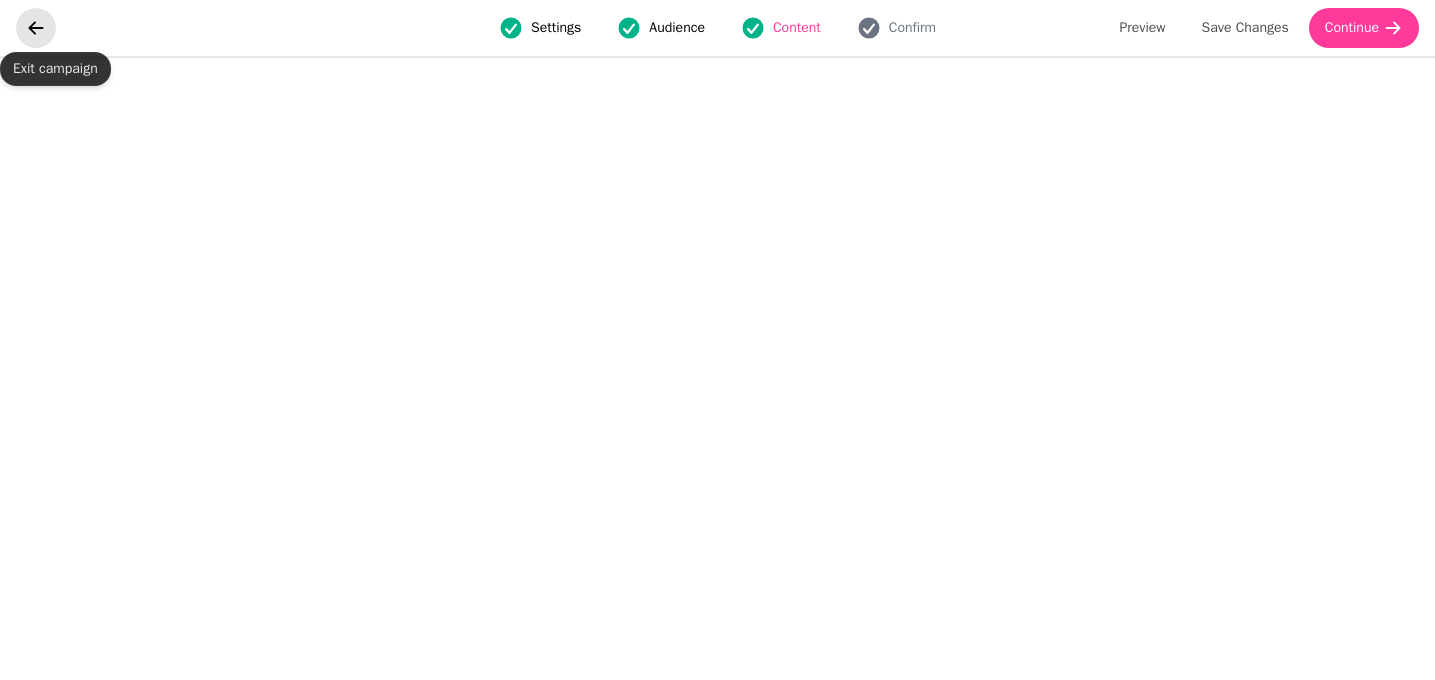 click at bounding box center [36, 28] 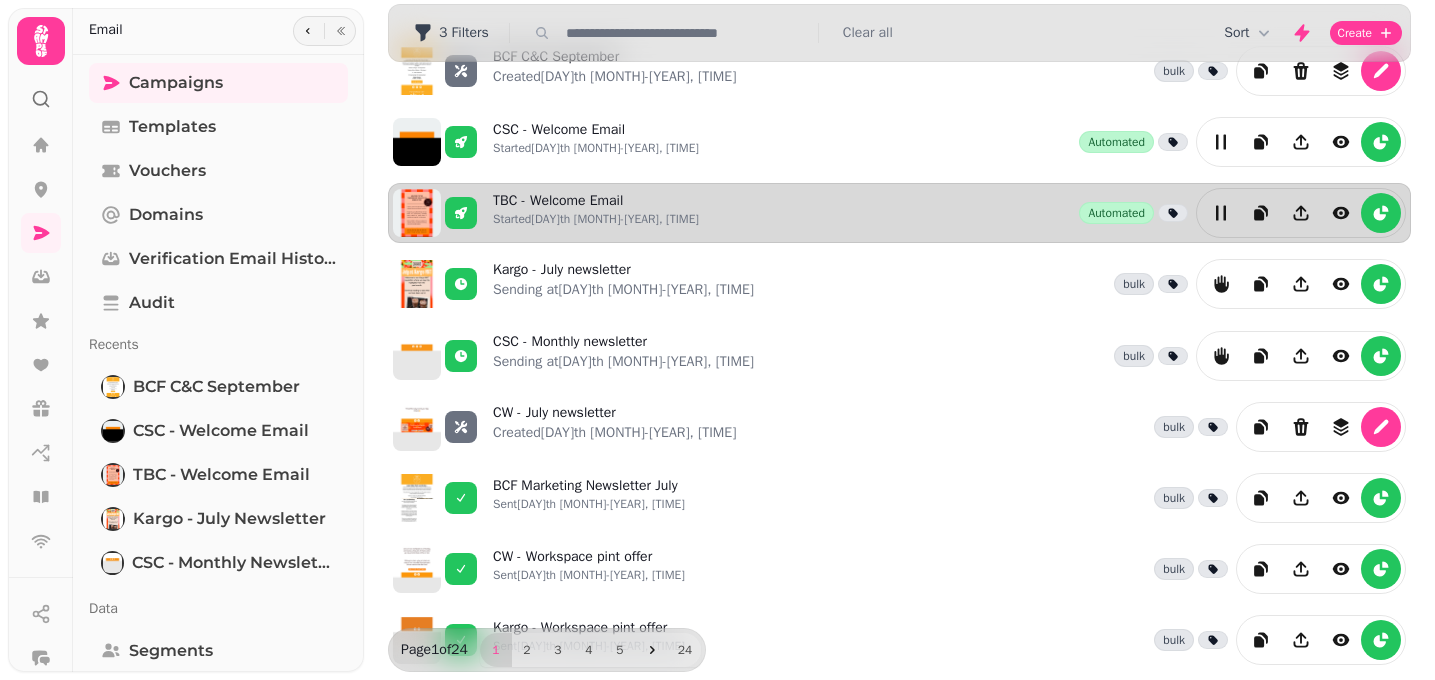 scroll, scrollTop: 82, scrollLeft: 0, axis: vertical 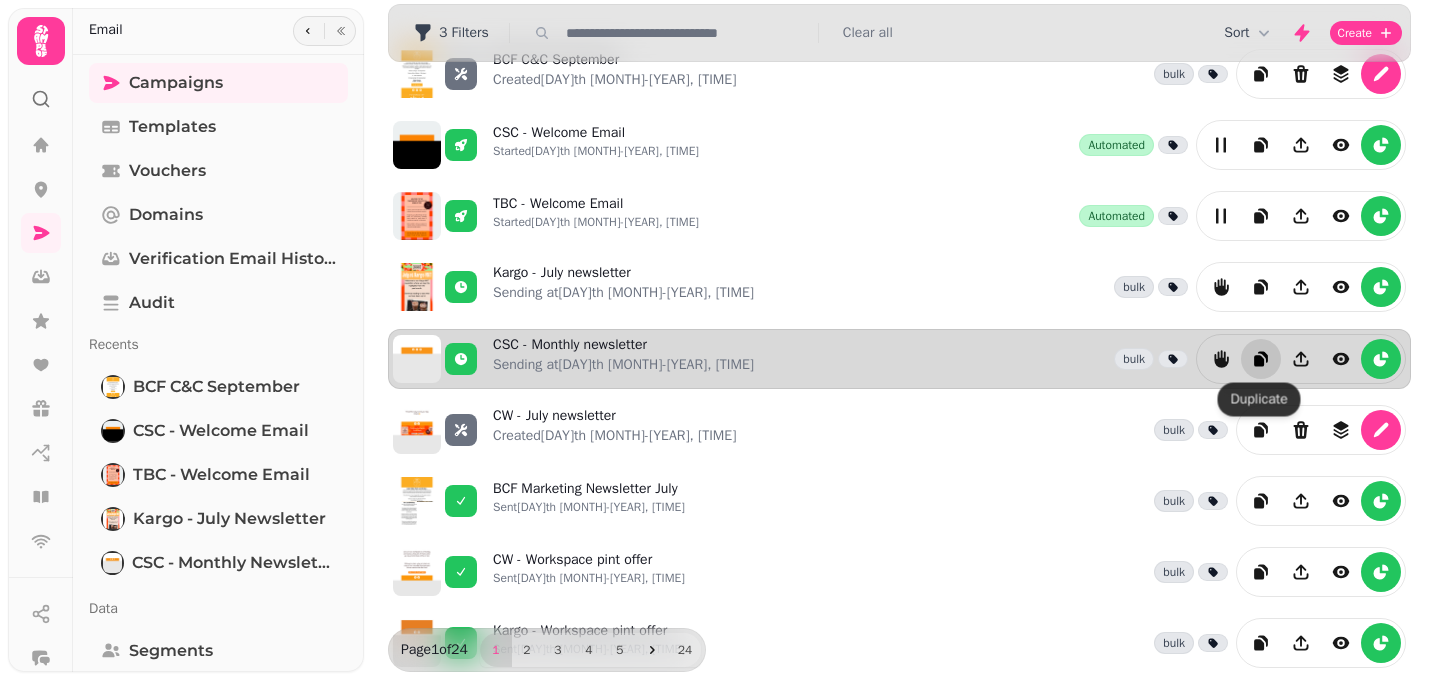 click 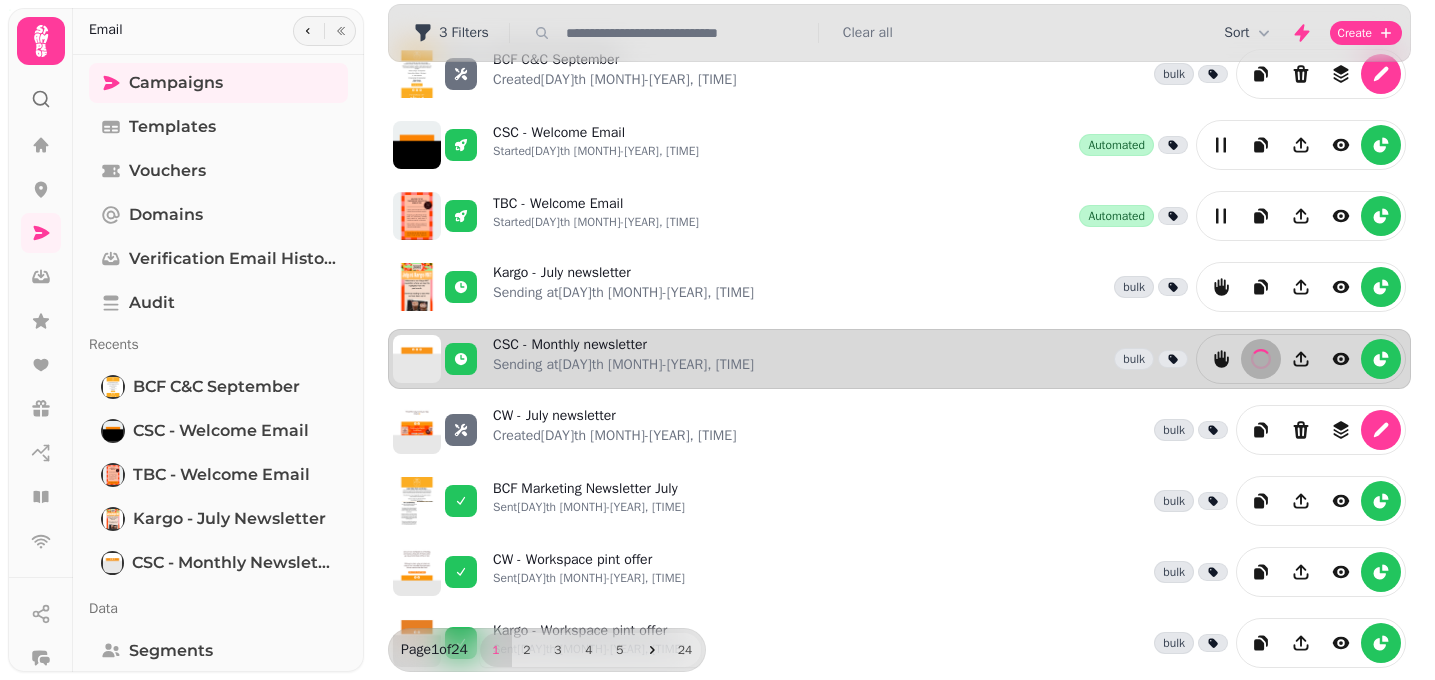 scroll, scrollTop: 0, scrollLeft: 0, axis: both 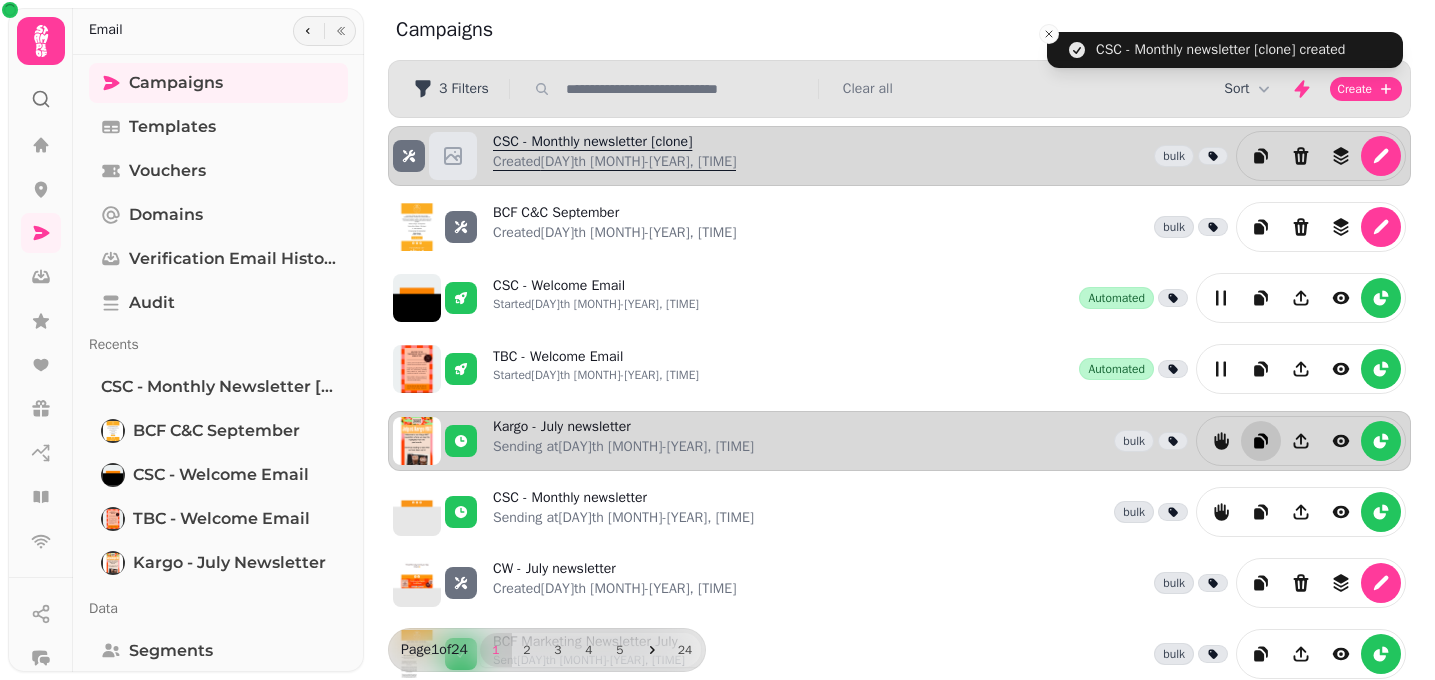 click on "Created  5th Aug-25, 2:57 pm" at bounding box center [614, 162] 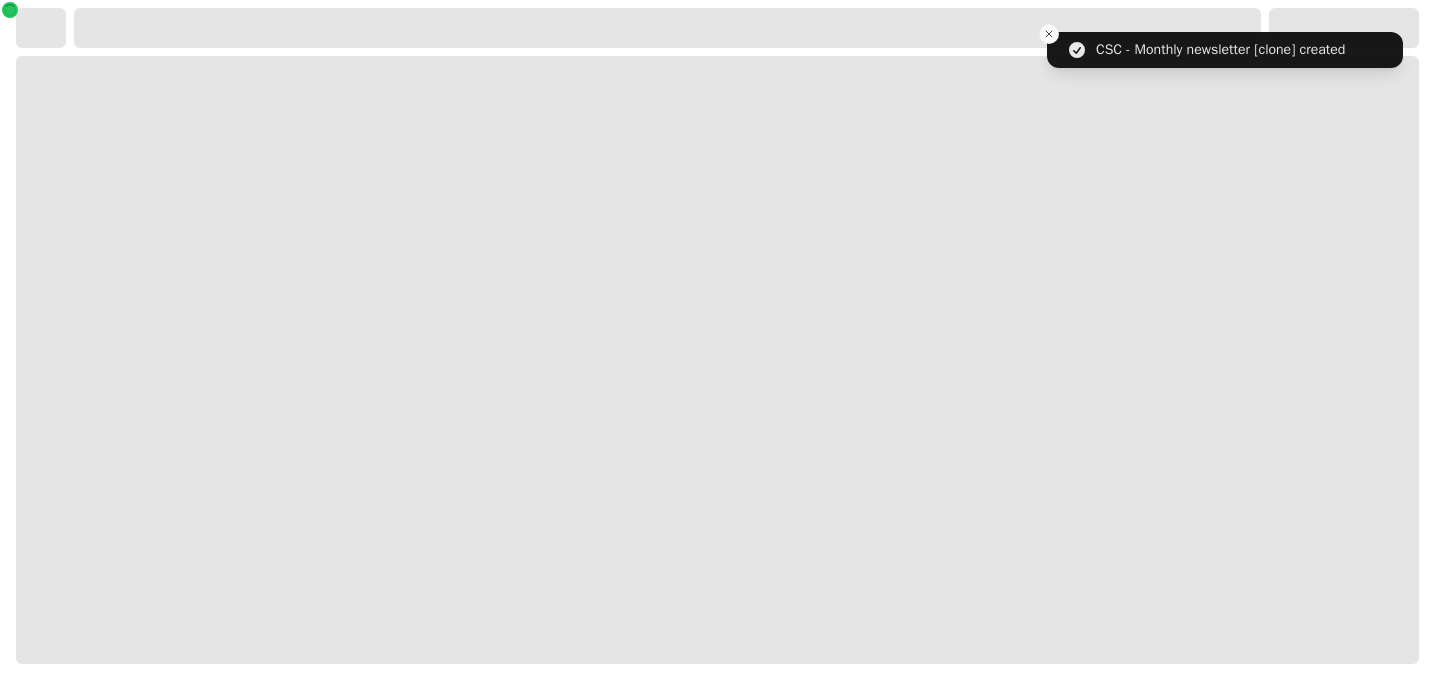 select on "**********" 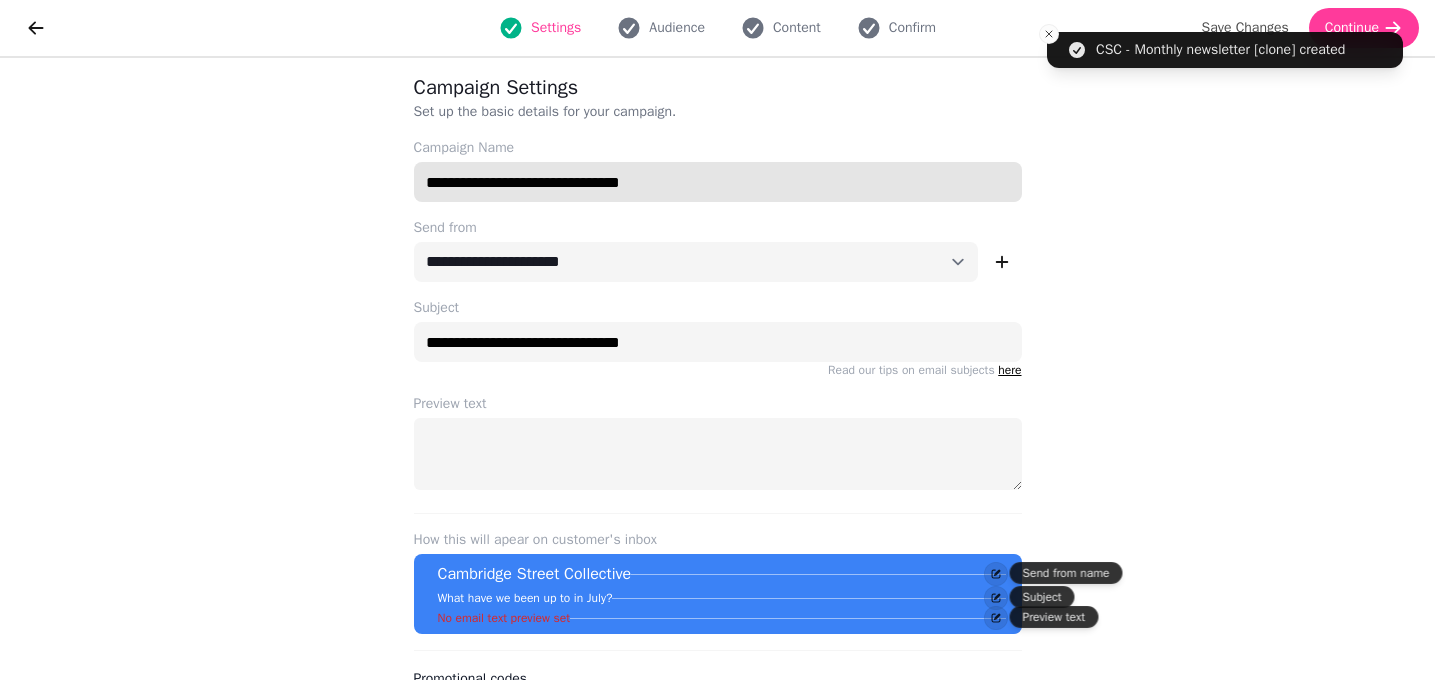 drag, startPoint x: 692, startPoint y: 178, endPoint x: 471, endPoint y: 176, distance: 221.00905 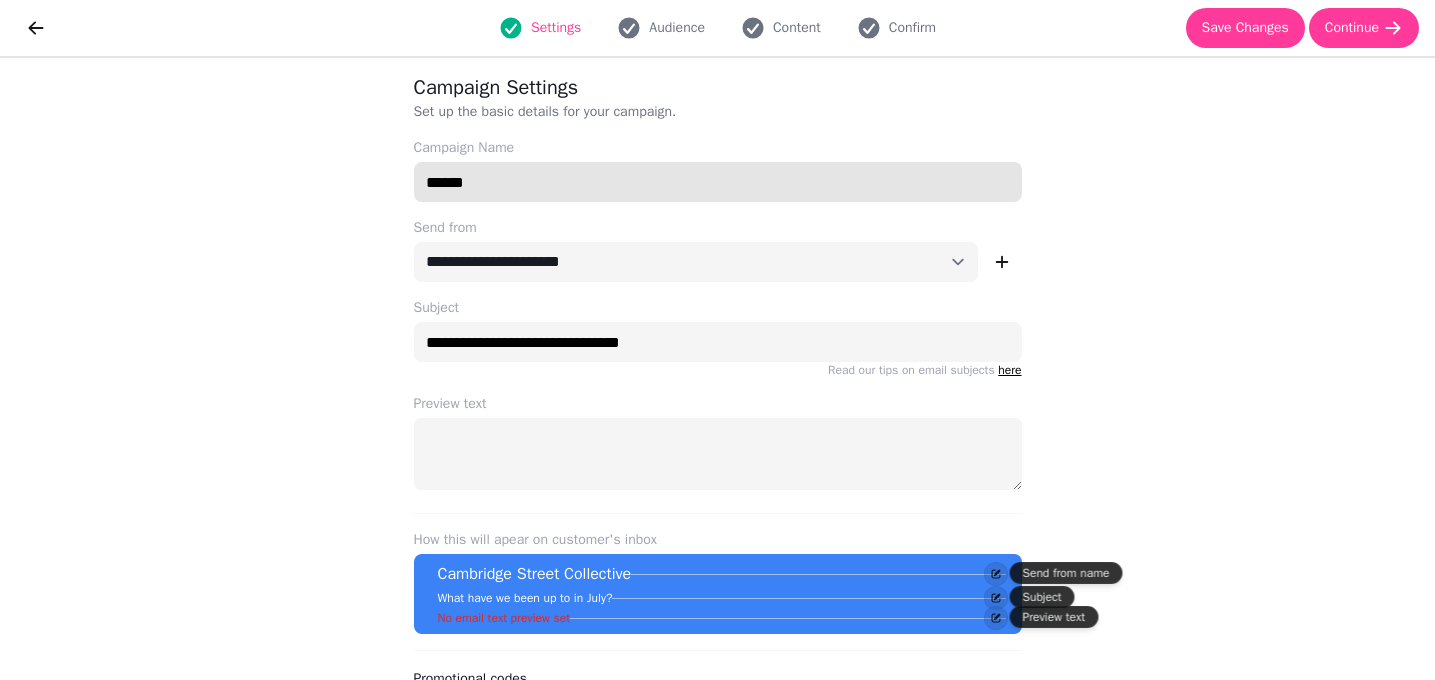 paste on "**********" 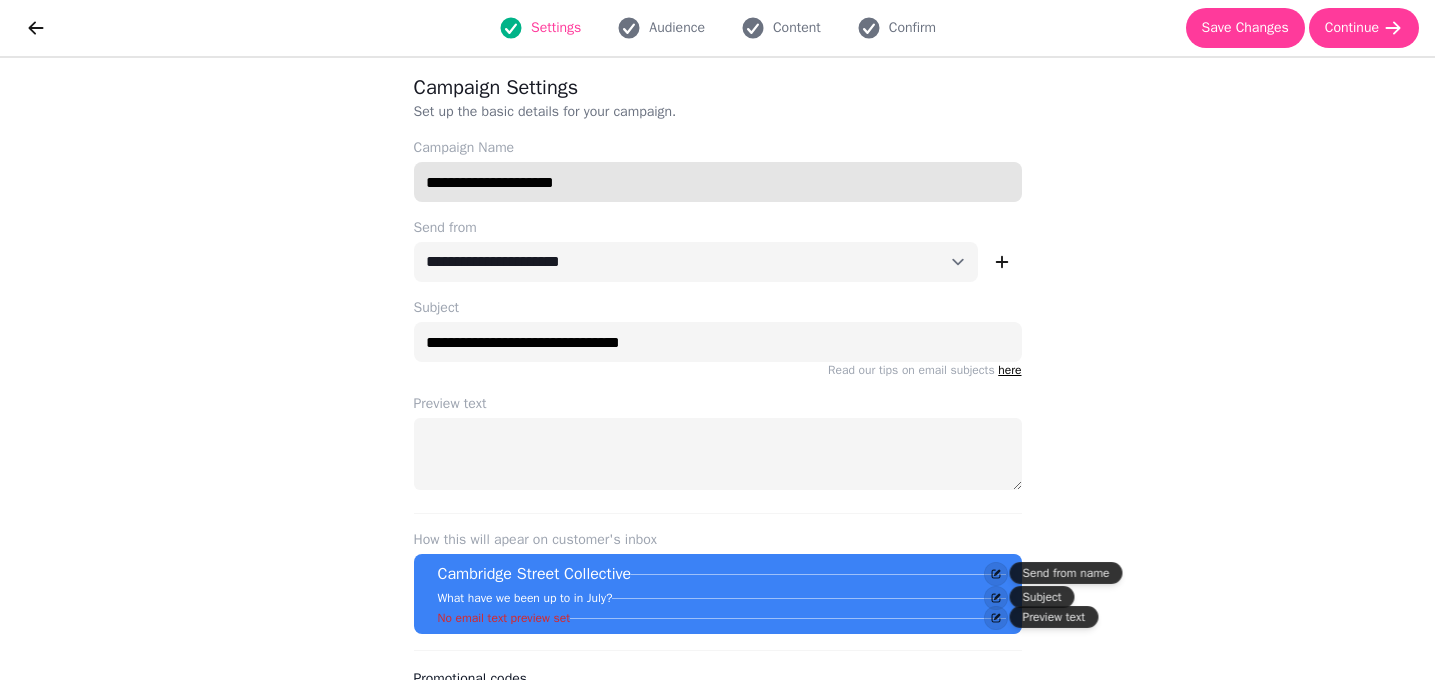 type on "**********" 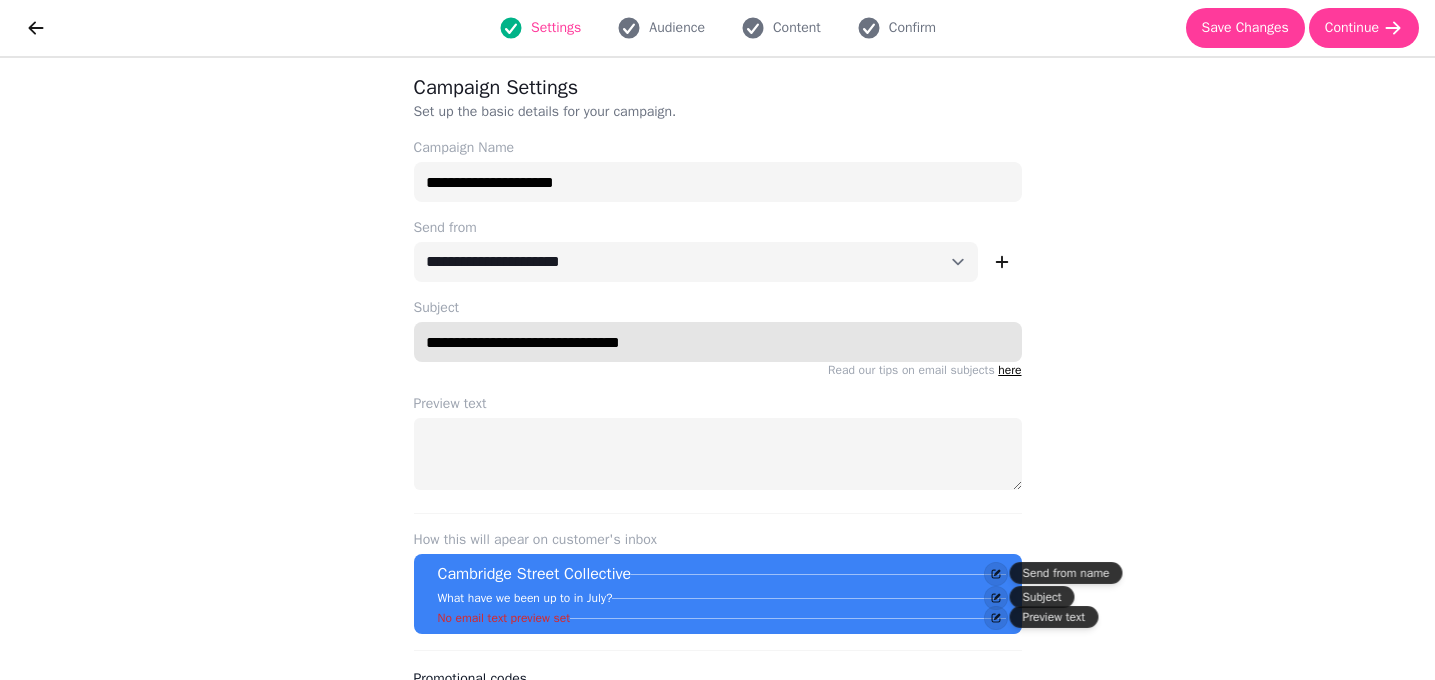 drag, startPoint x: 778, startPoint y: 352, endPoint x: 142, endPoint y: 349, distance: 636.0071 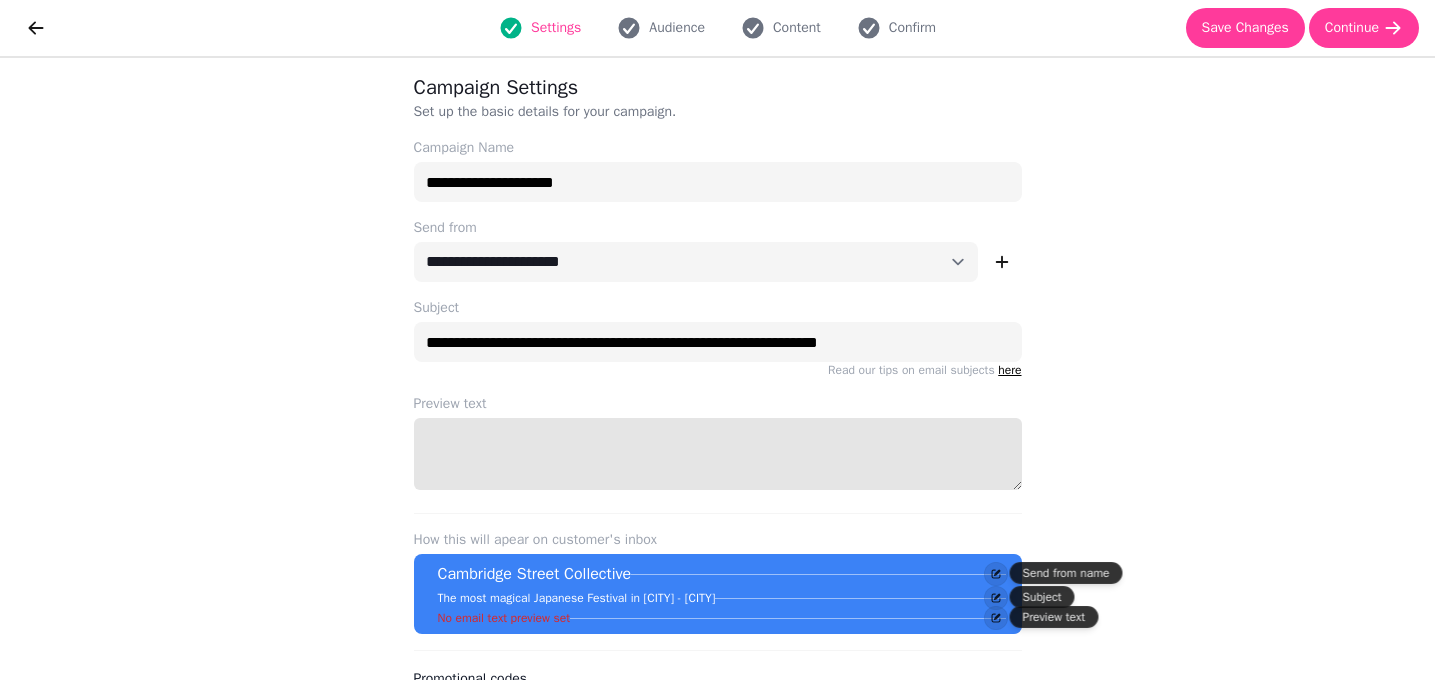 click on "Preview text" at bounding box center (718, 454) 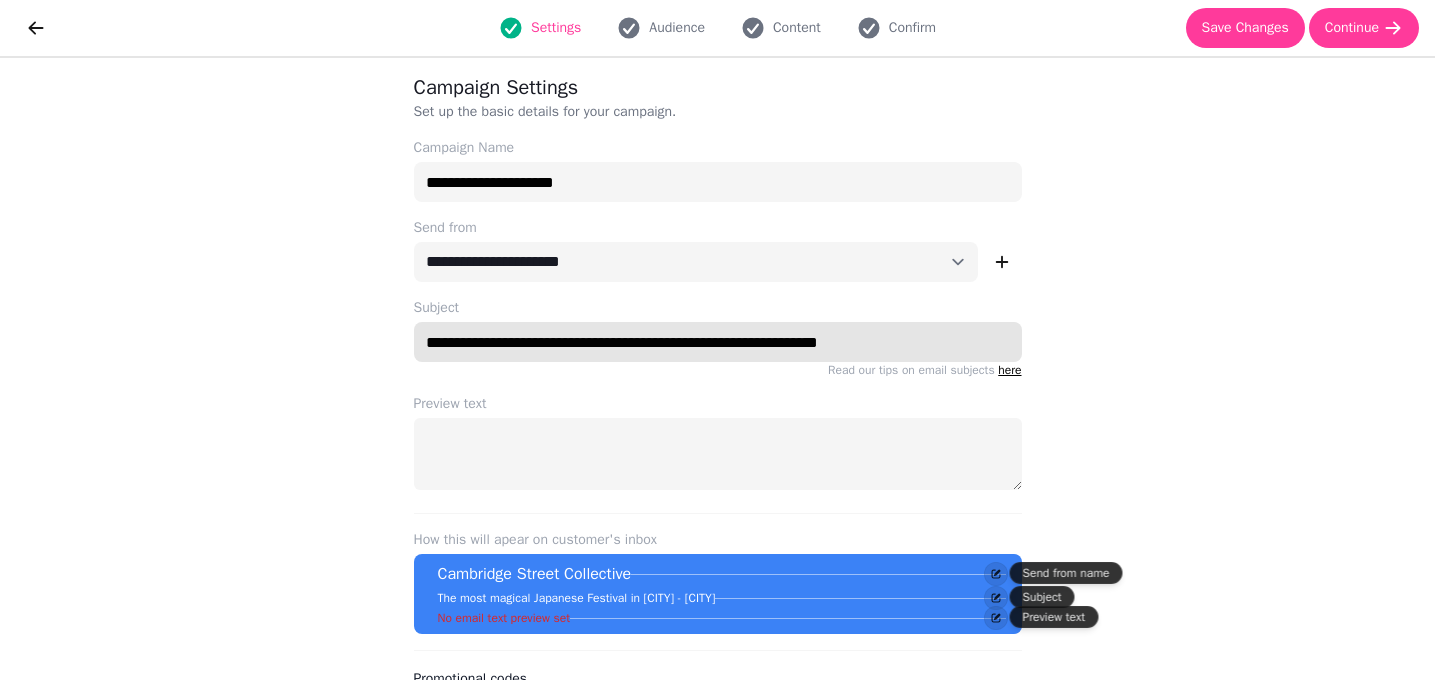 click on "**********" at bounding box center (718, 342) 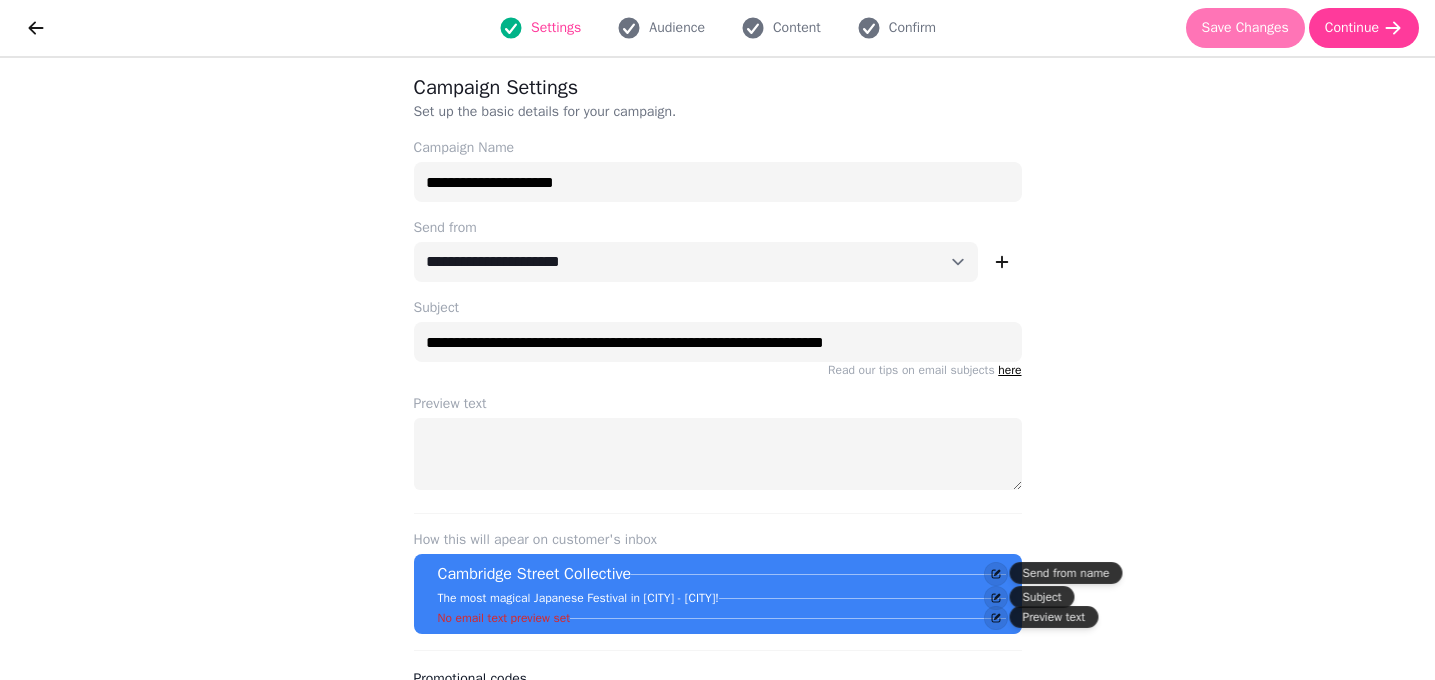 click on "Save Changes" at bounding box center [1245, 28] 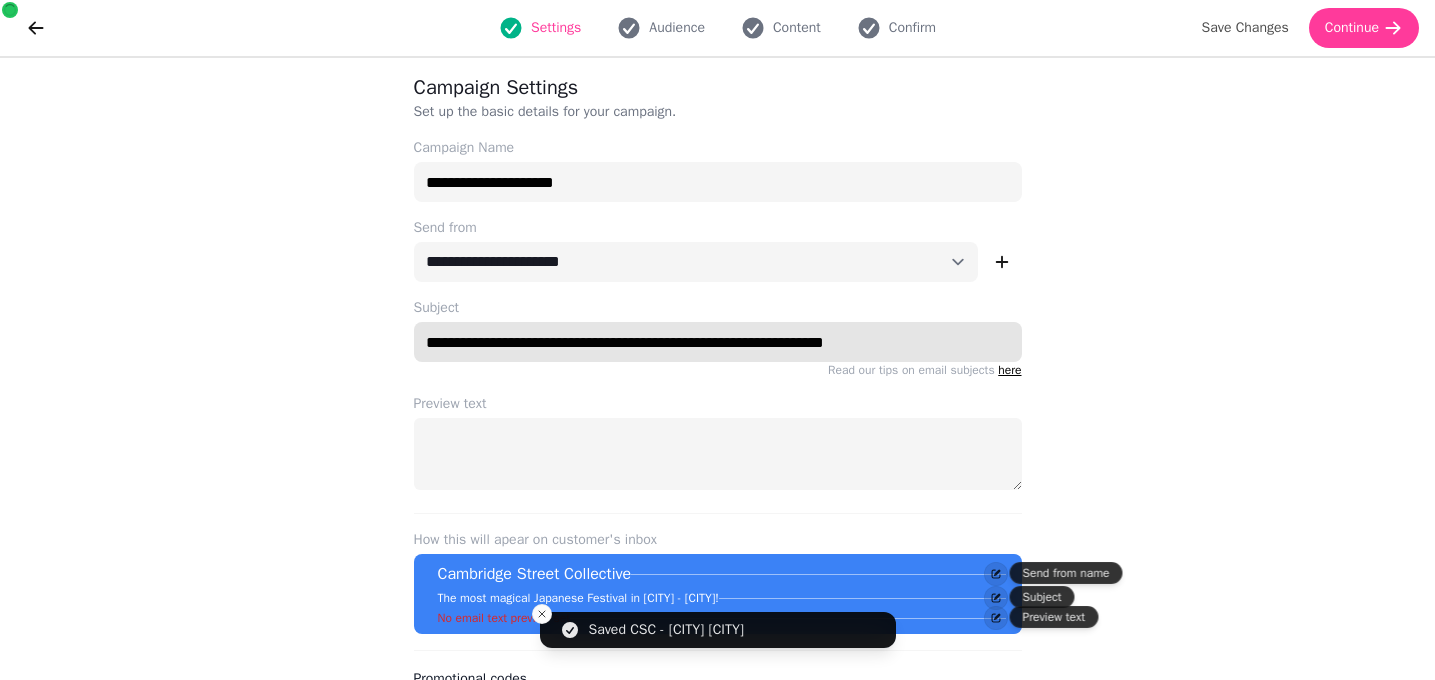 click on "**********" at bounding box center [718, 342] 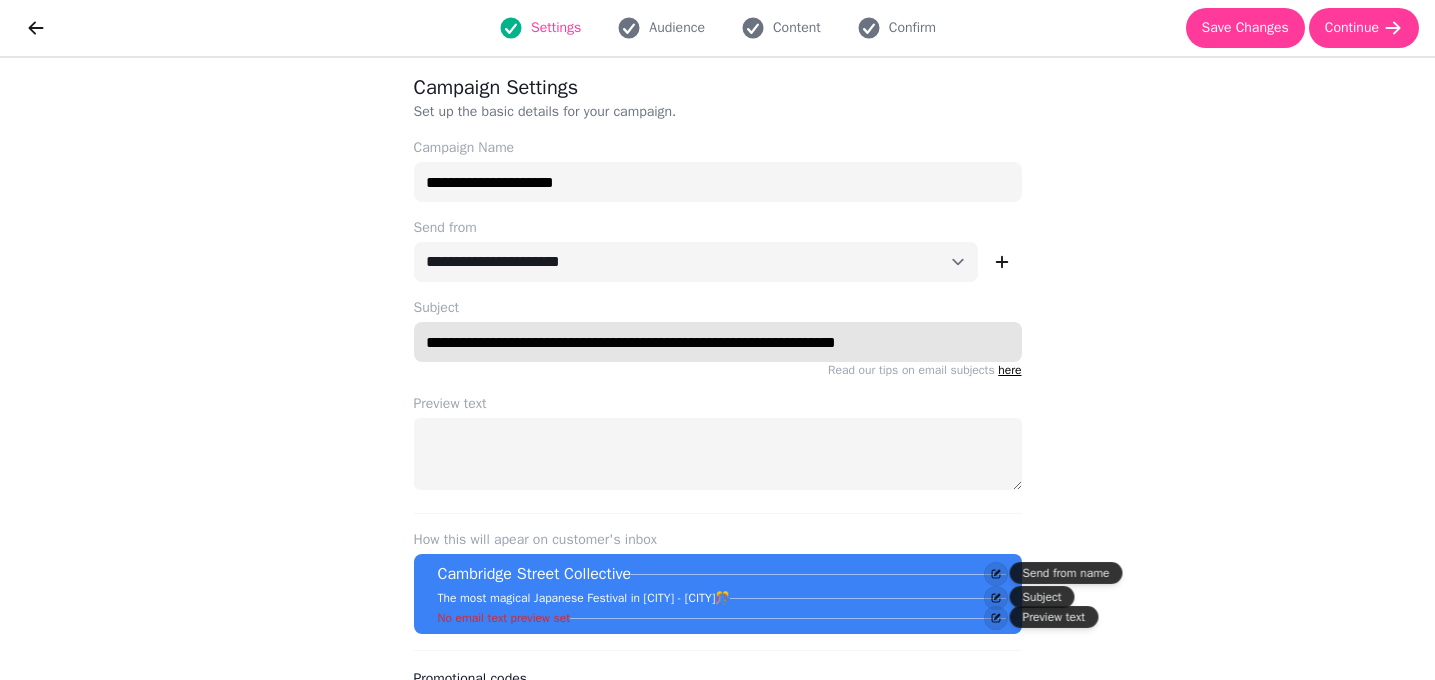 type on "**********" 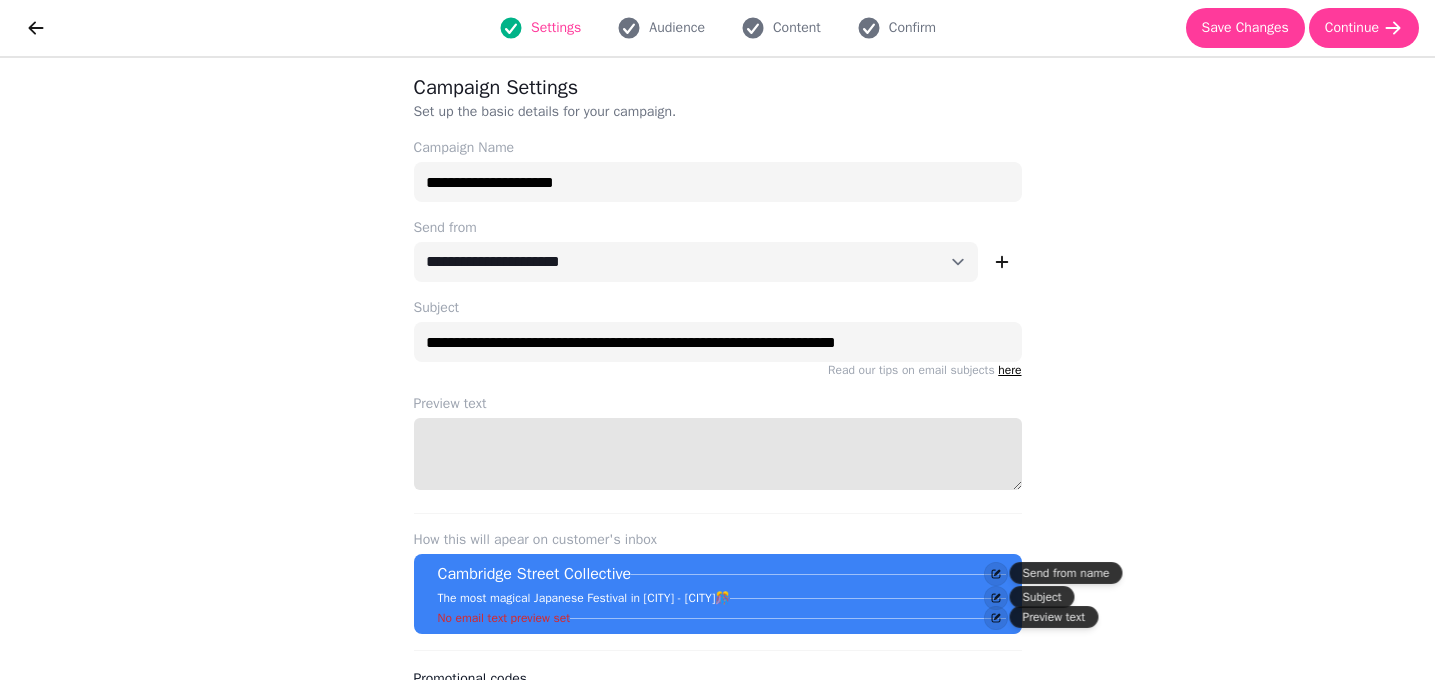 click on "Preview text" at bounding box center [718, 454] 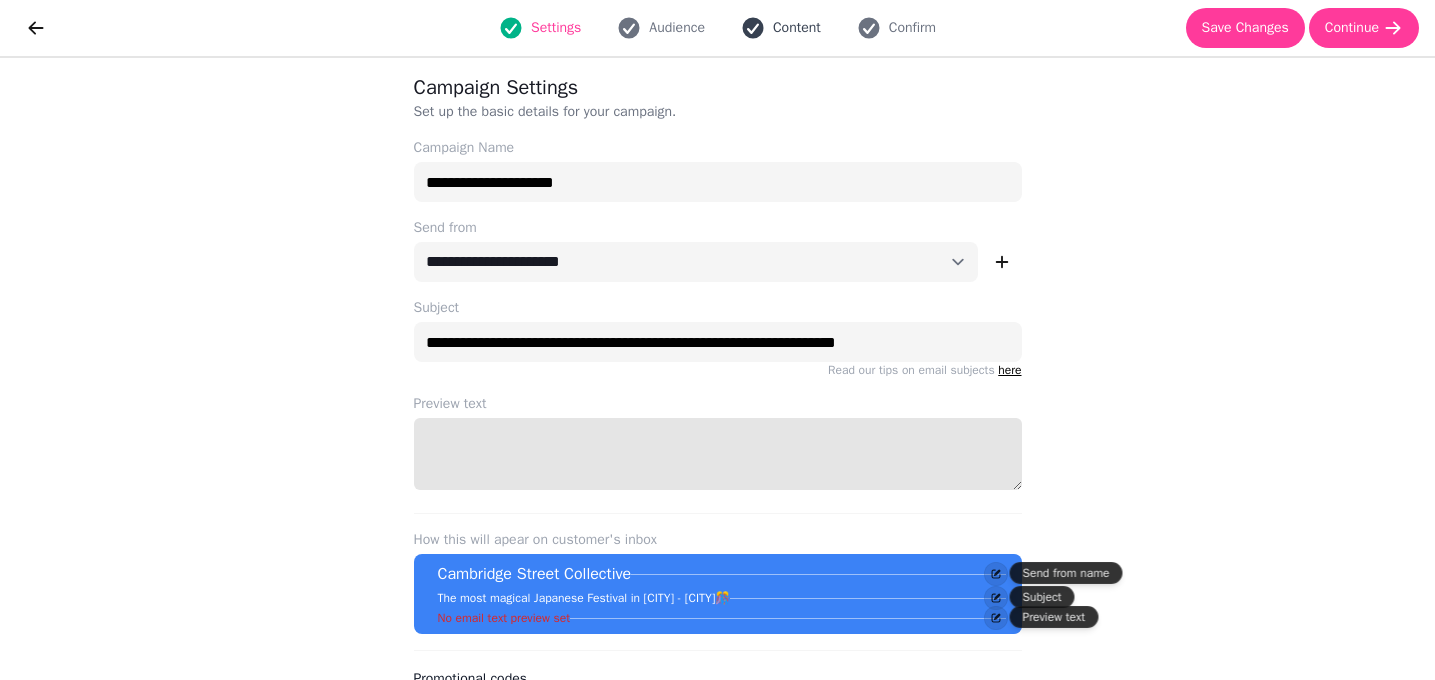 click on "Content" at bounding box center [781, 28] 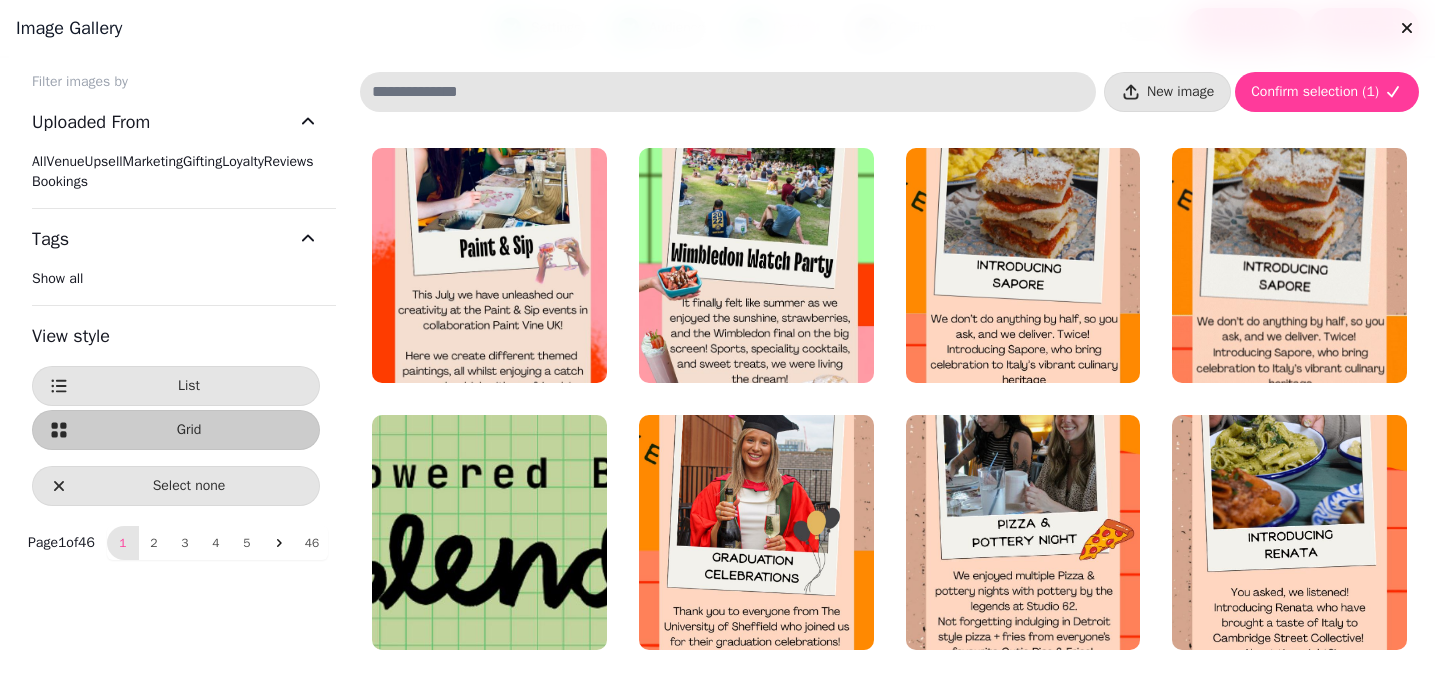 click on "Image gallery" at bounding box center [717, 28] 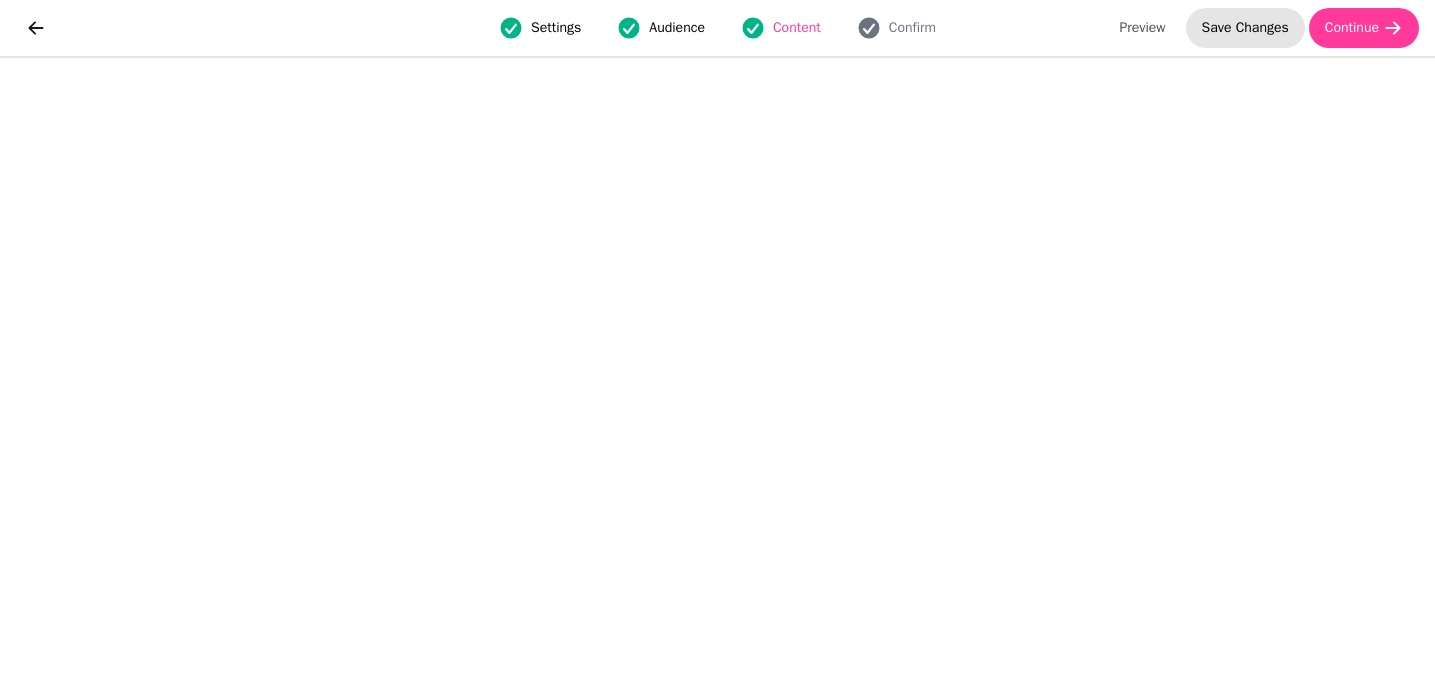 click on "Save Changes" at bounding box center (1245, 28) 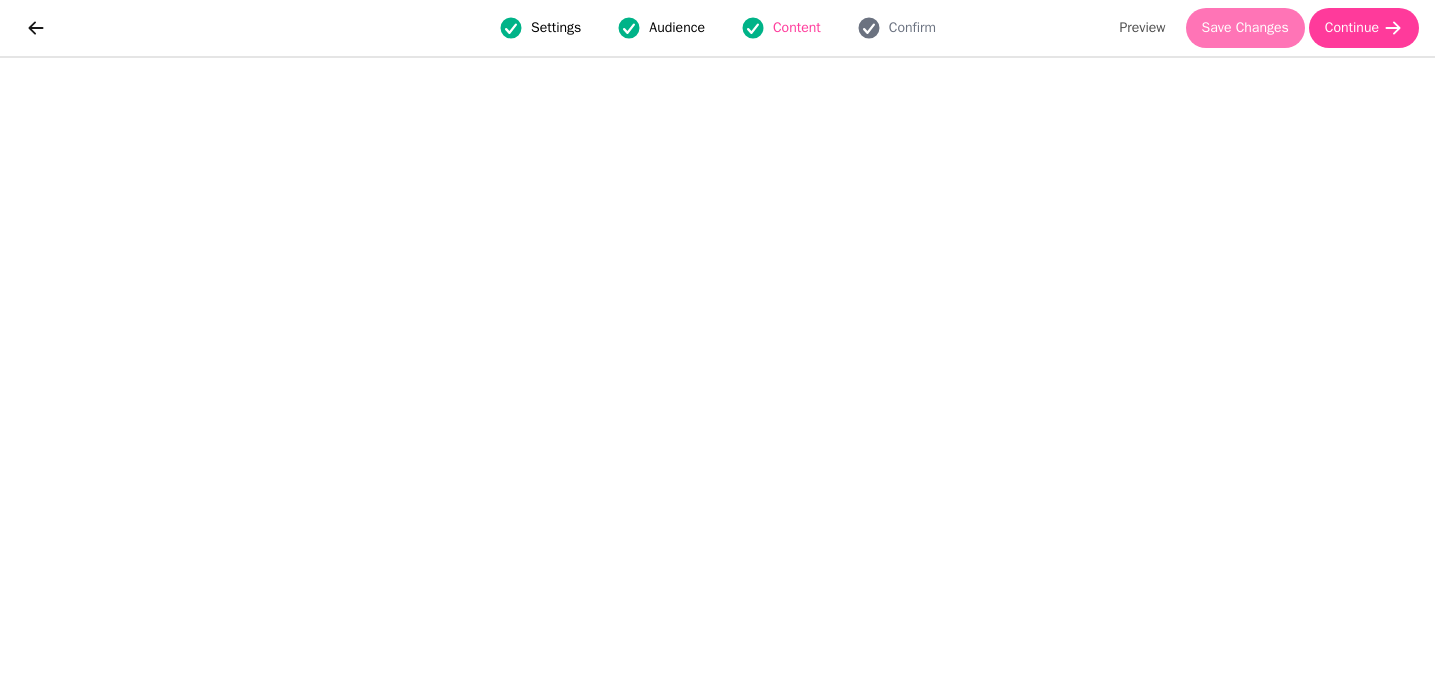 click on "Save Changes" at bounding box center [1245, 28] 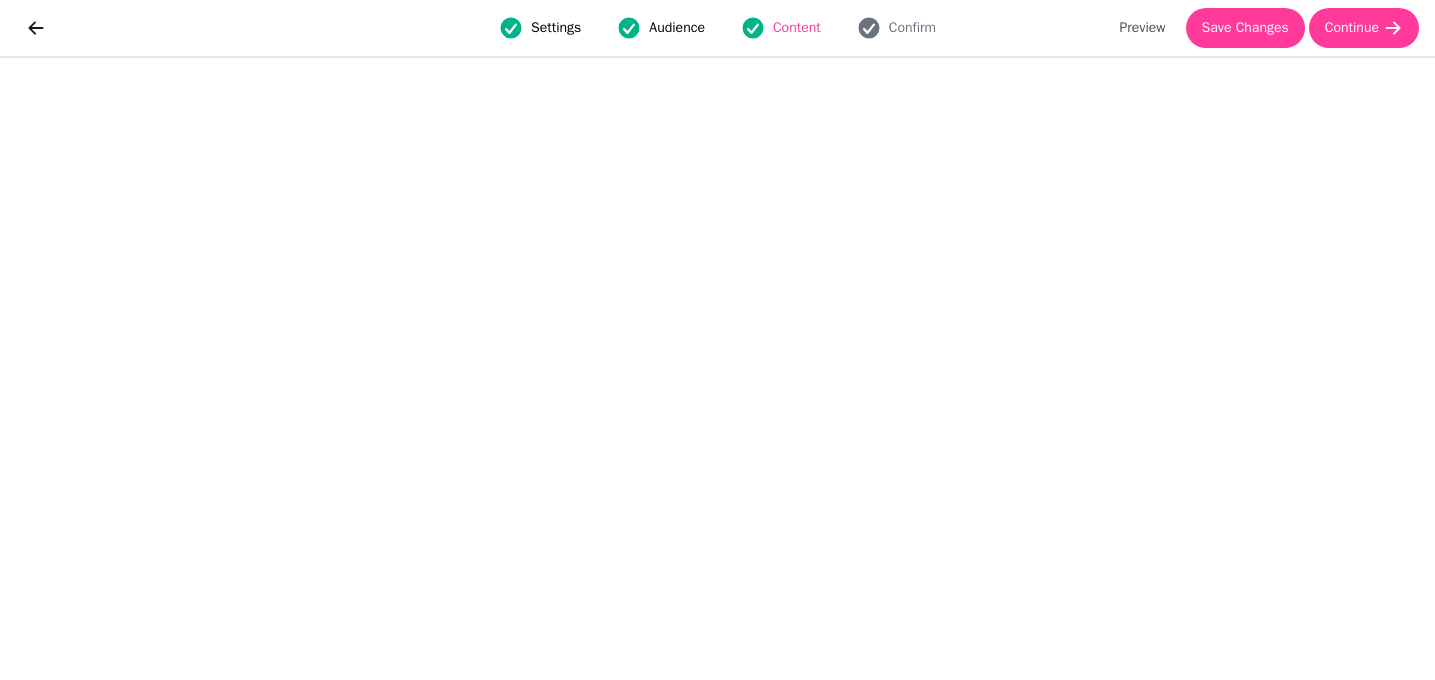 click on "Settings Audience Content Confirm Preview Save Changes Continue" at bounding box center (717, 28) 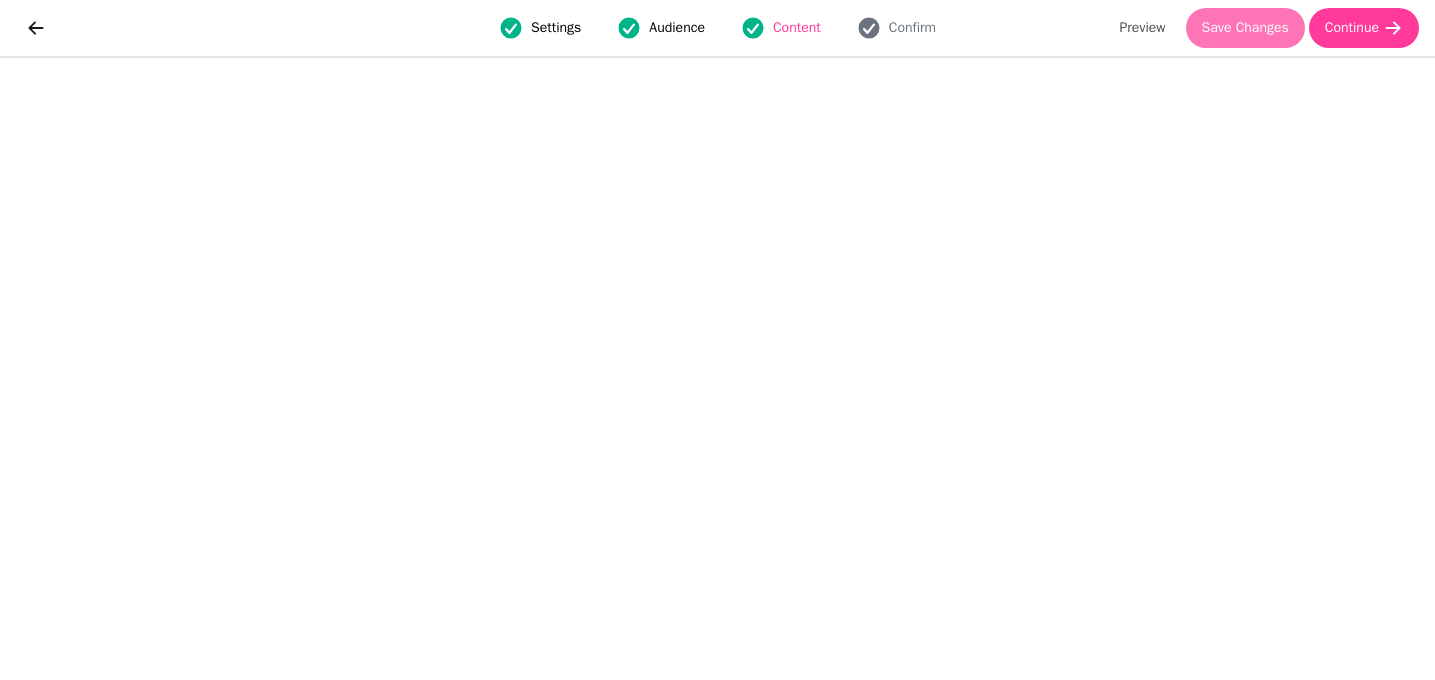 click on "Save Changes" at bounding box center (1245, 28) 